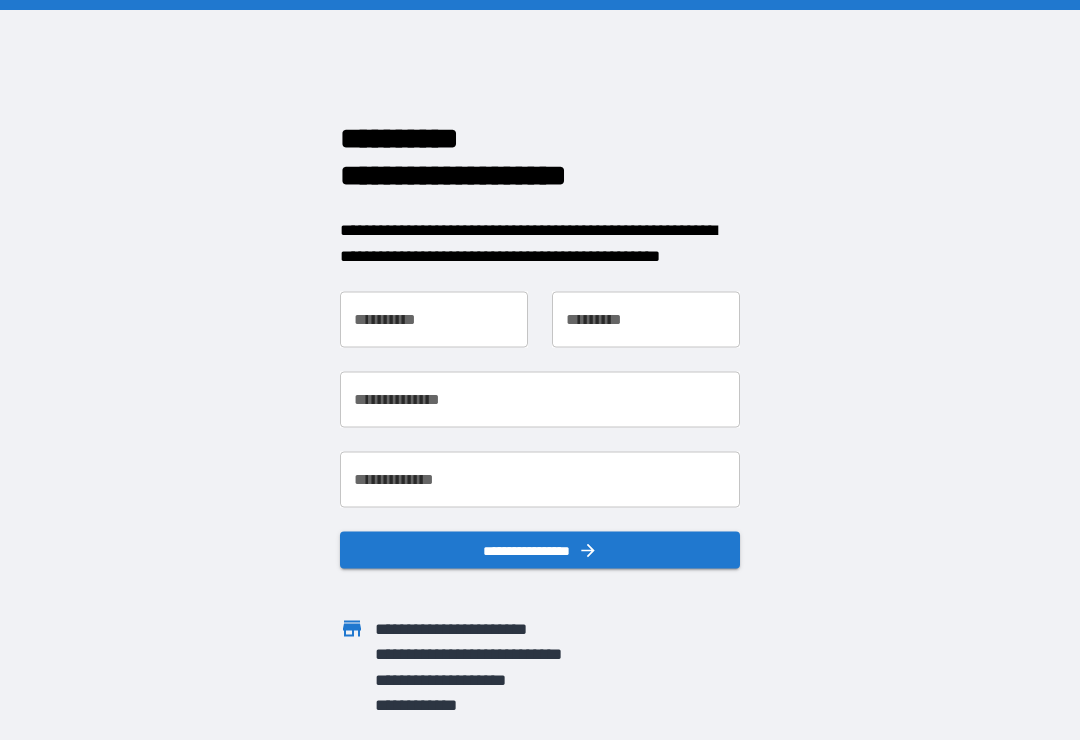 scroll, scrollTop: 0, scrollLeft: 0, axis: both 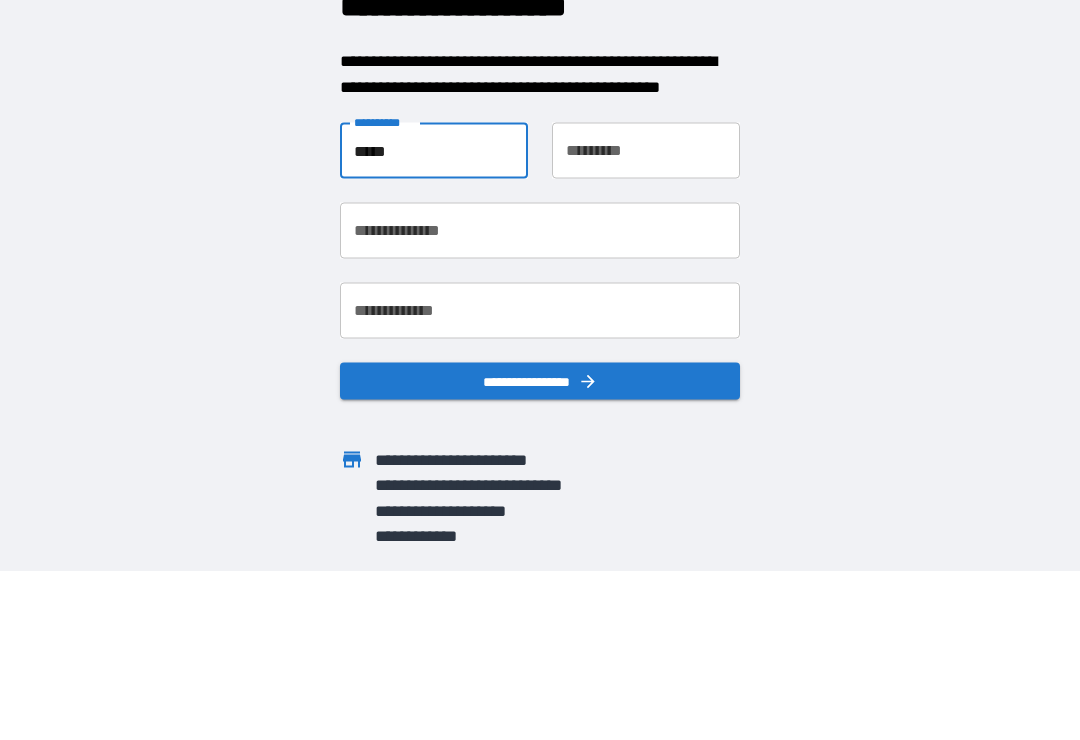 type on "*****" 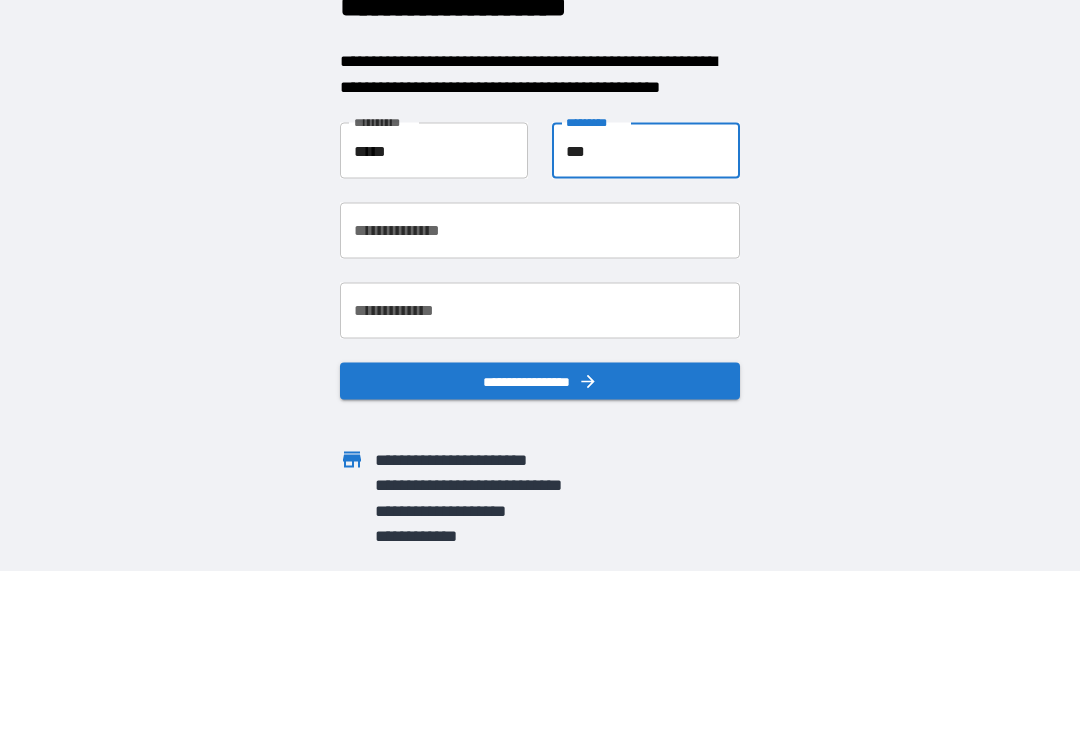 type on "***" 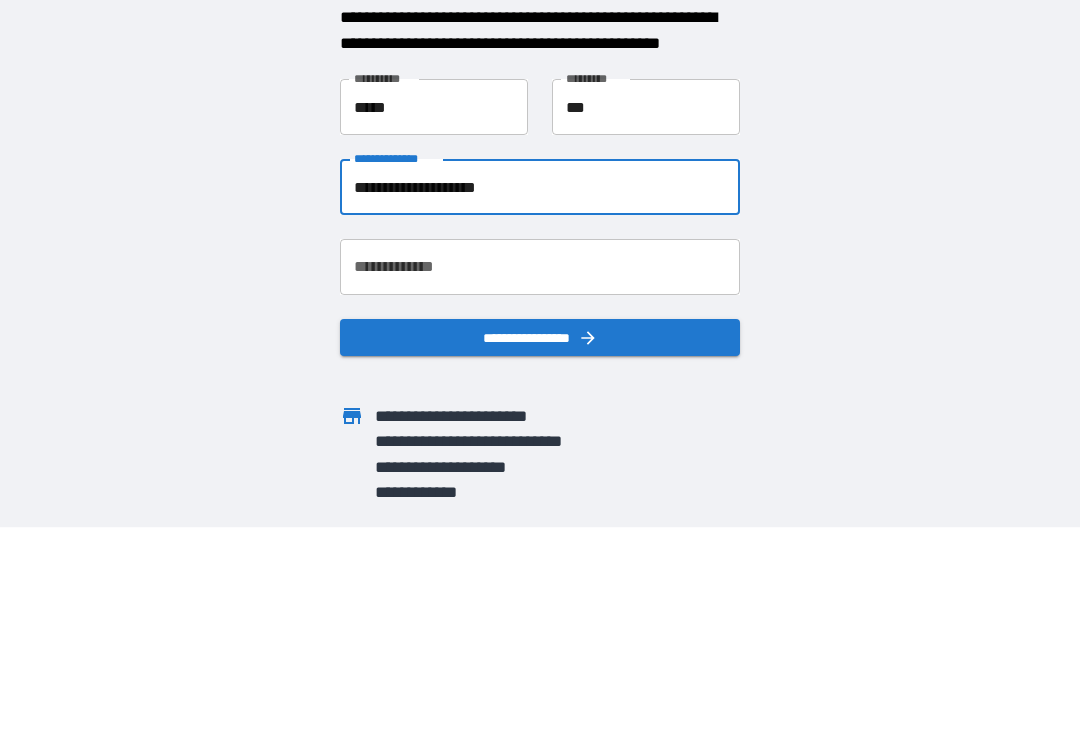 type on "**********" 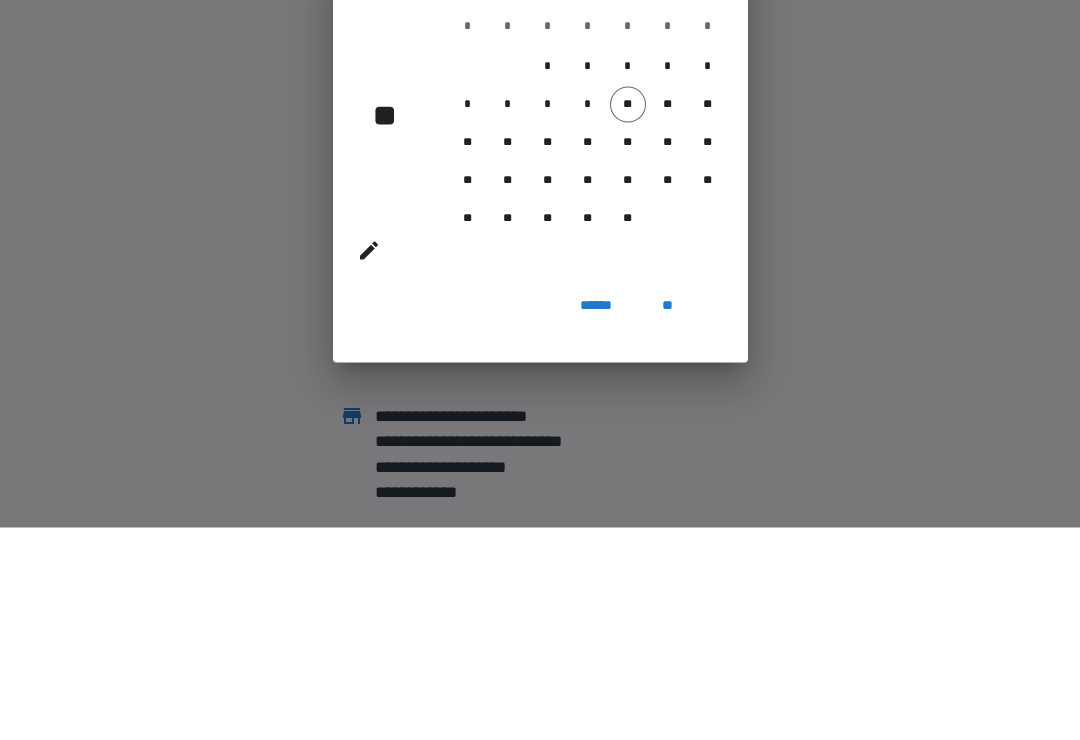 scroll, scrollTop: 31, scrollLeft: 0, axis: vertical 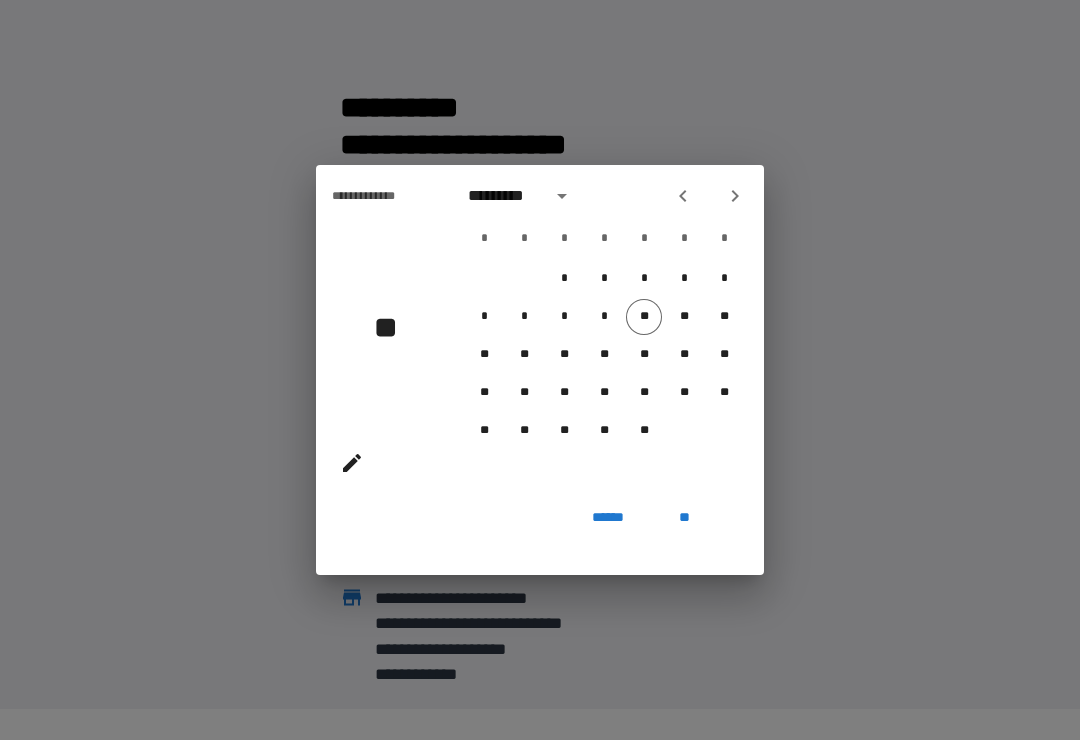 click on "**" at bounding box center [393, 327] 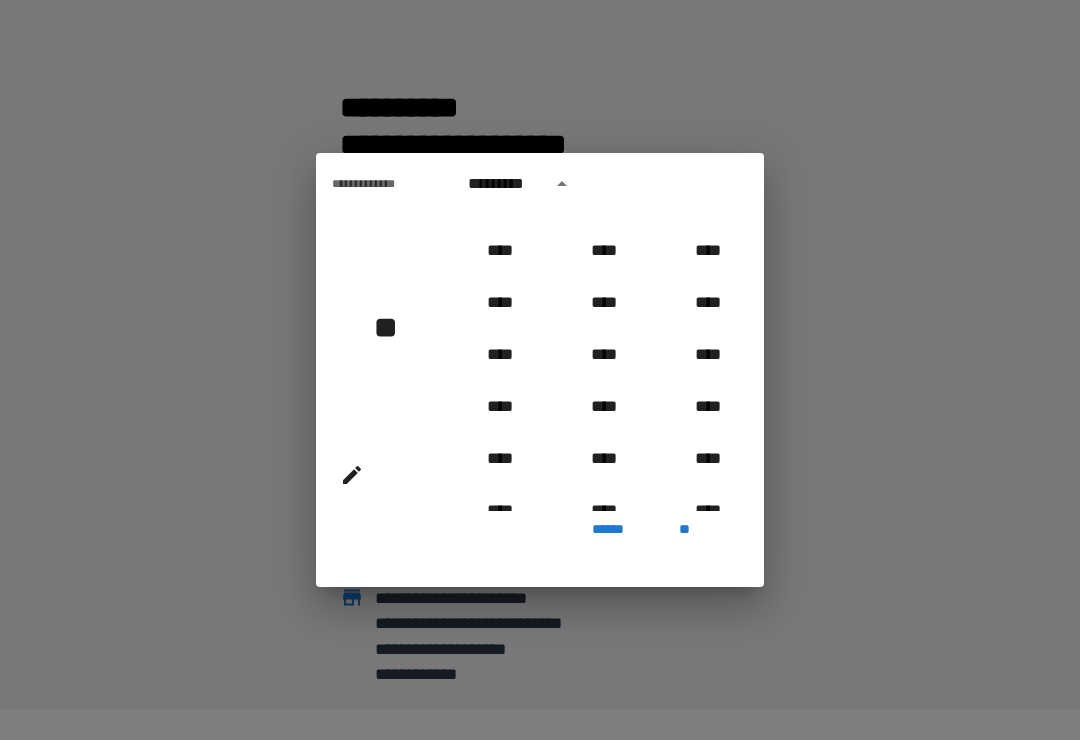 scroll, scrollTop: 1020, scrollLeft: 0, axis: vertical 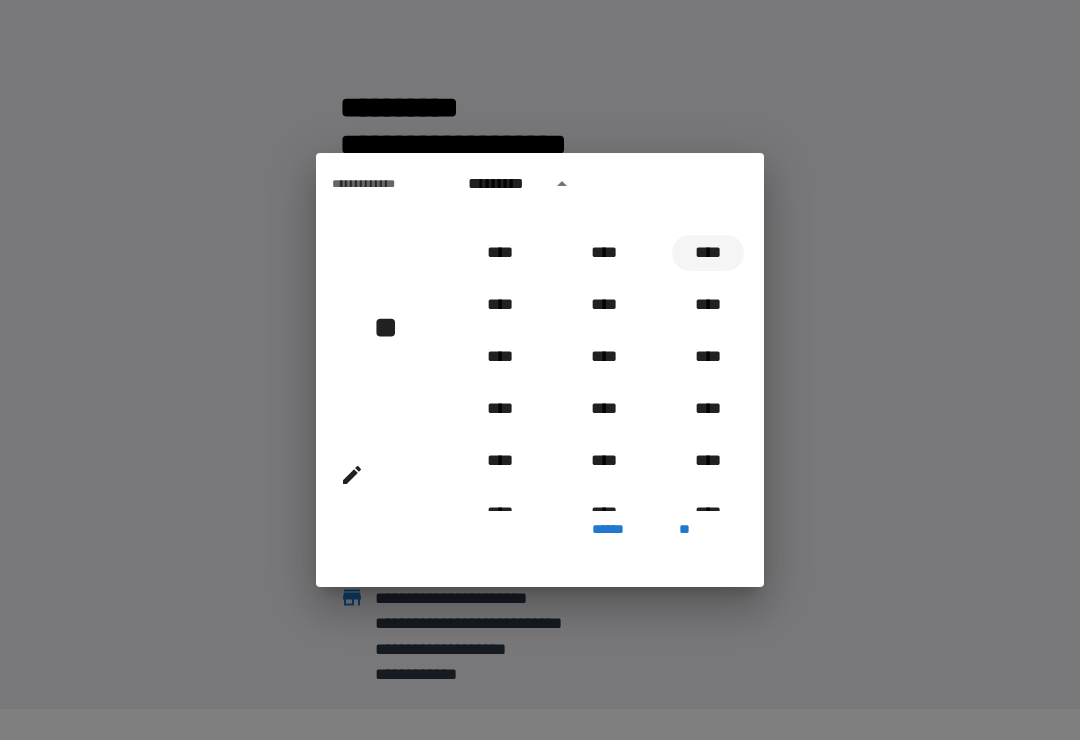 click on "****" at bounding box center [708, 253] 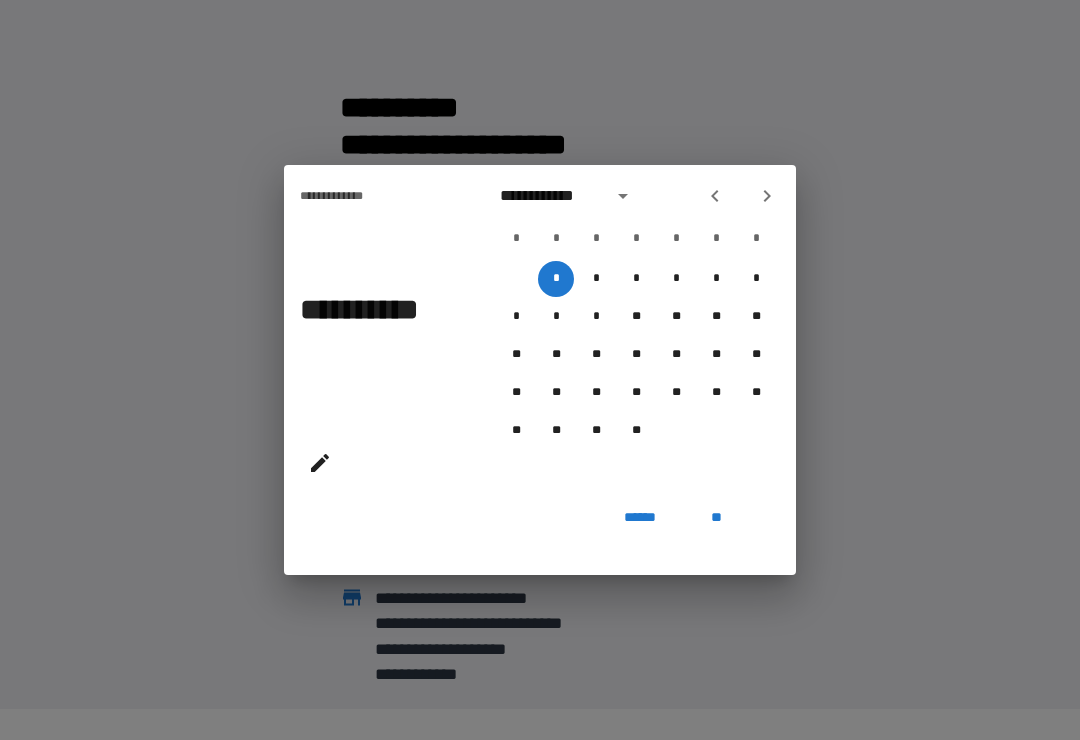 click 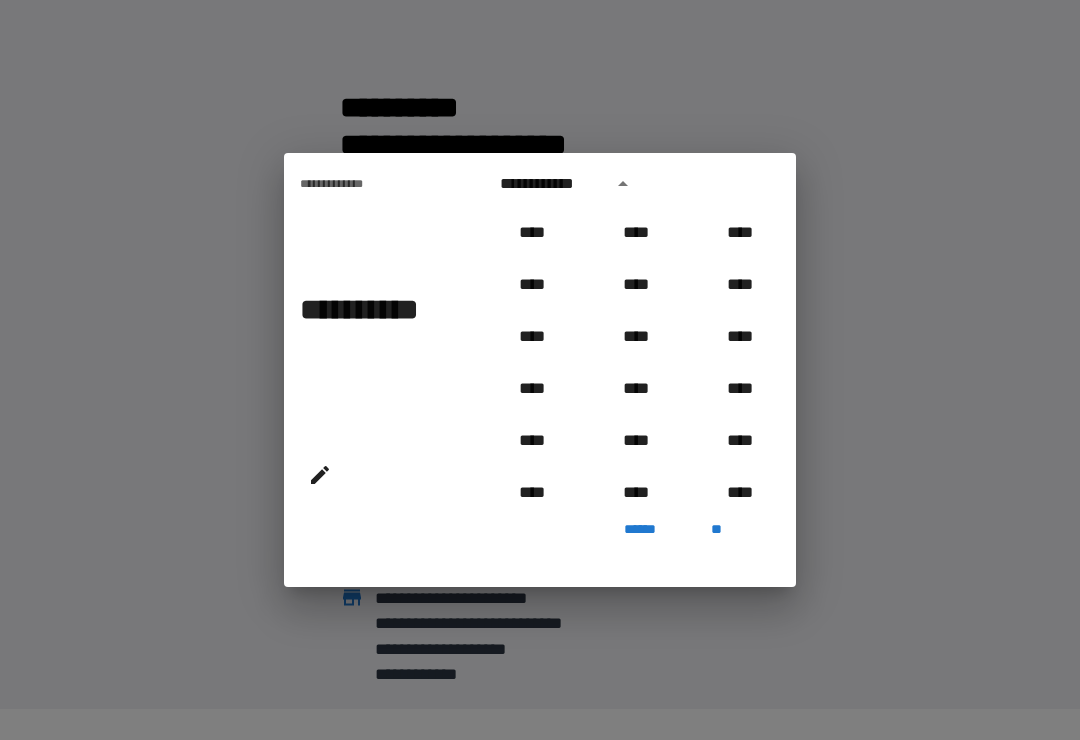 scroll, scrollTop: 914, scrollLeft: 0, axis: vertical 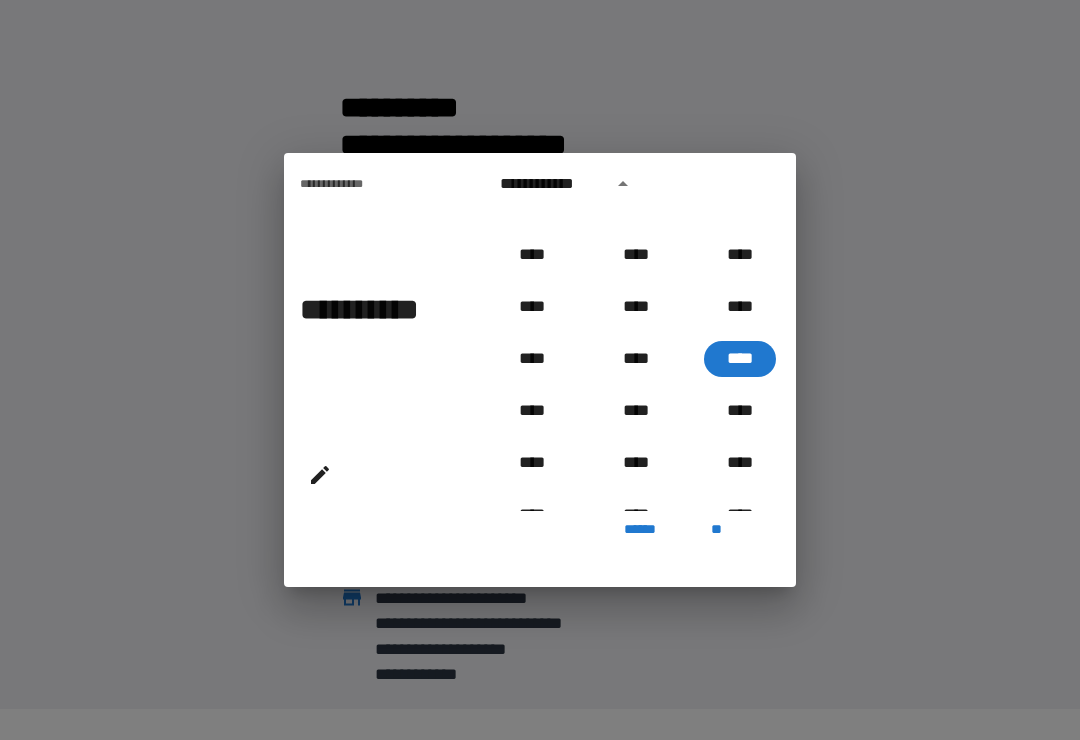 click on "**********" at bounding box center (550, 184) 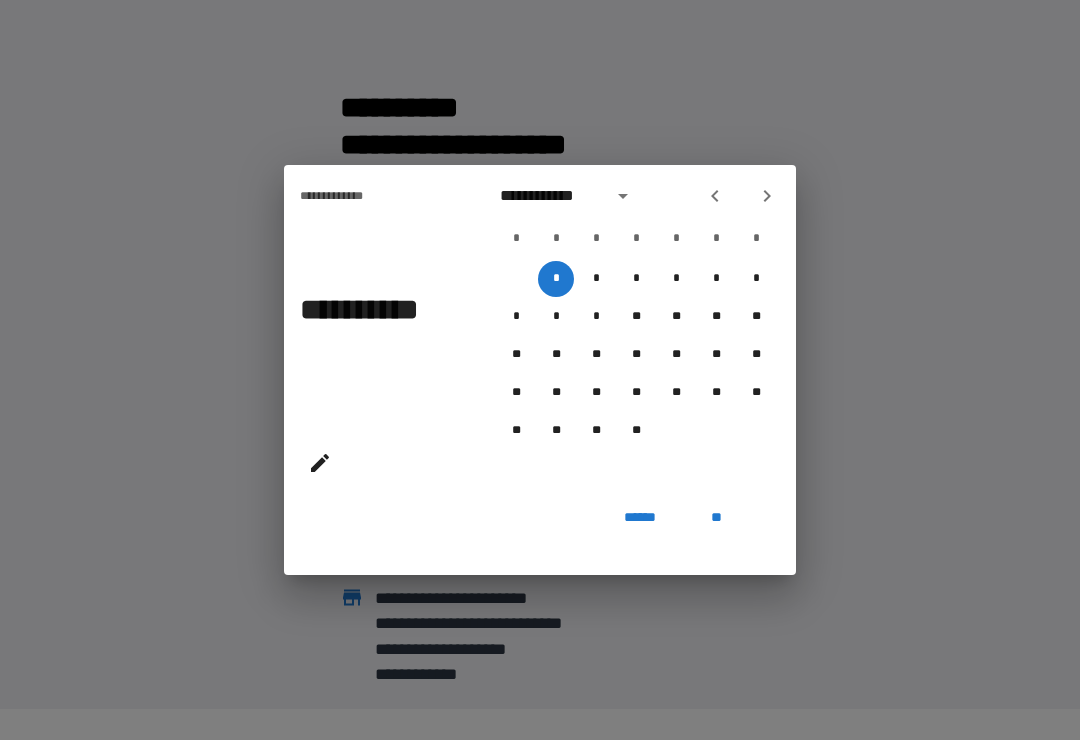 click 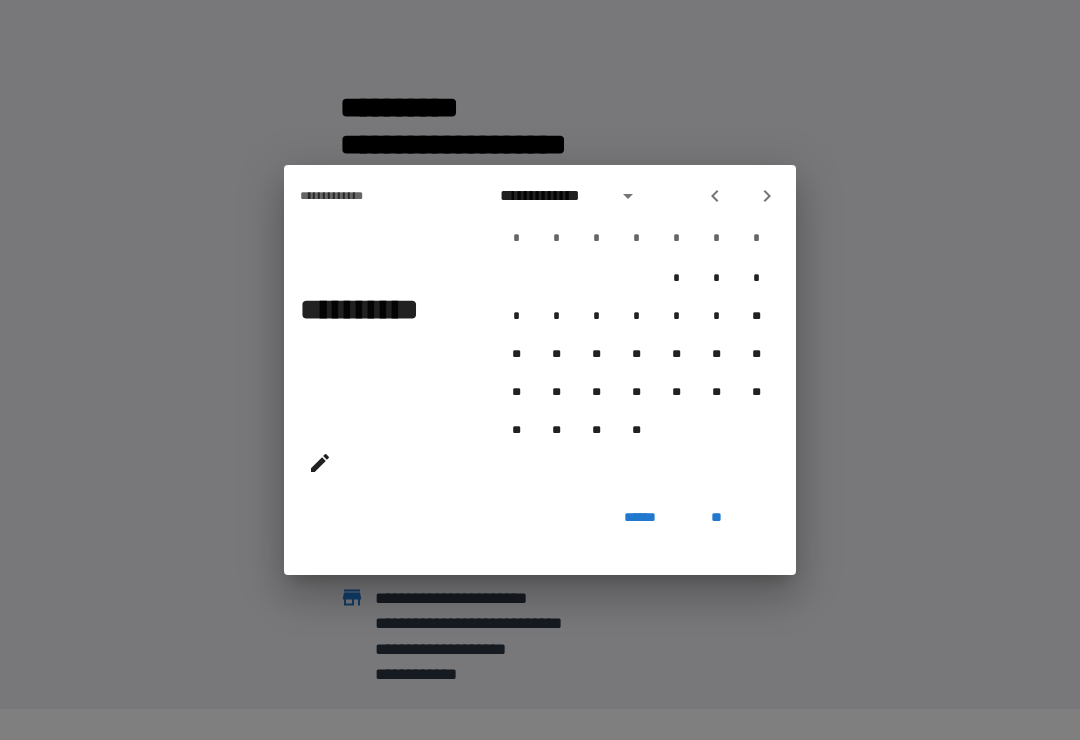 click 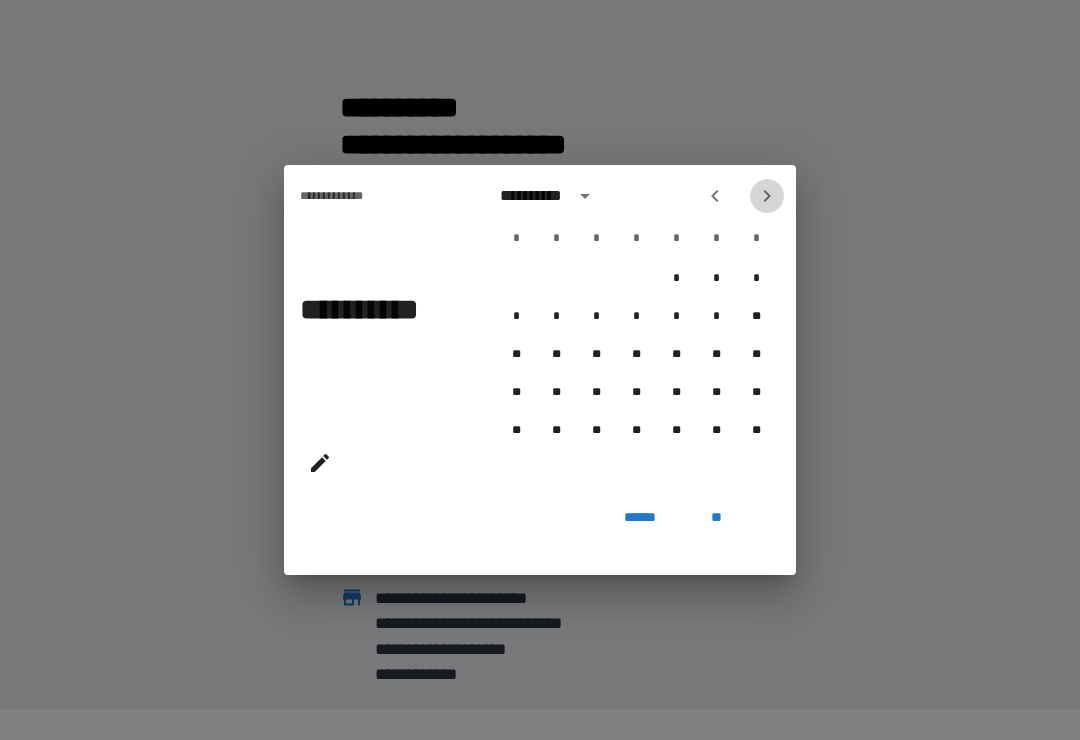 click 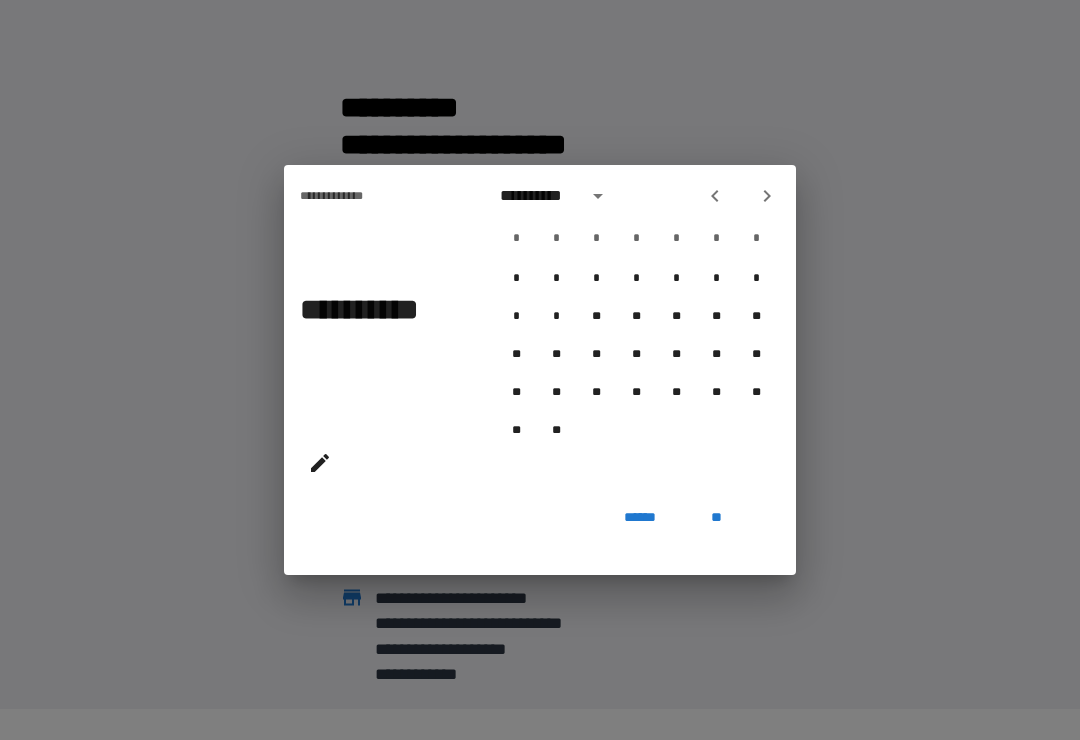 click at bounding box center [741, 196] 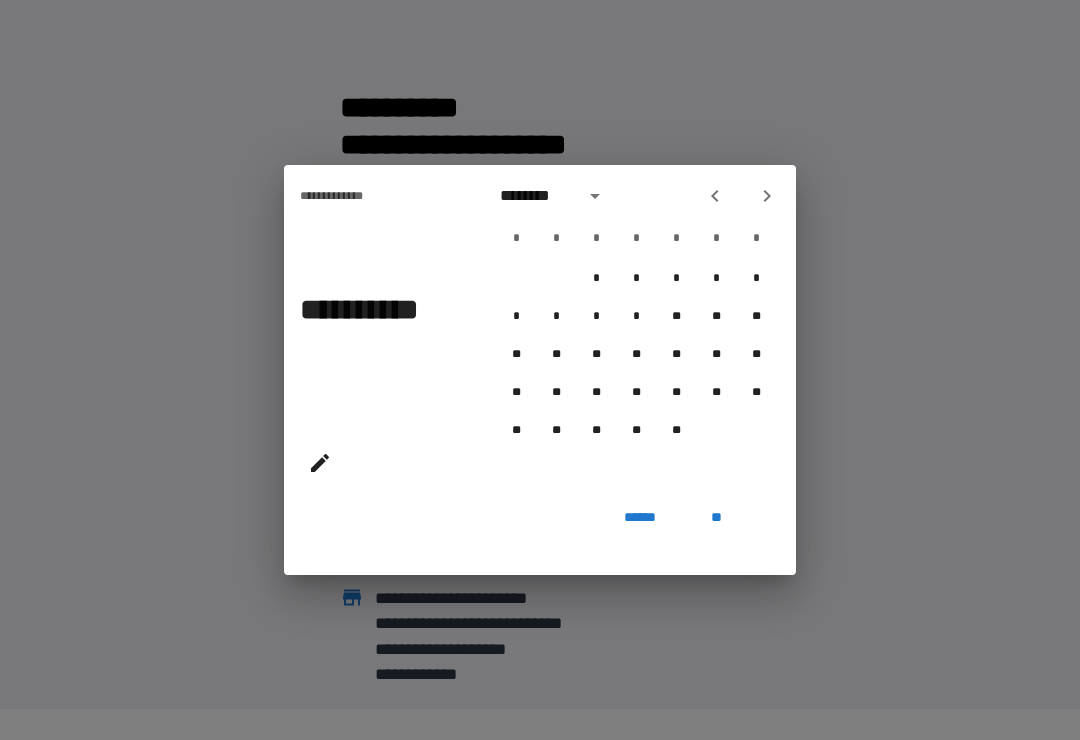 click at bounding box center (767, 196) 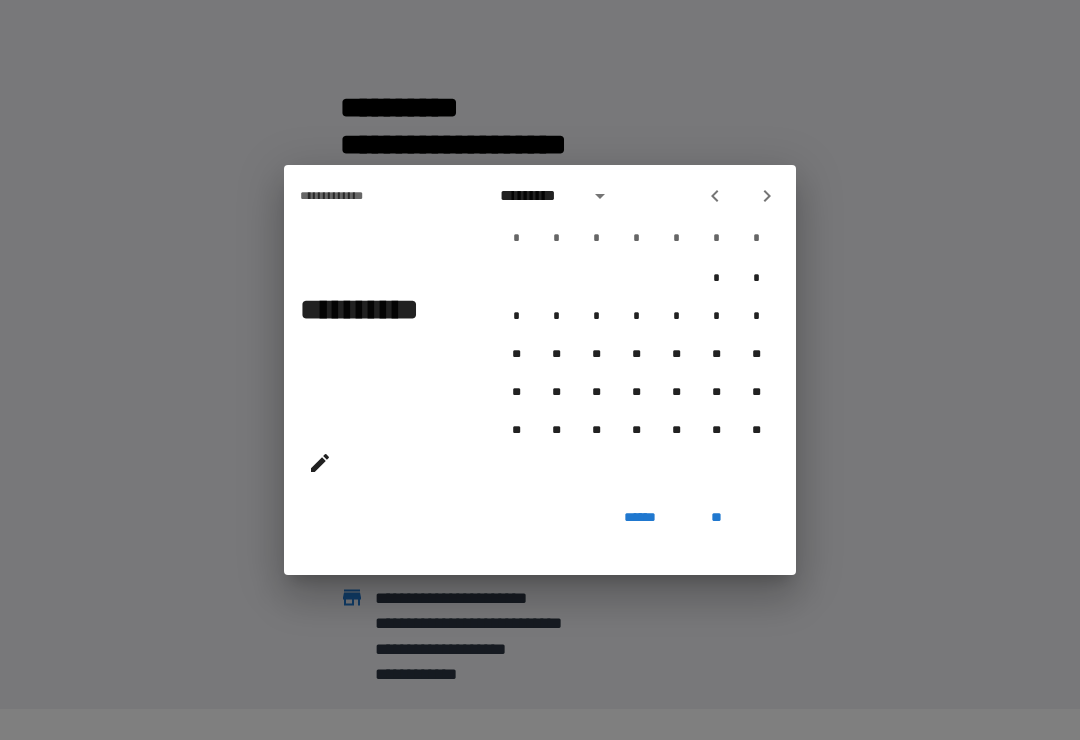 click 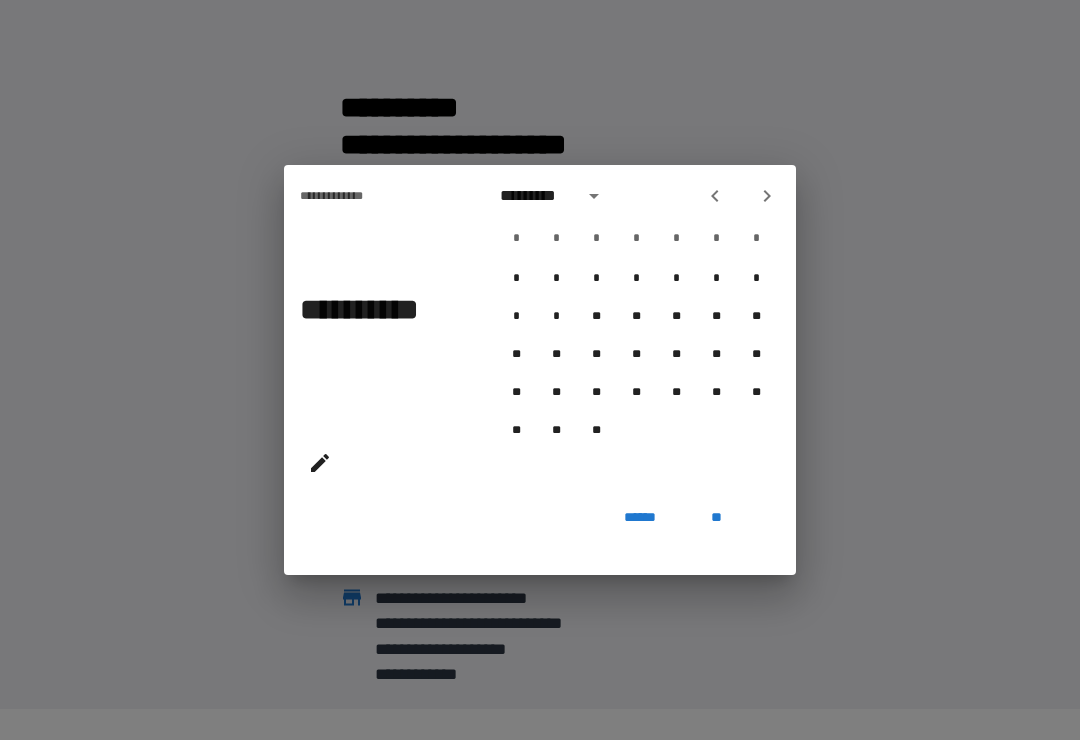 click 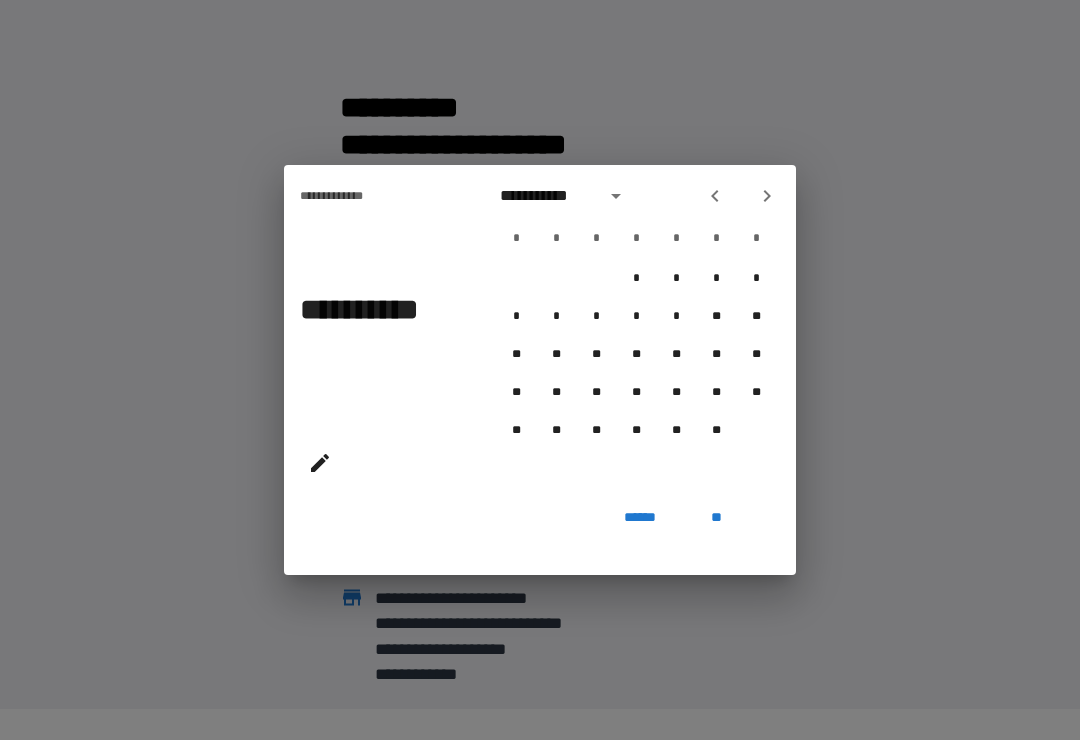 click 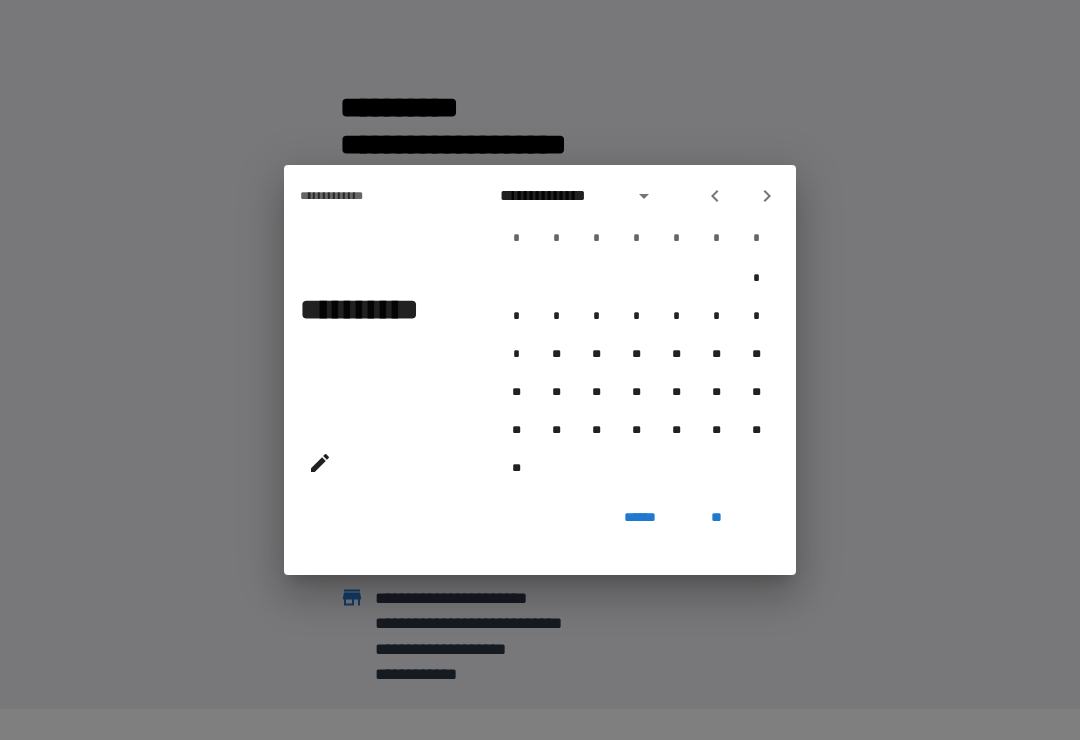 click 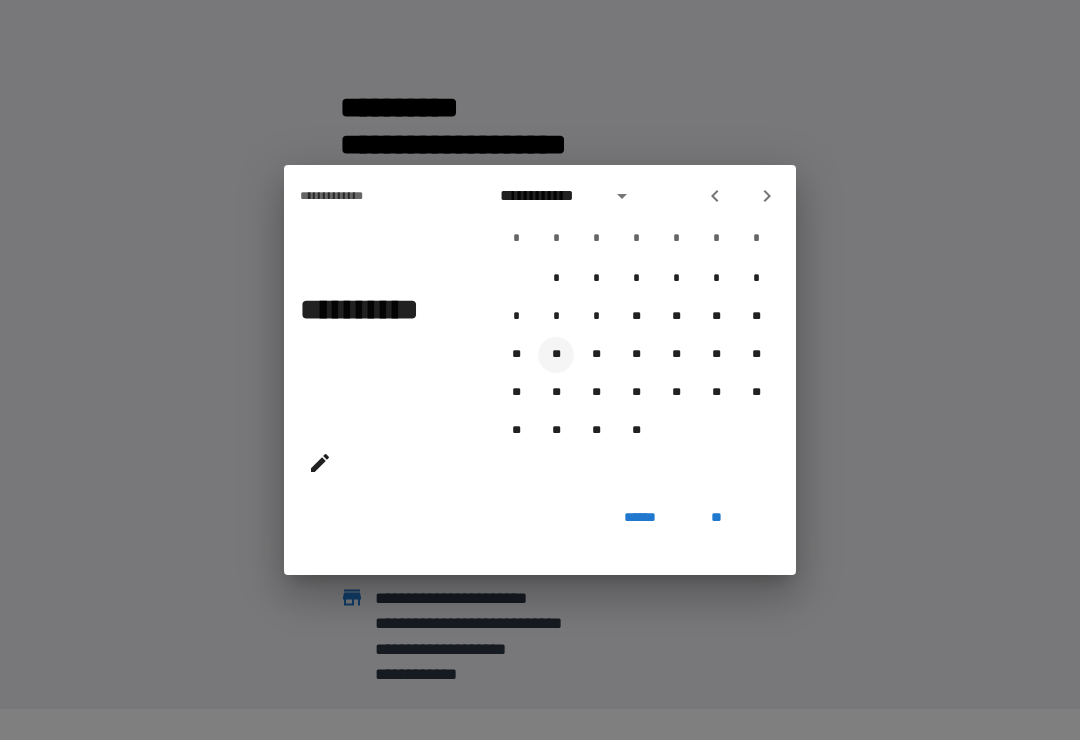 click on "**" at bounding box center (556, 355) 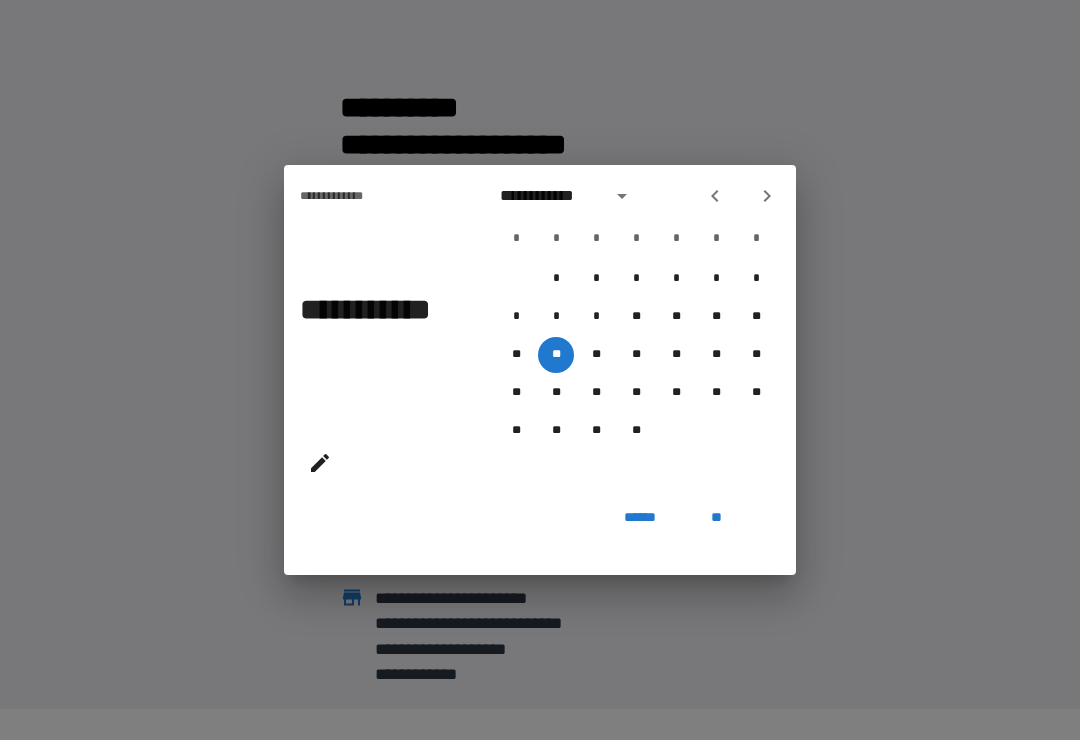 click on "**" at bounding box center (716, 517) 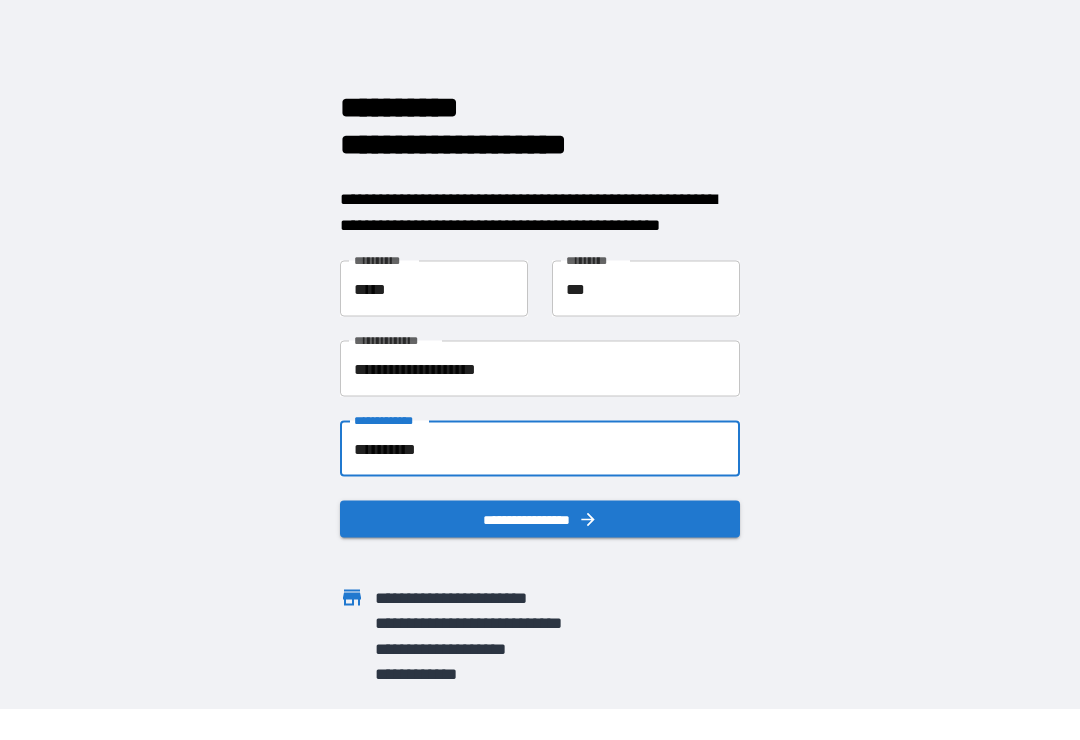 click 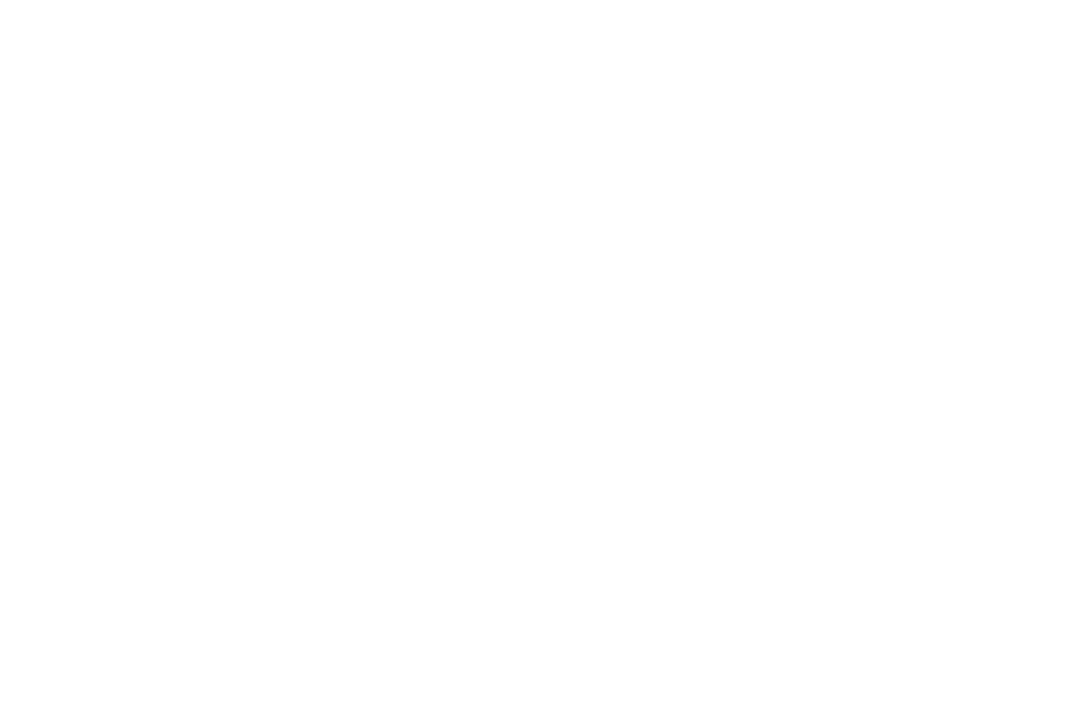 scroll, scrollTop: 0, scrollLeft: 0, axis: both 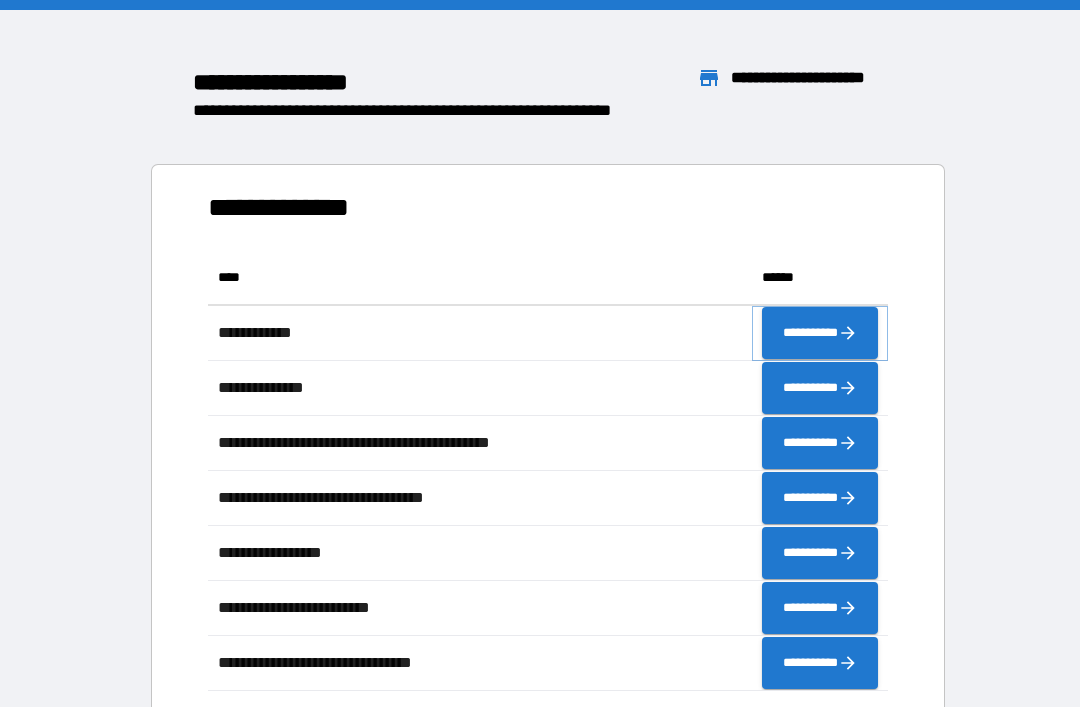 click on "**********" at bounding box center [820, 333] 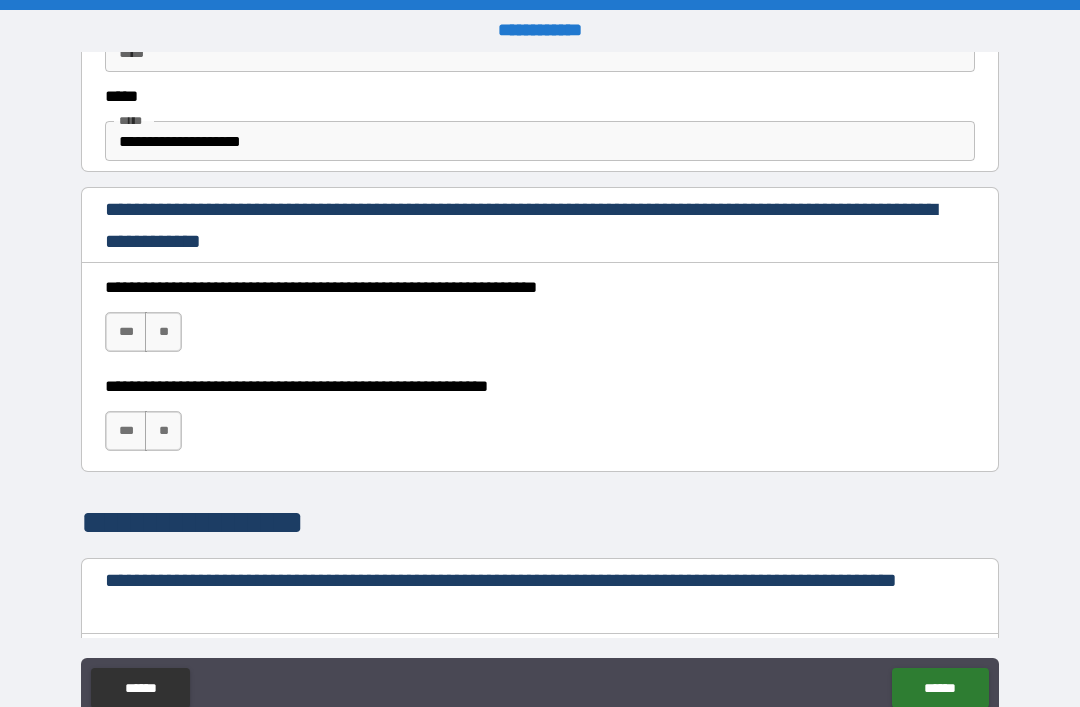 scroll, scrollTop: 1223, scrollLeft: 0, axis: vertical 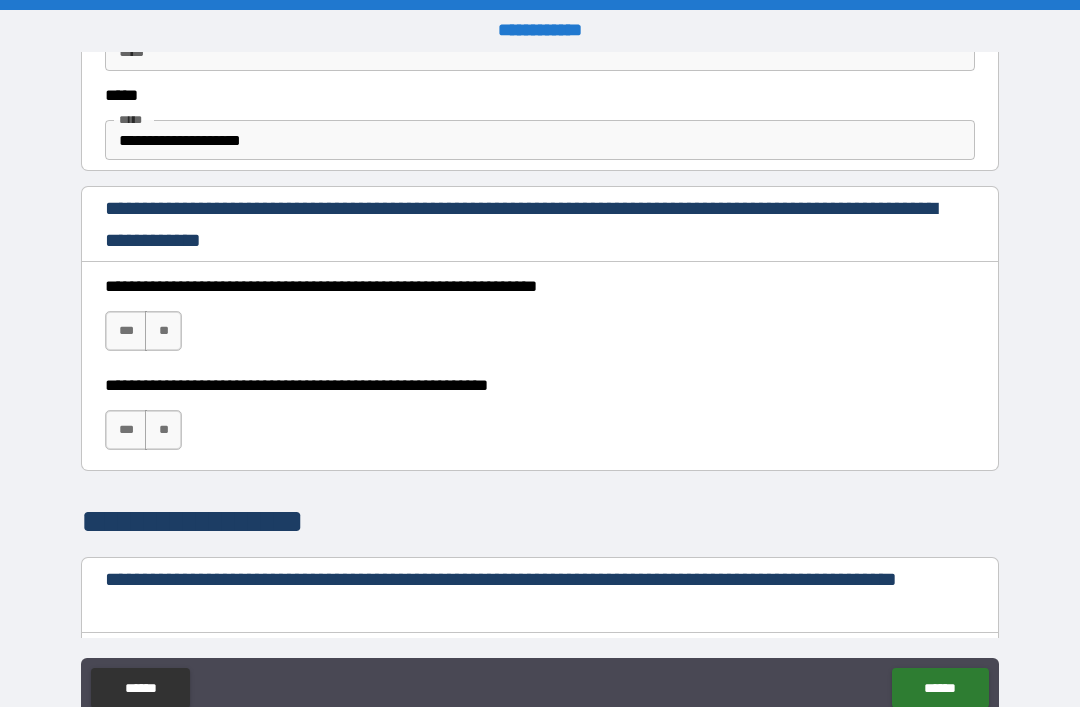 click on "***" at bounding box center (126, 331) 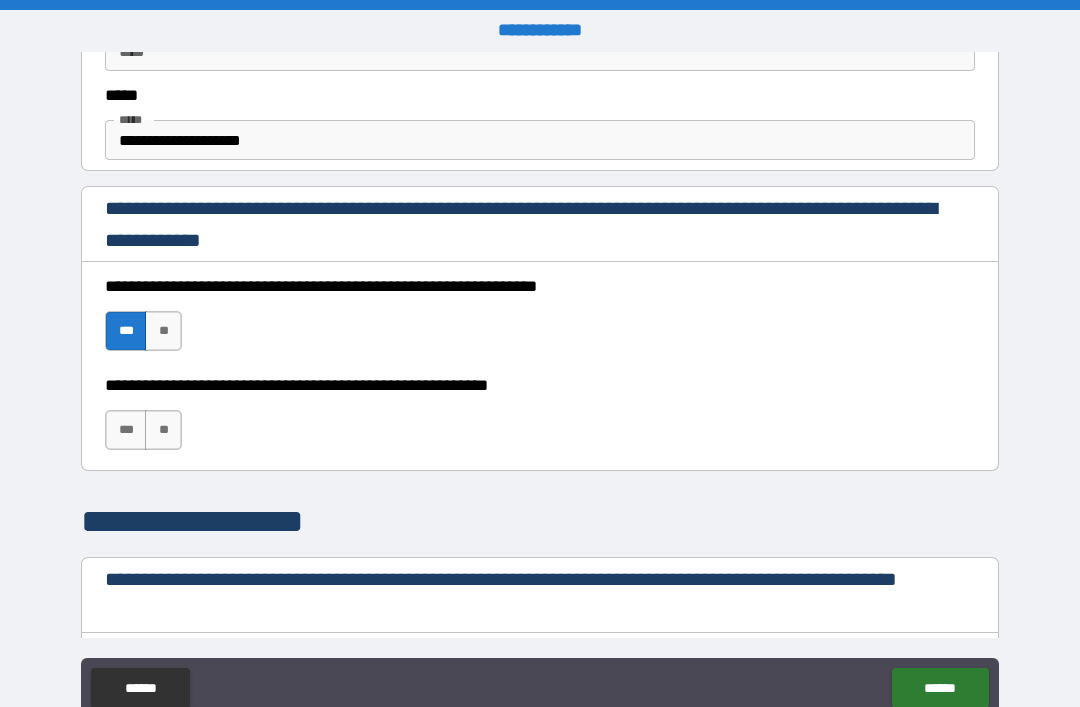 click on "***" at bounding box center [126, 430] 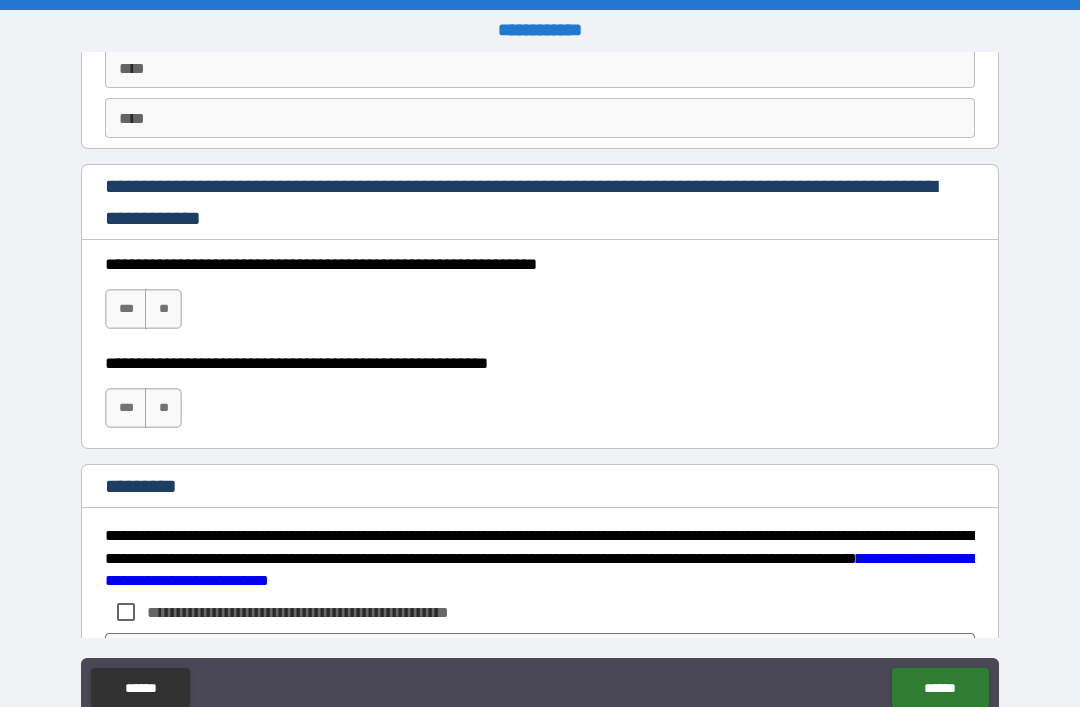 scroll, scrollTop: 2894, scrollLeft: 0, axis: vertical 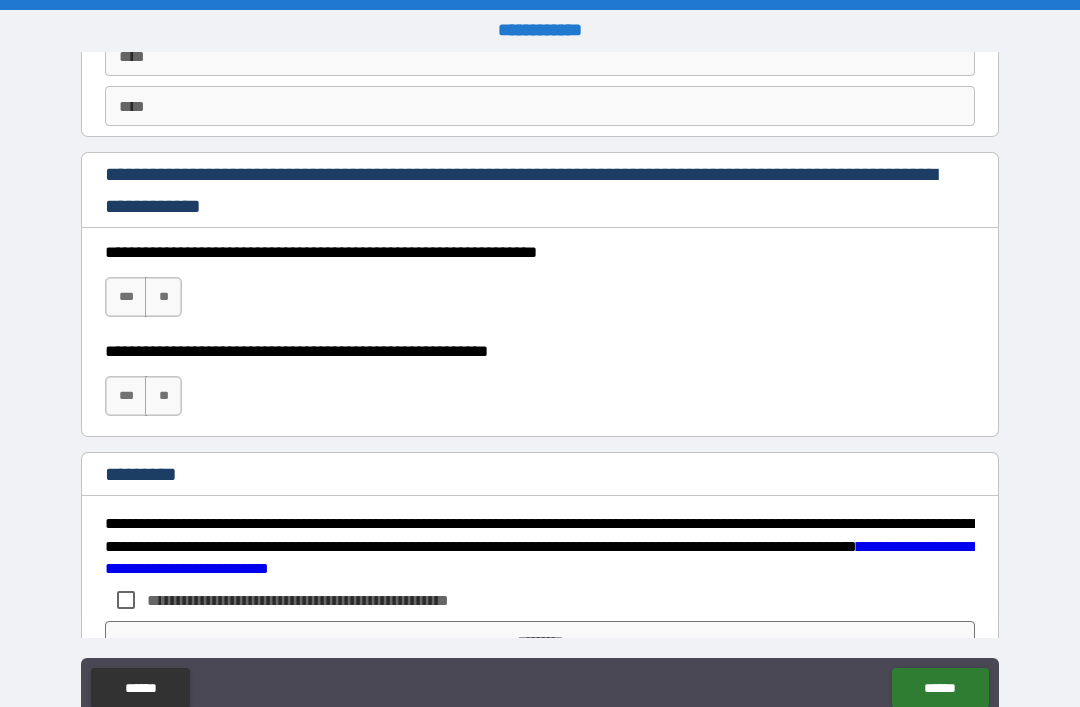 click on "***" at bounding box center [126, 297] 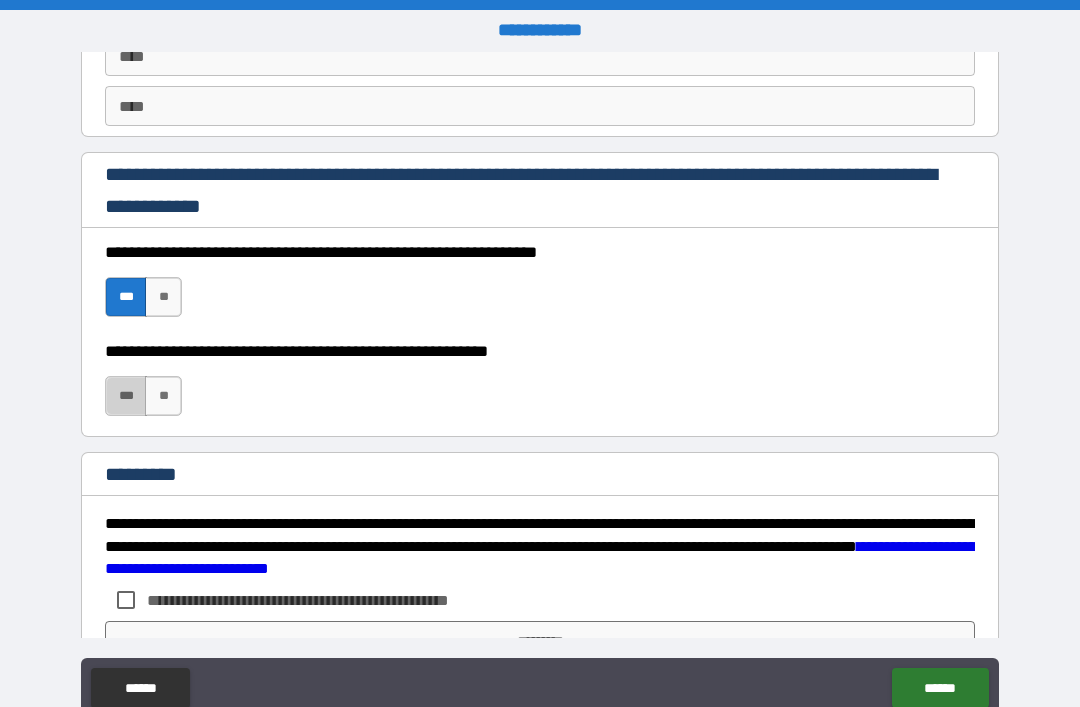 click on "***" at bounding box center (126, 396) 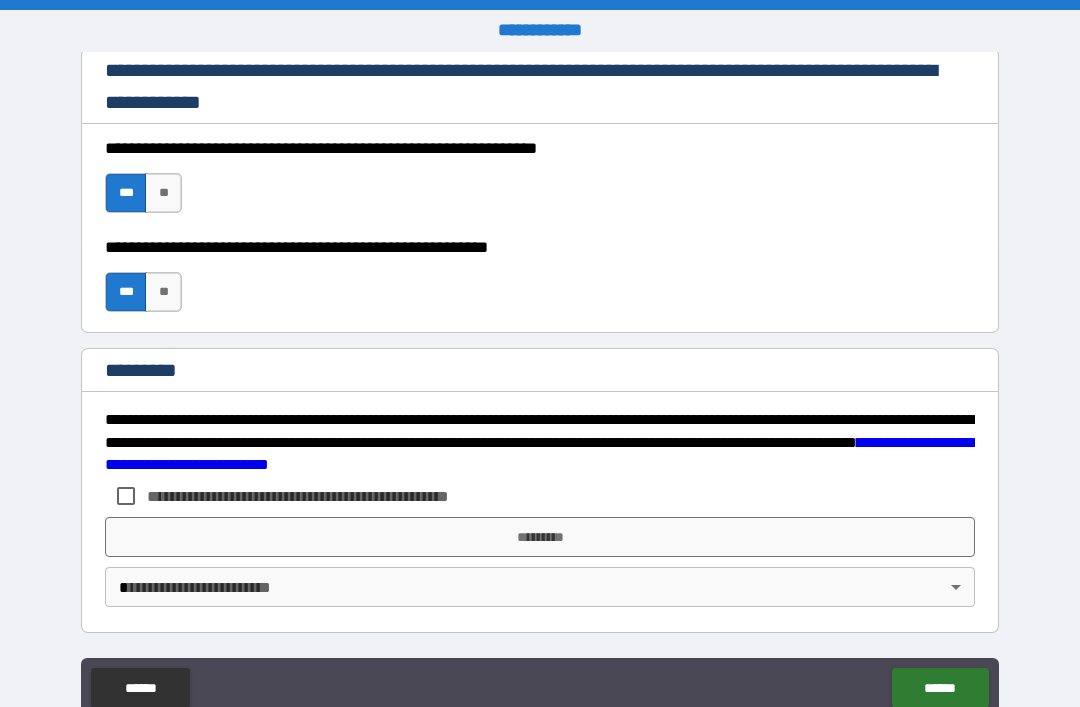 scroll, scrollTop: 2998, scrollLeft: 0, axis: vertical 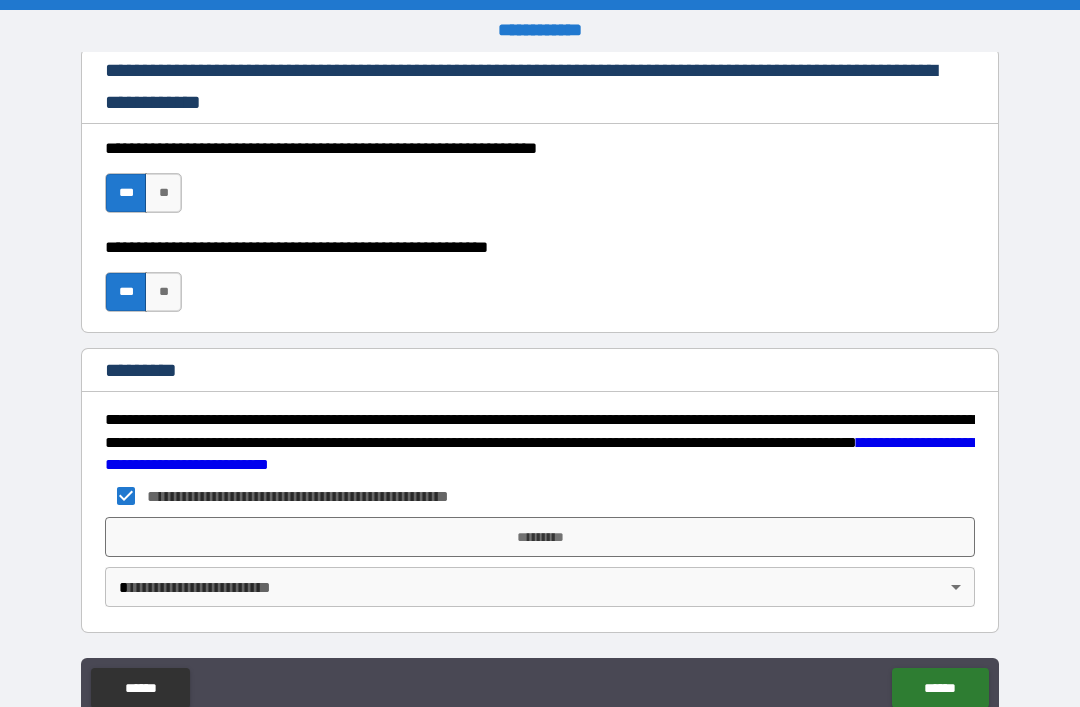 click on "*********" at bounding box center [540, 537] 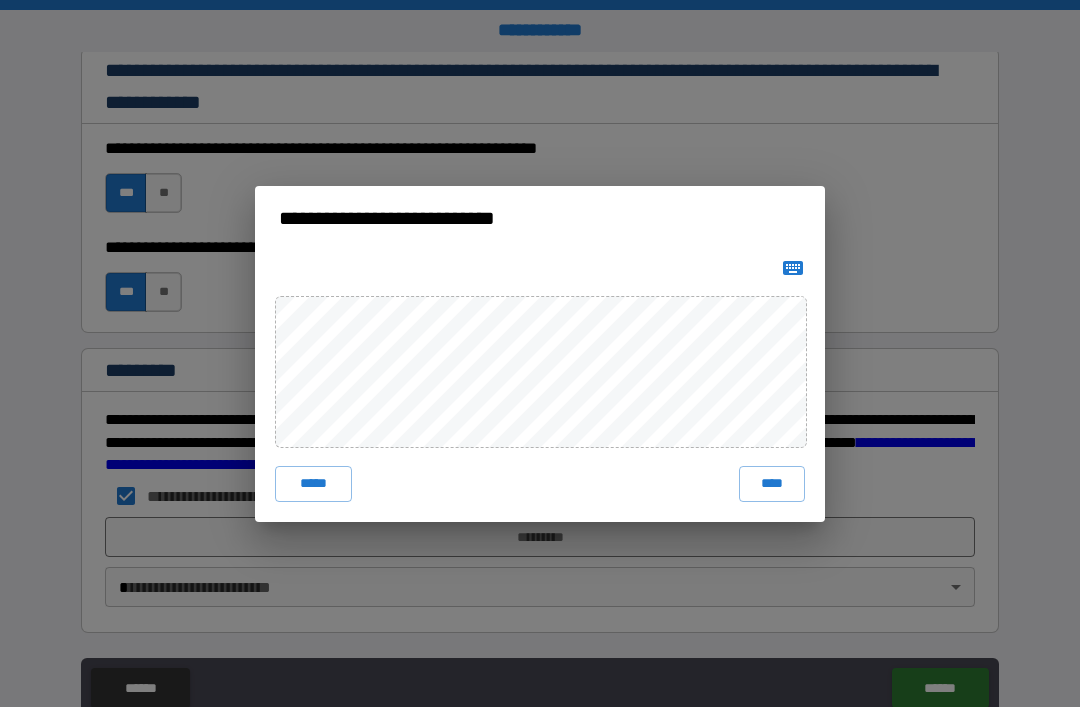 click 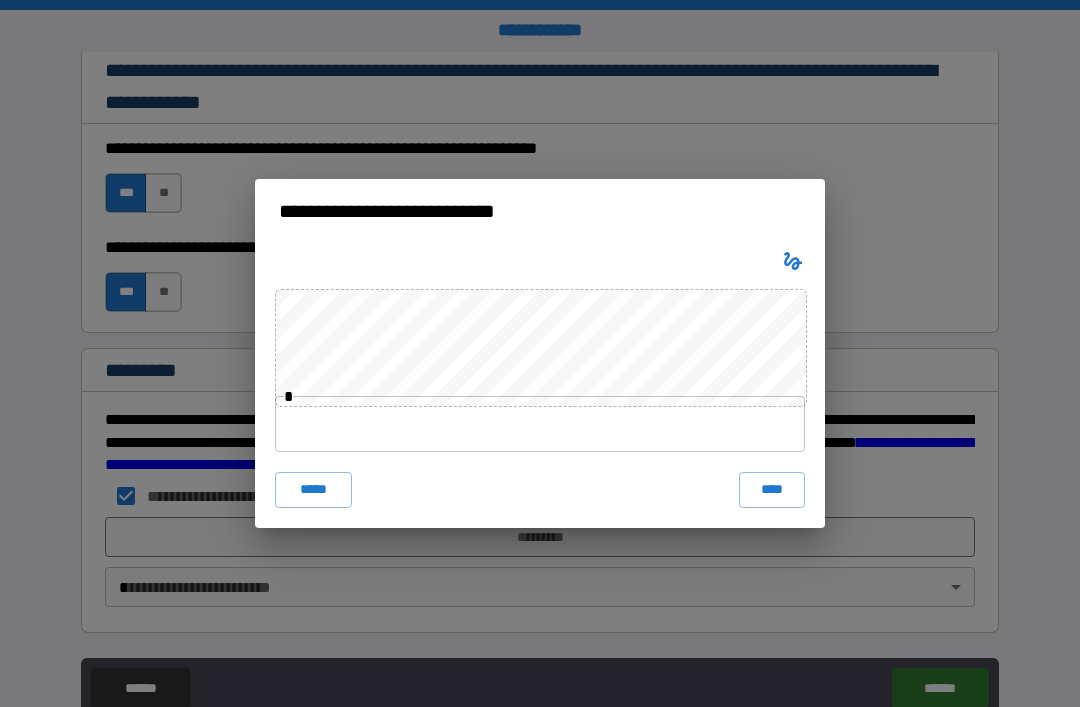 click on "*****" at bounding box center [313, 490] 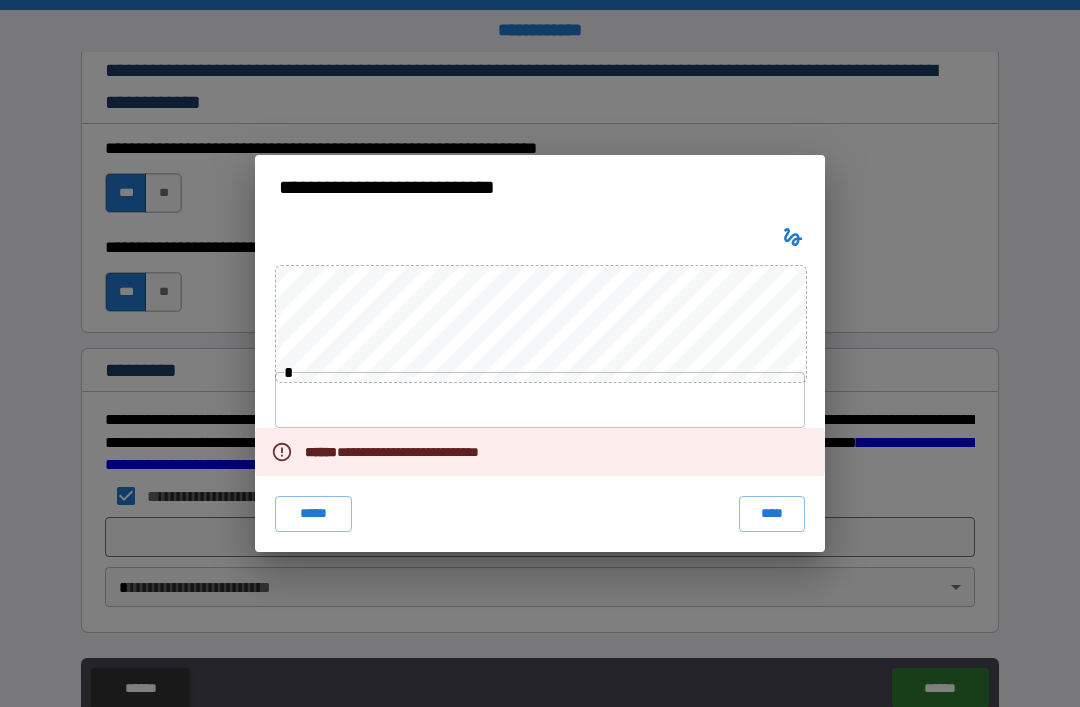 click on "*****" at bounding box center (313, 514) 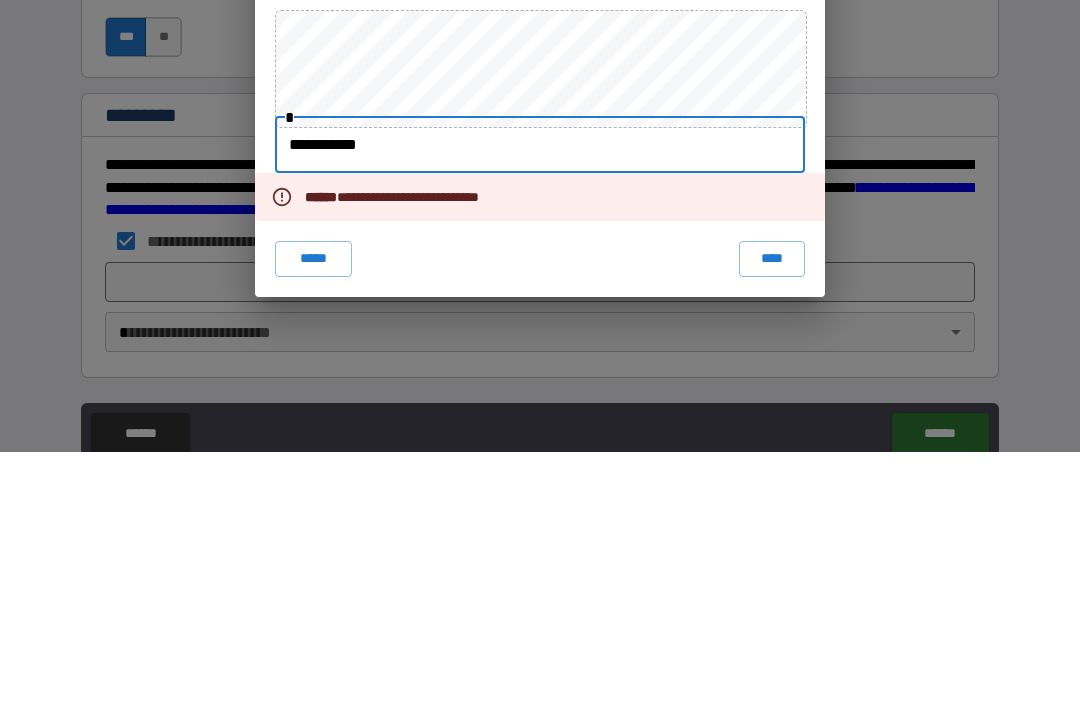 type on "**********" 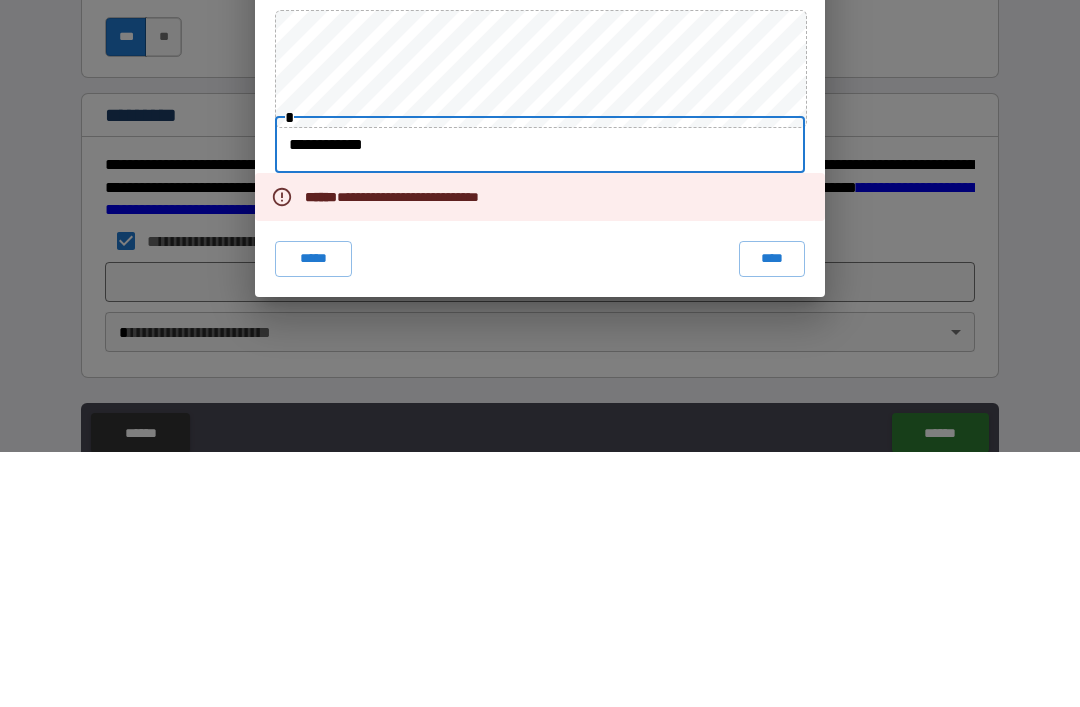 click on "****" at bounding box center [772, 514] 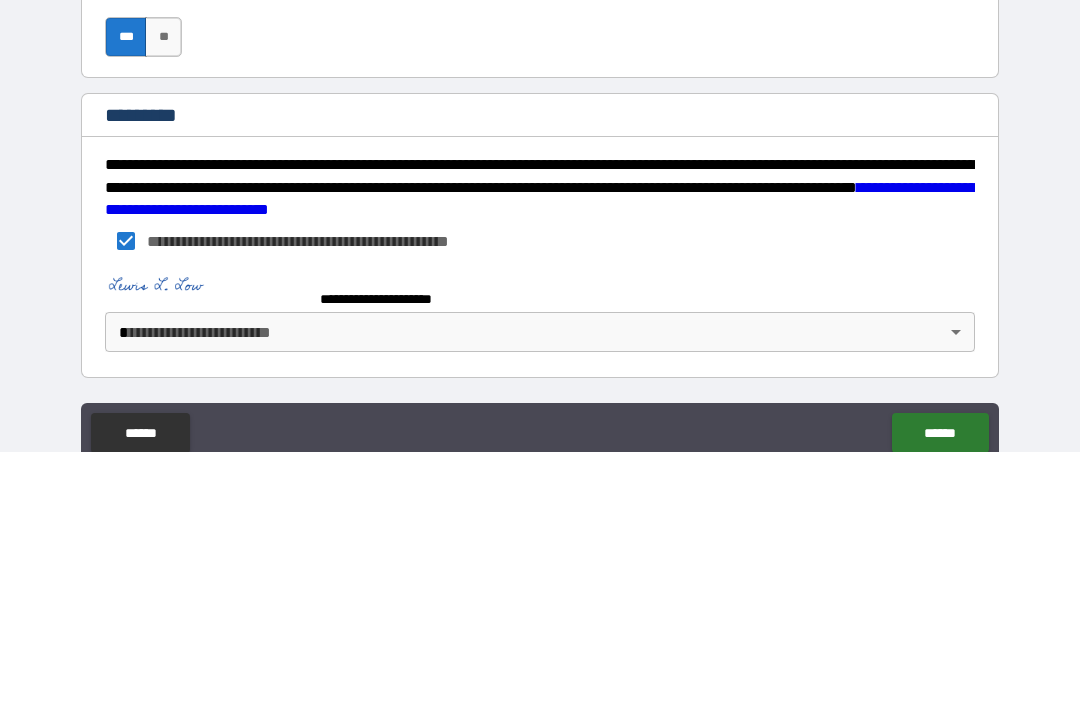 scroll, scrollTop: 64, scrollLeft: 0, axis: vertical 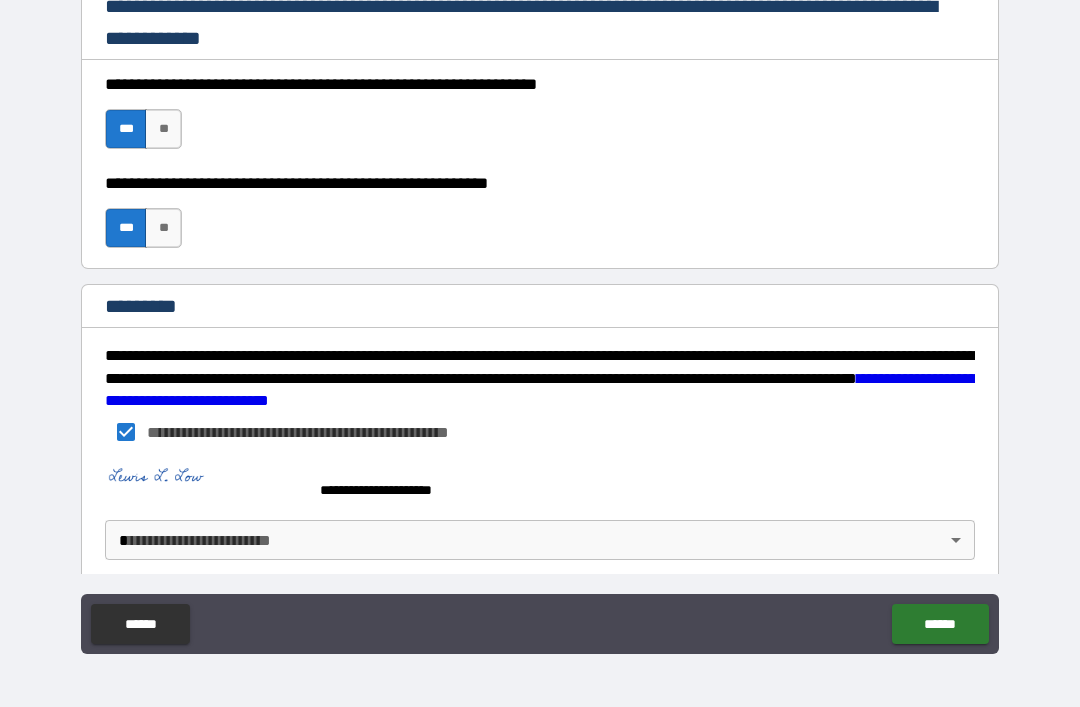 click on "**********" at bounding box center (540, 321) 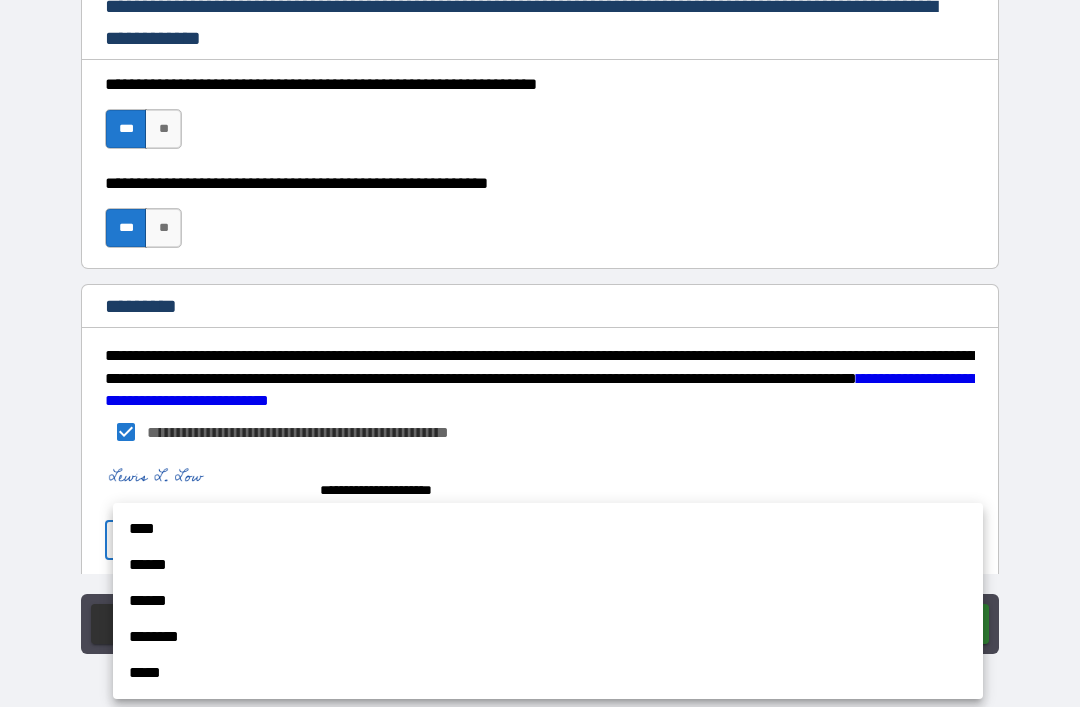 click on "****" at bounding box center [548, 529] 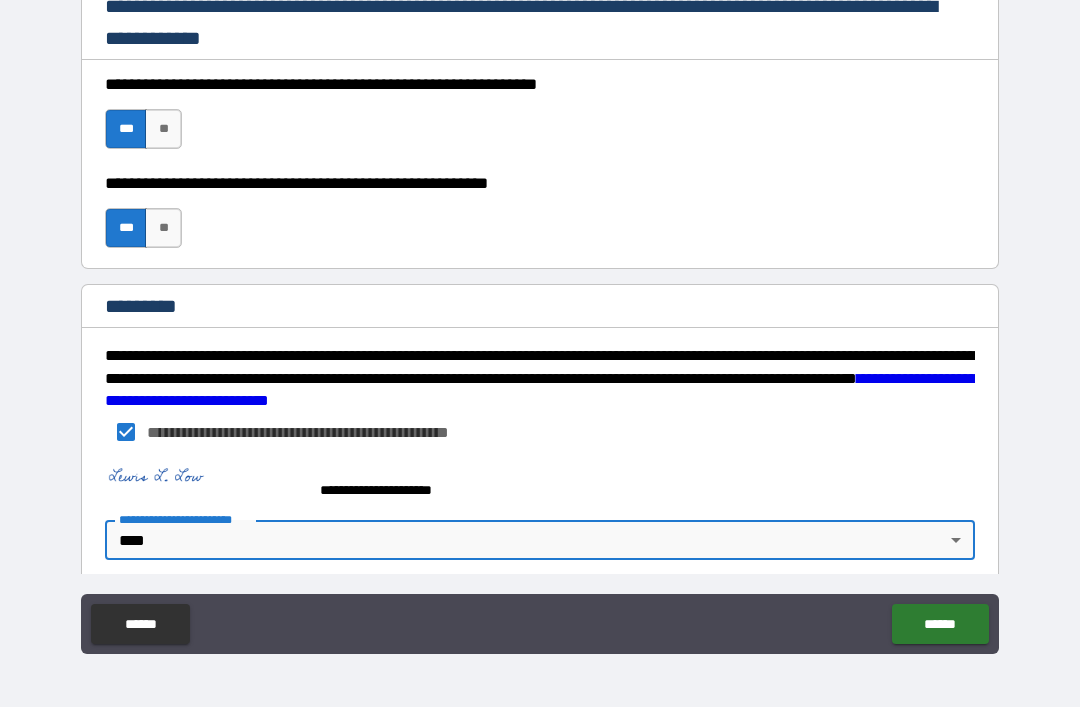 click on "******" at bounding box center [940, 624] 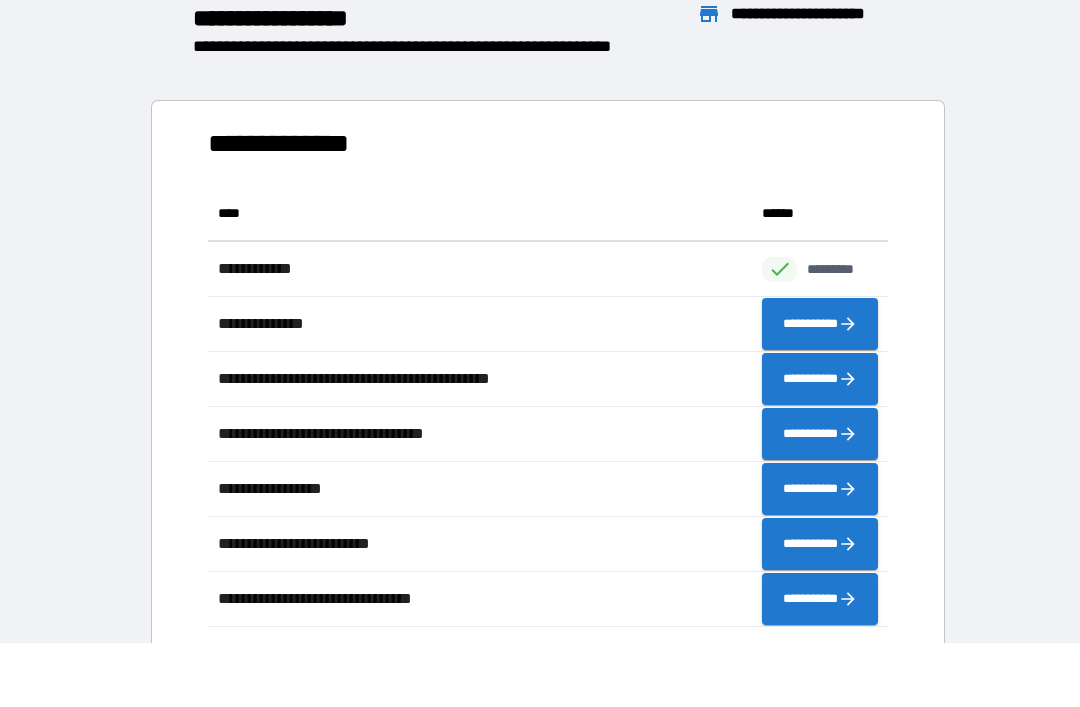 scroll, scrollTop: 441, scrollLeft: 680, axis: both 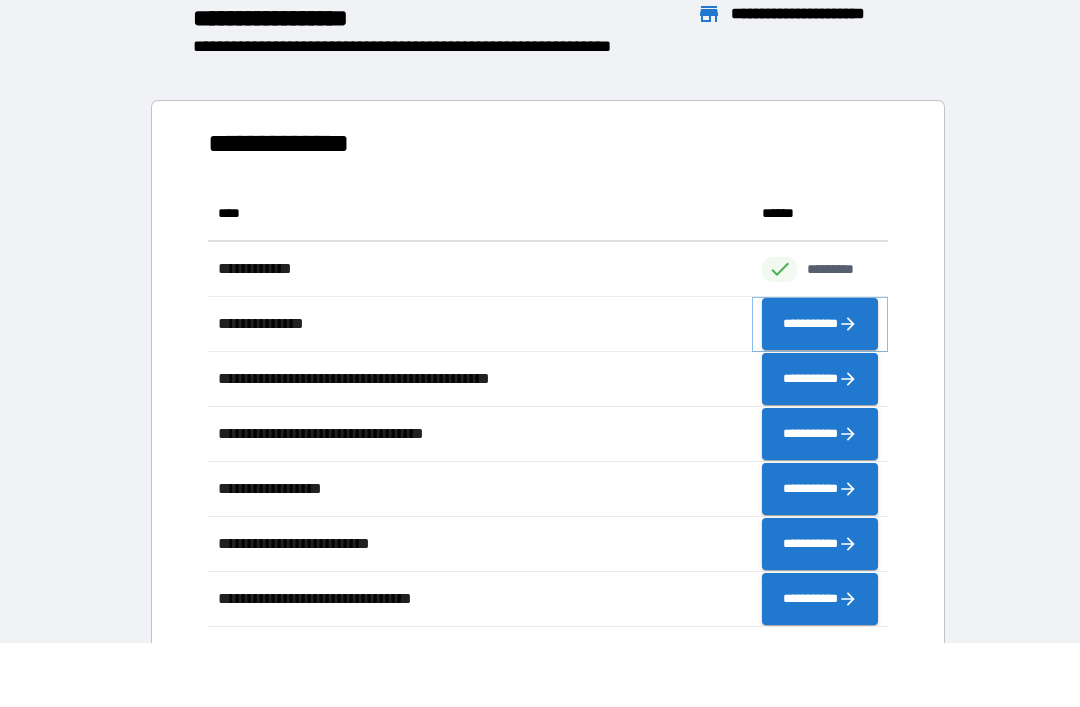 click on "**********" at bounding box center [820, 324] 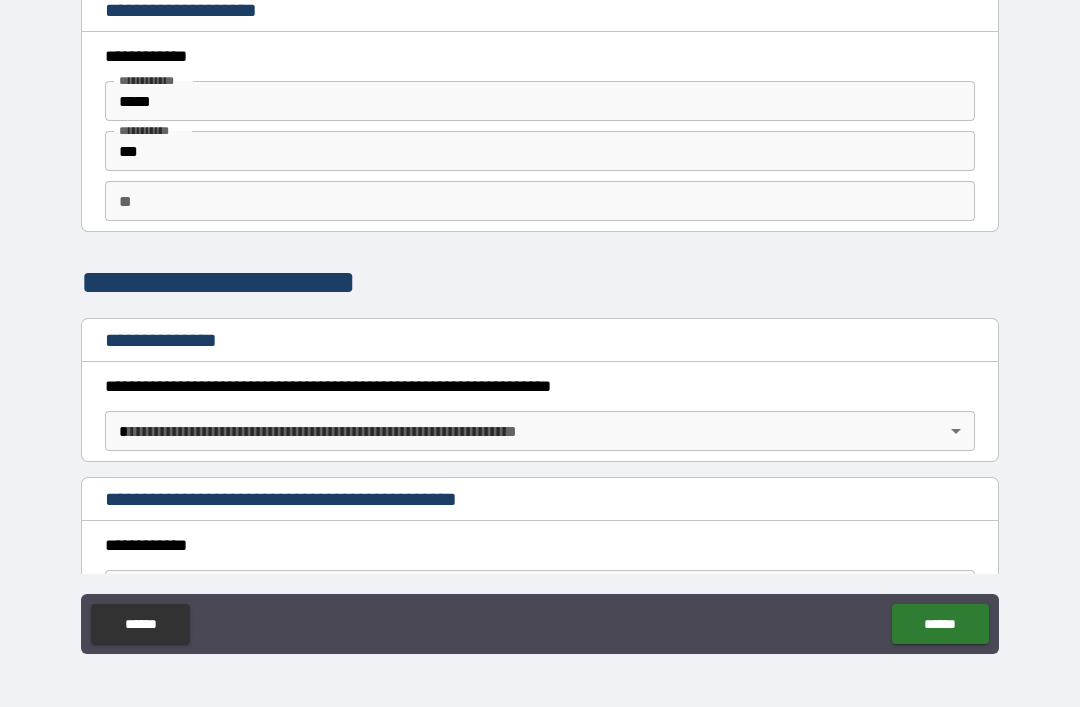 click on "**********" at bounding box center [540, 321] 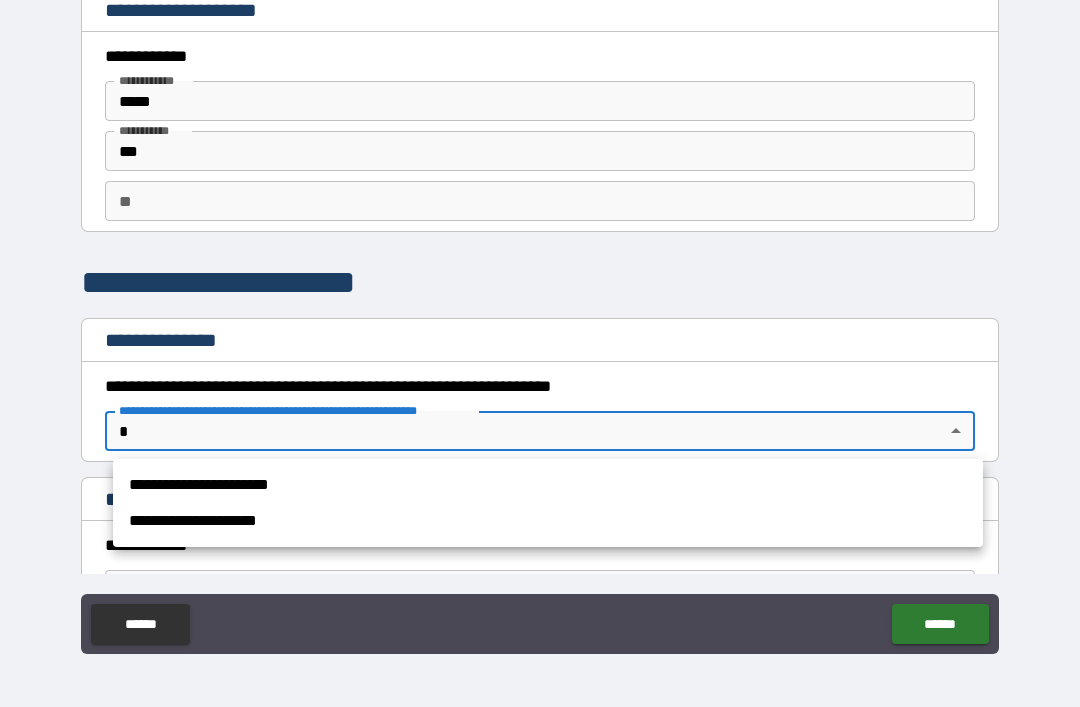 click on "**********" at bounding box center [548, 521] 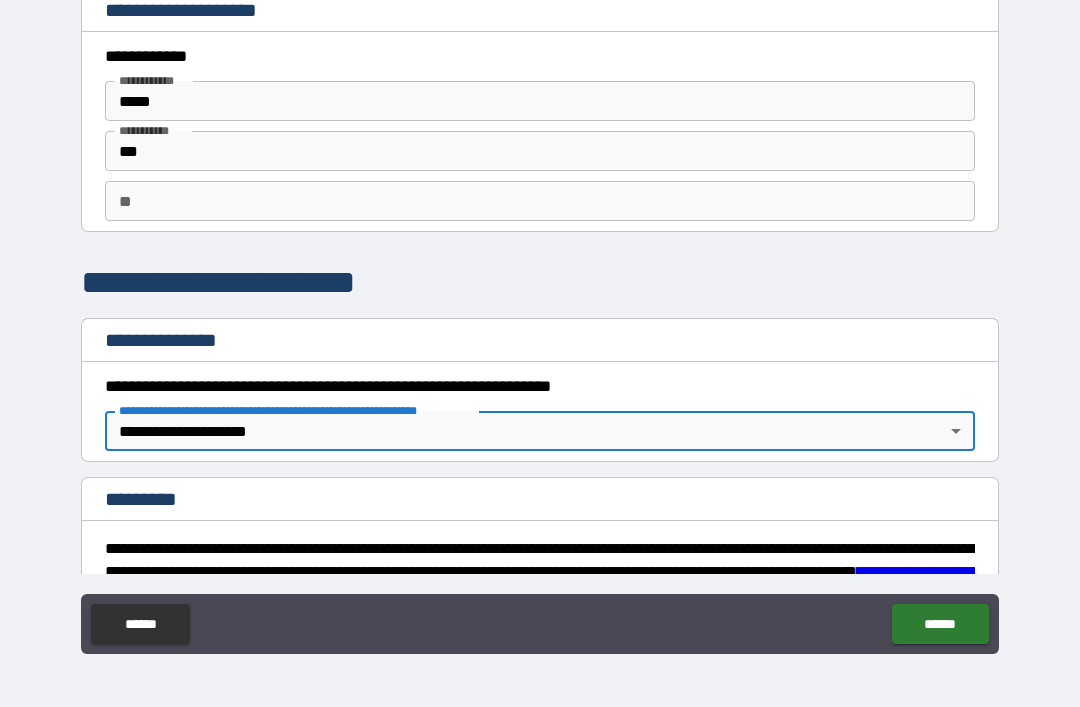 type on "*" 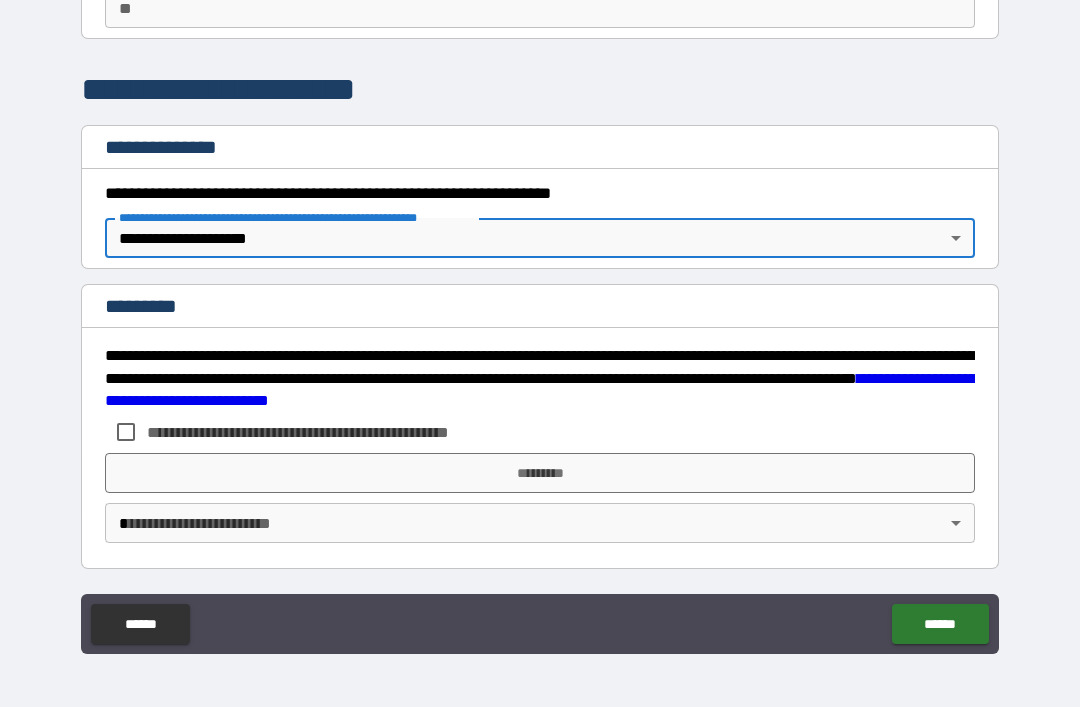 scroll, scrollTop: 193, scrollLeft: 0, axis: vertical 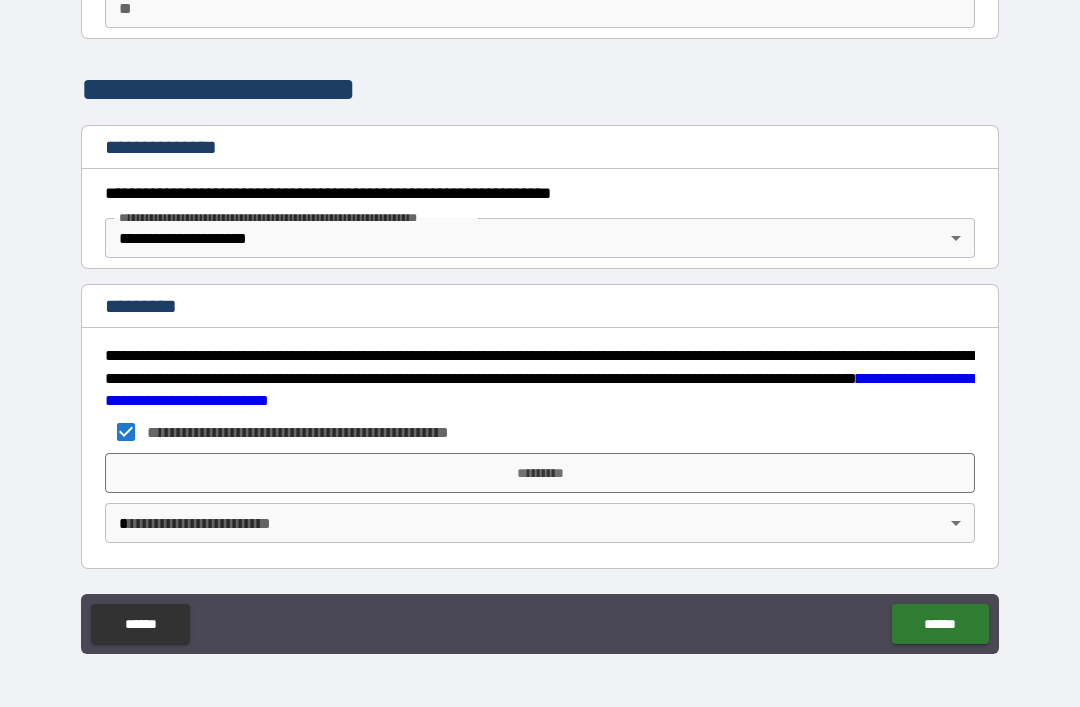 click on "*********" at bounding box center [540, 473] 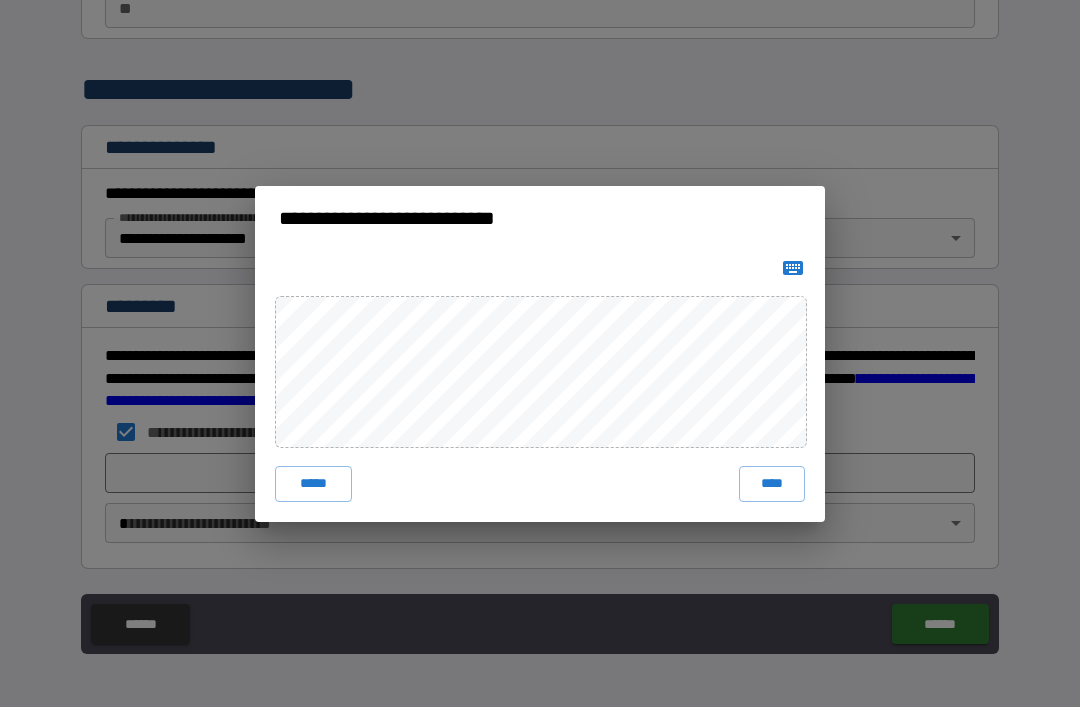click 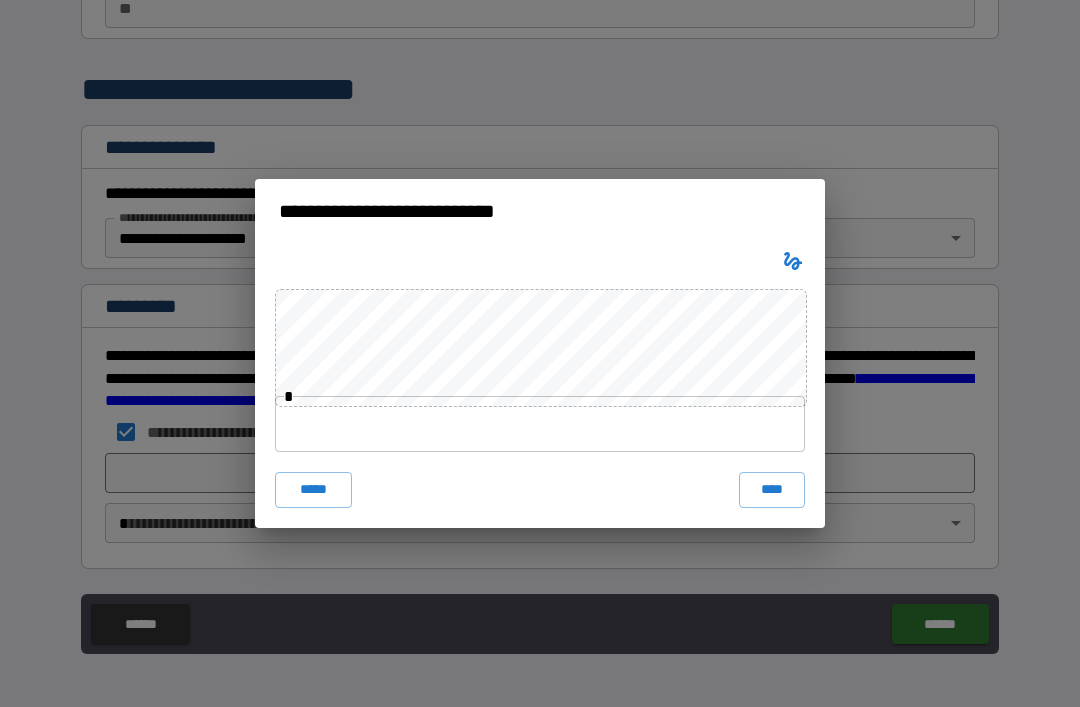 click at bounding box center (540, 424) 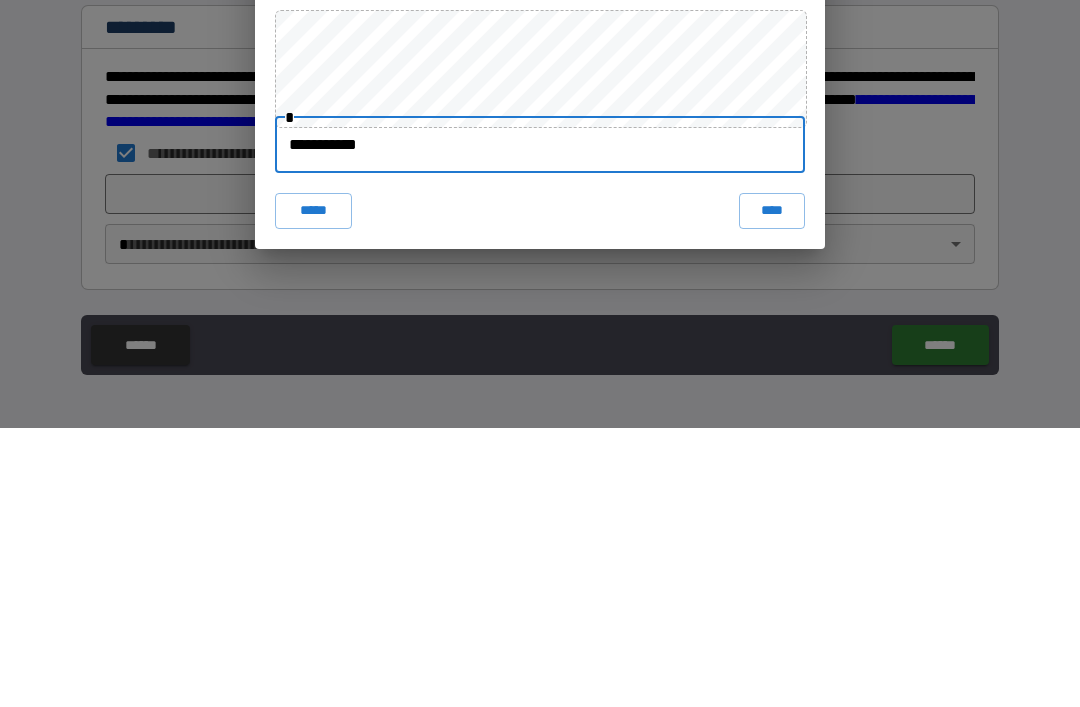 type on "**********" 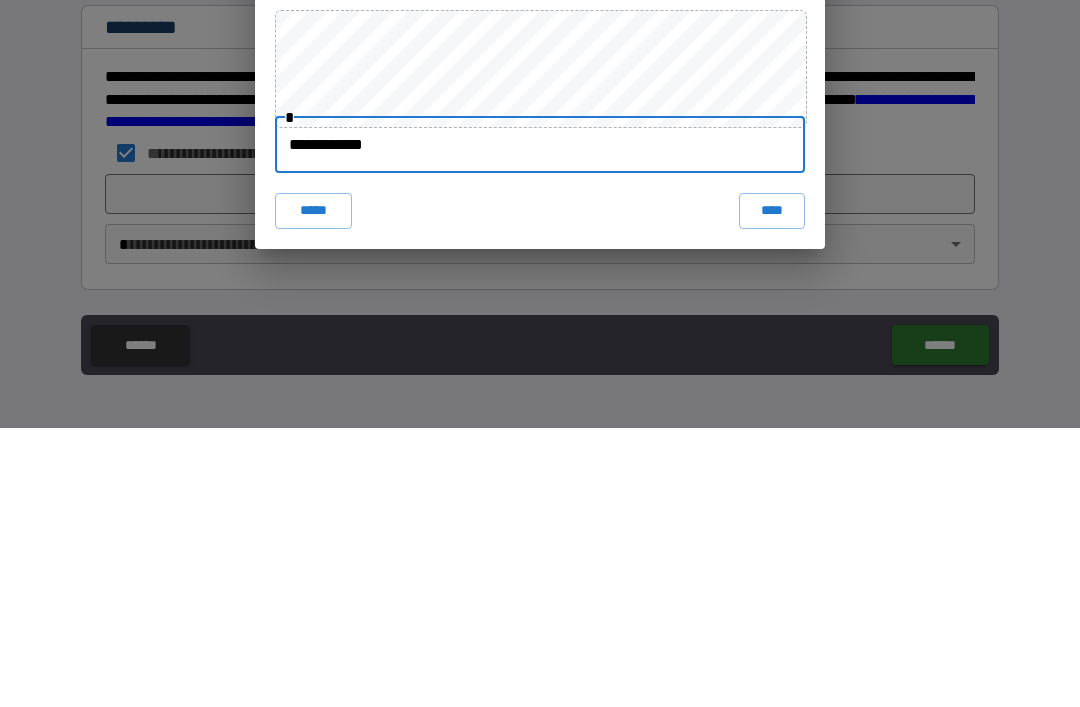 click on "****" at bounding box center (772, 490) 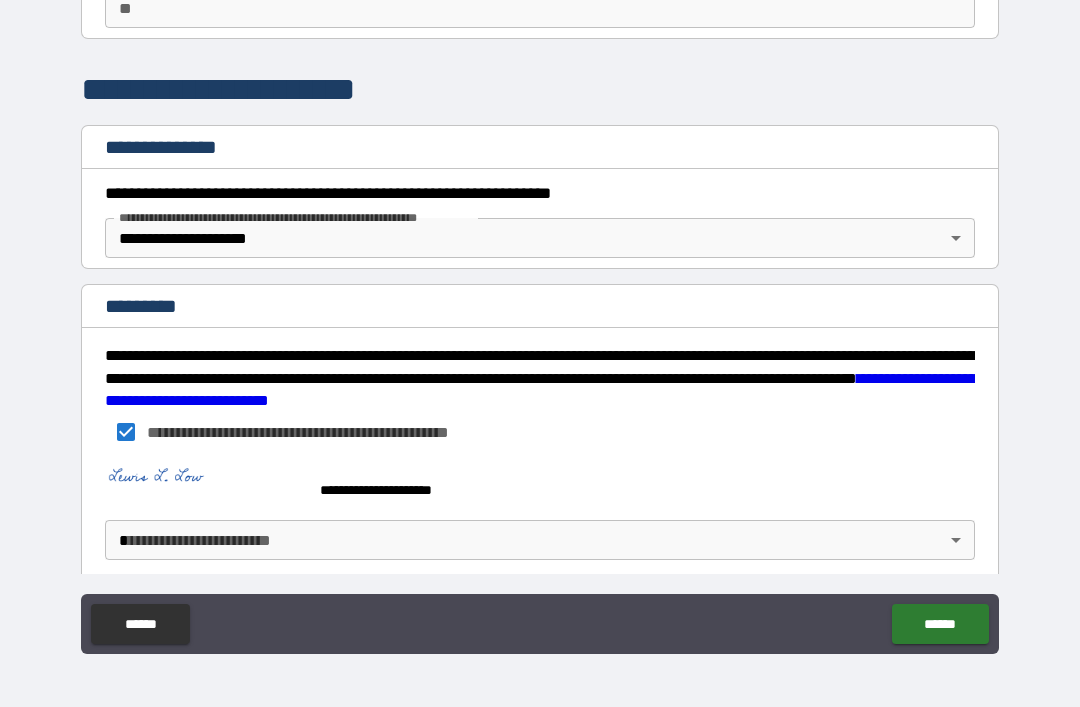 click on "**********" at bounding box center (540, 321) 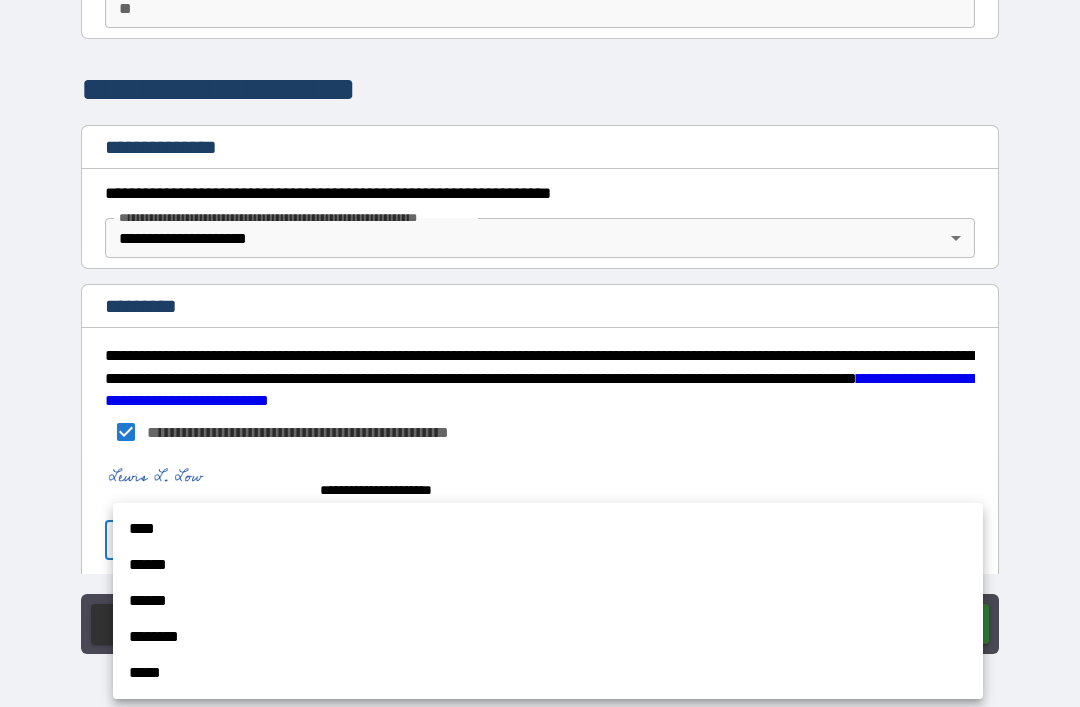click on "****" at bounding box center [548, 529] 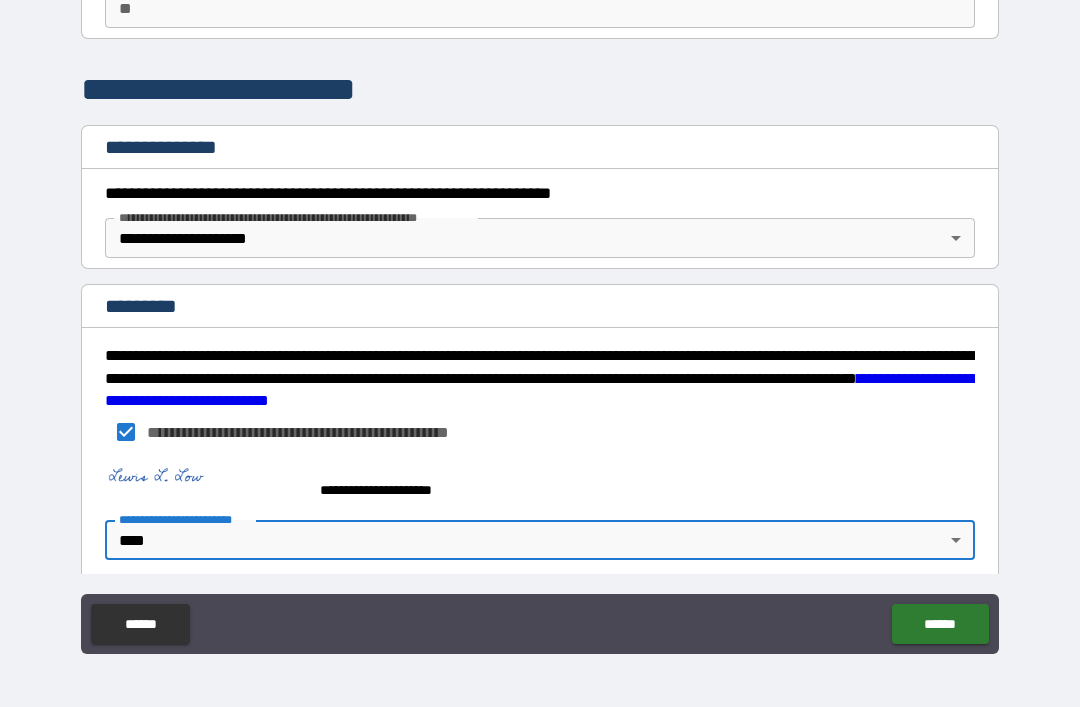 click on "******" at bounding box center (940, 624) 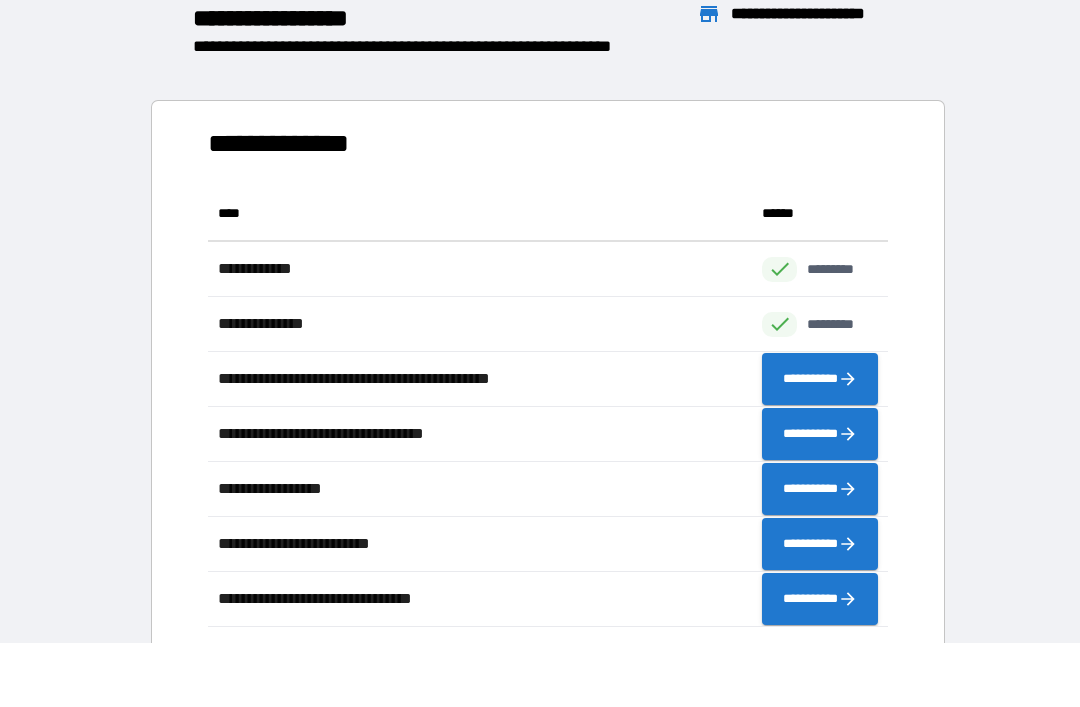 scroll, scrollTop: 441, scrollLeft: 680, axis: both 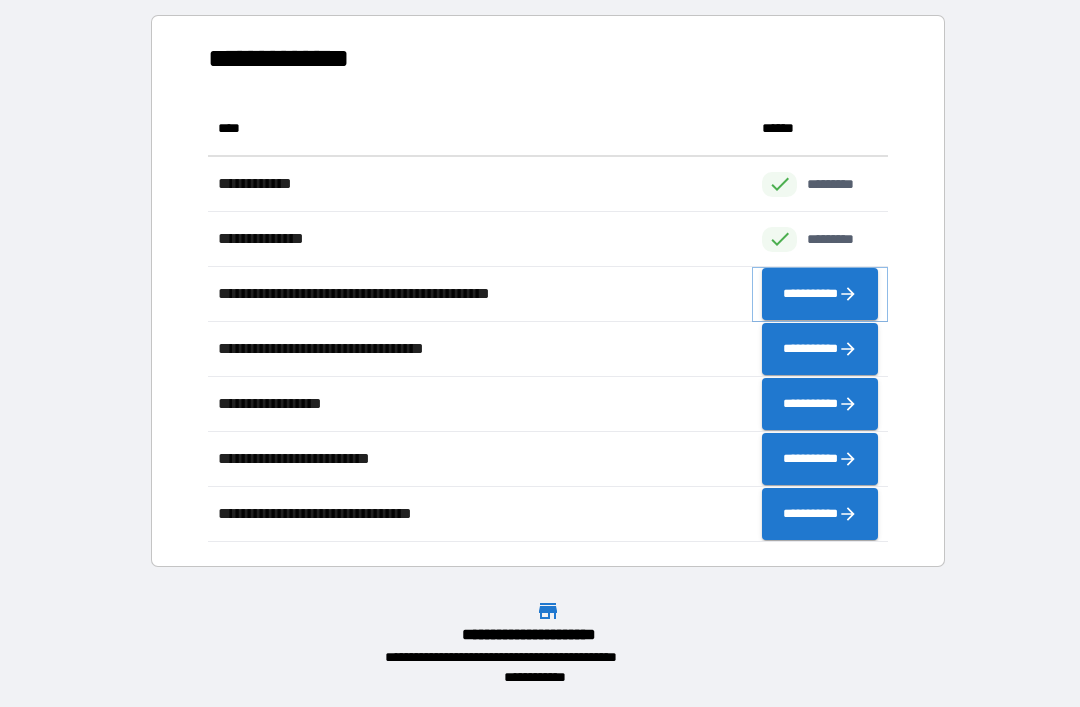 click on "**********" at bounding box center [820, 294] 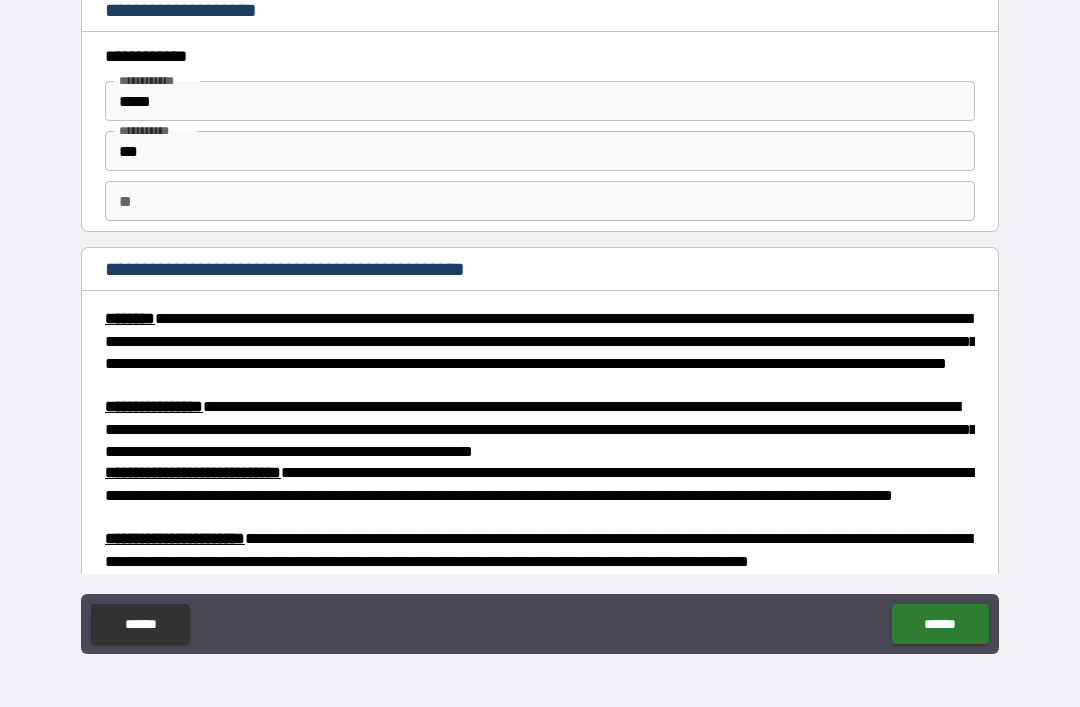 type on "*" 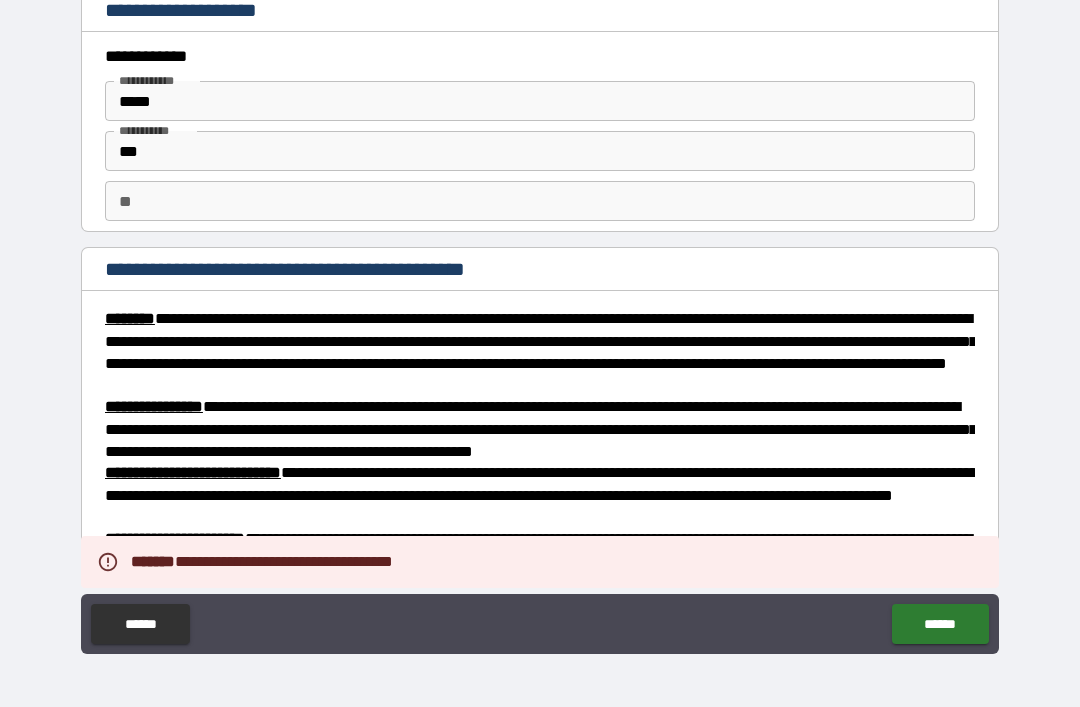 type on "*" 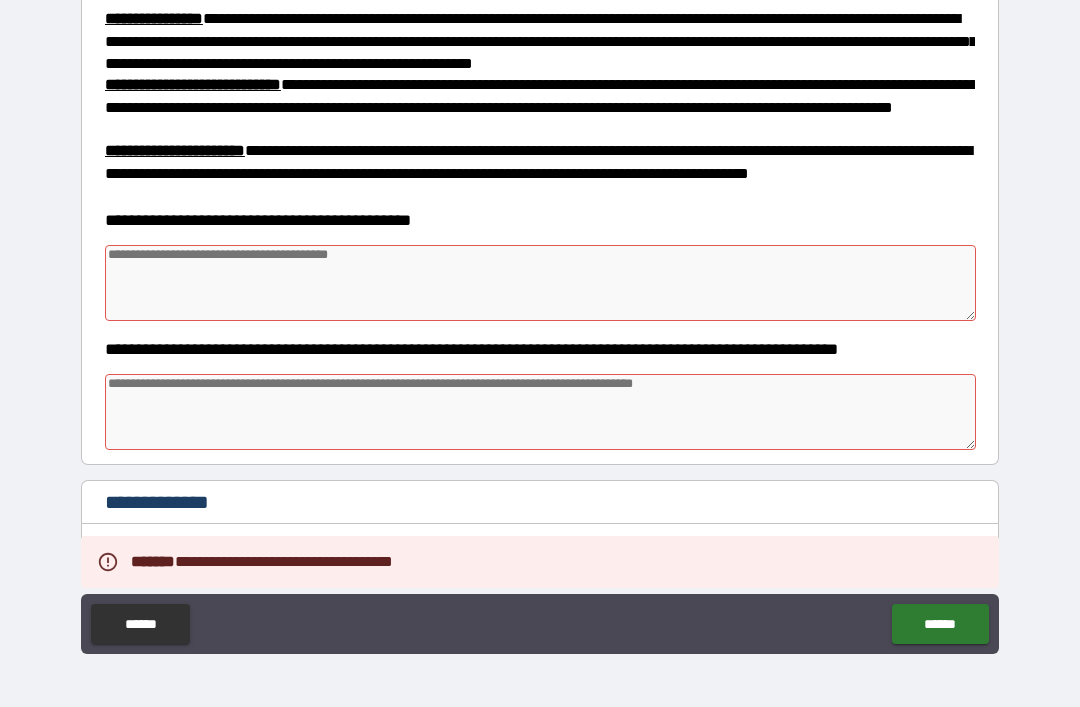 scroll, scrollTop: 393, scrollLeft: 0, axis: vertical 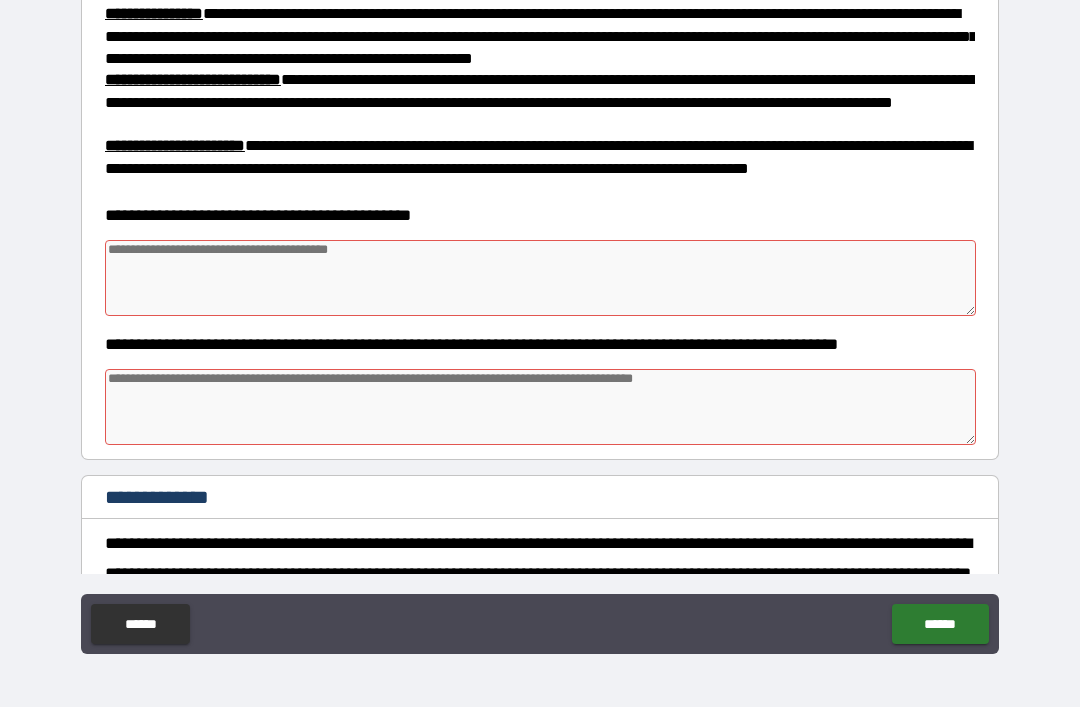 click at bounding box center [540, 278] 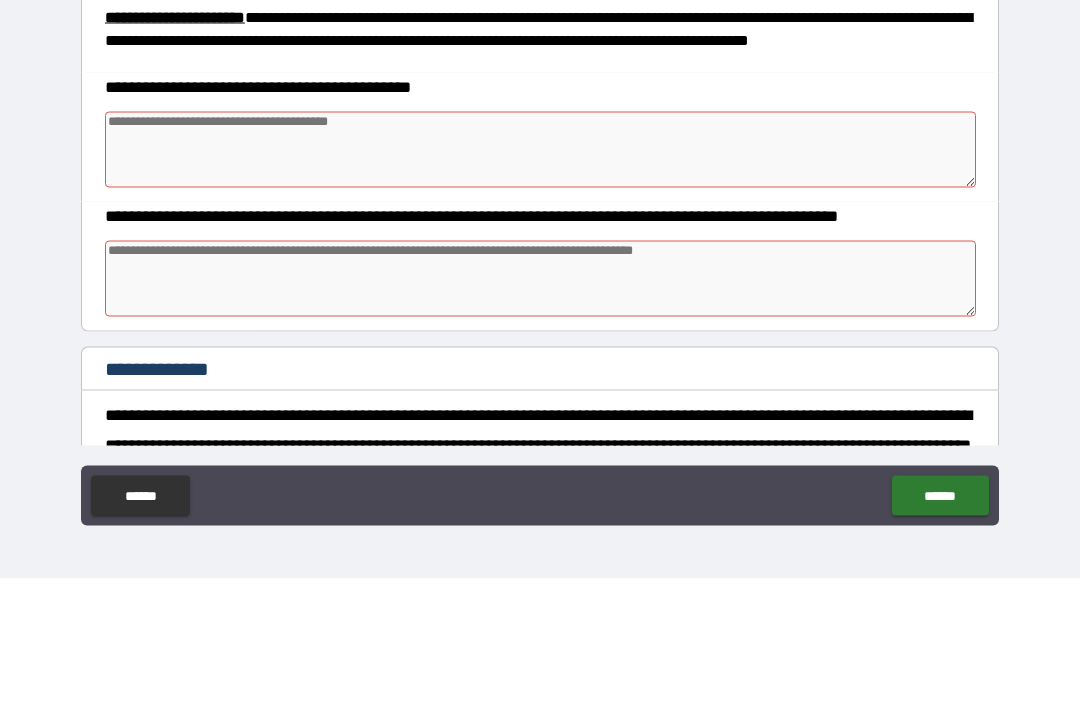 type on "*" 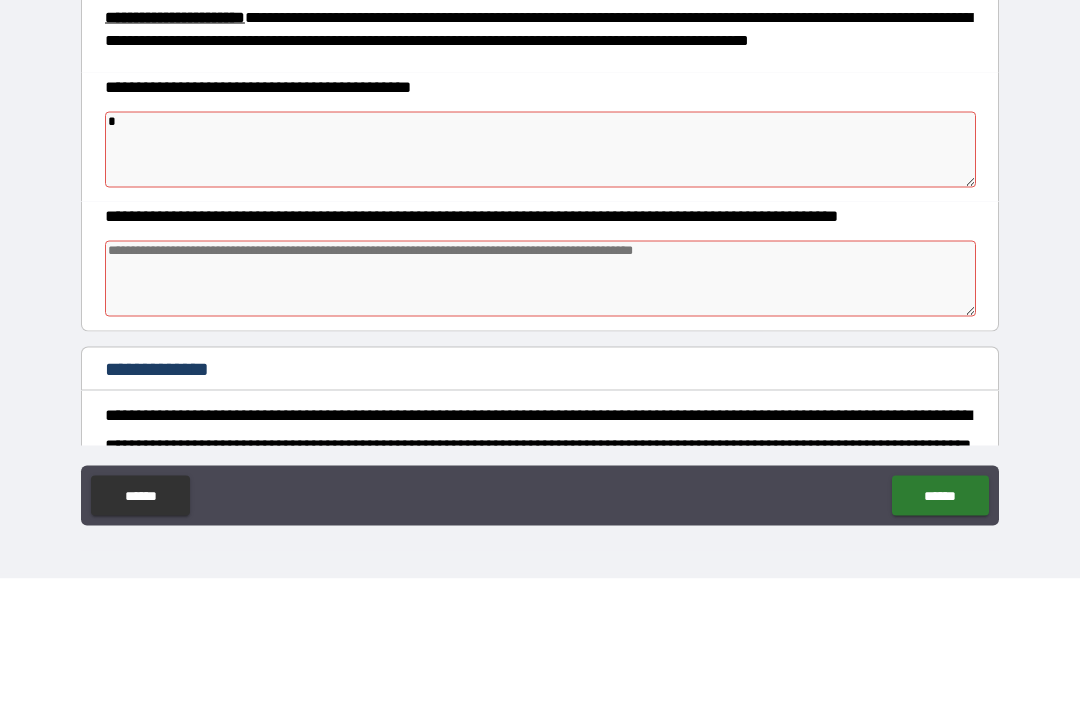type on "*" 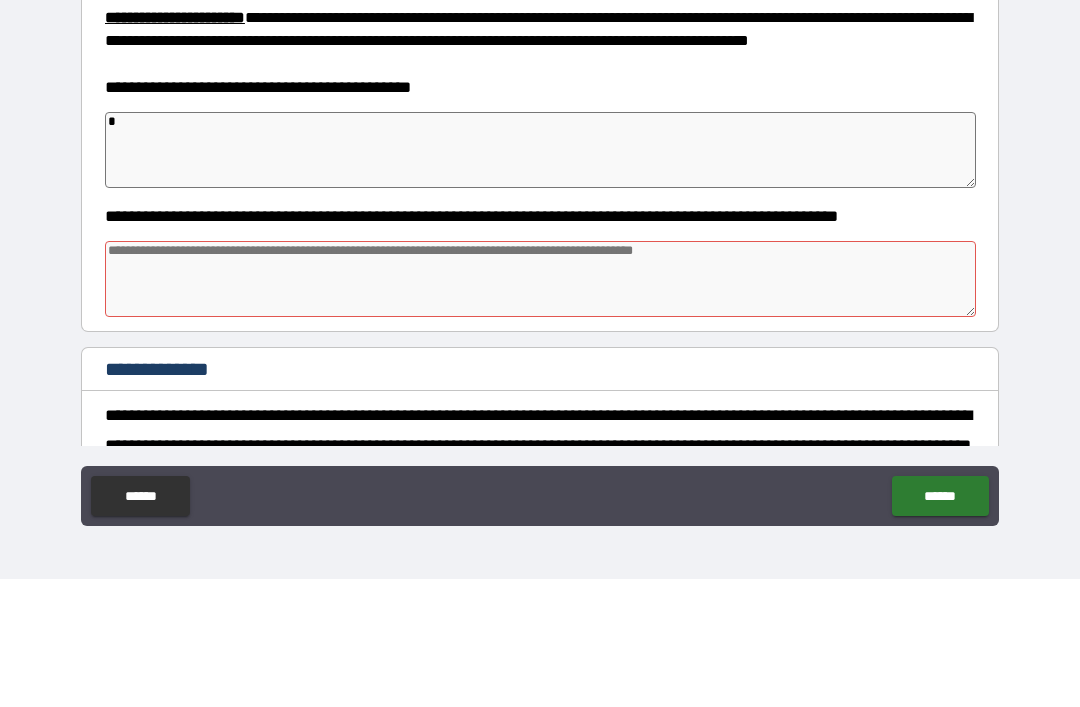 type on "*" 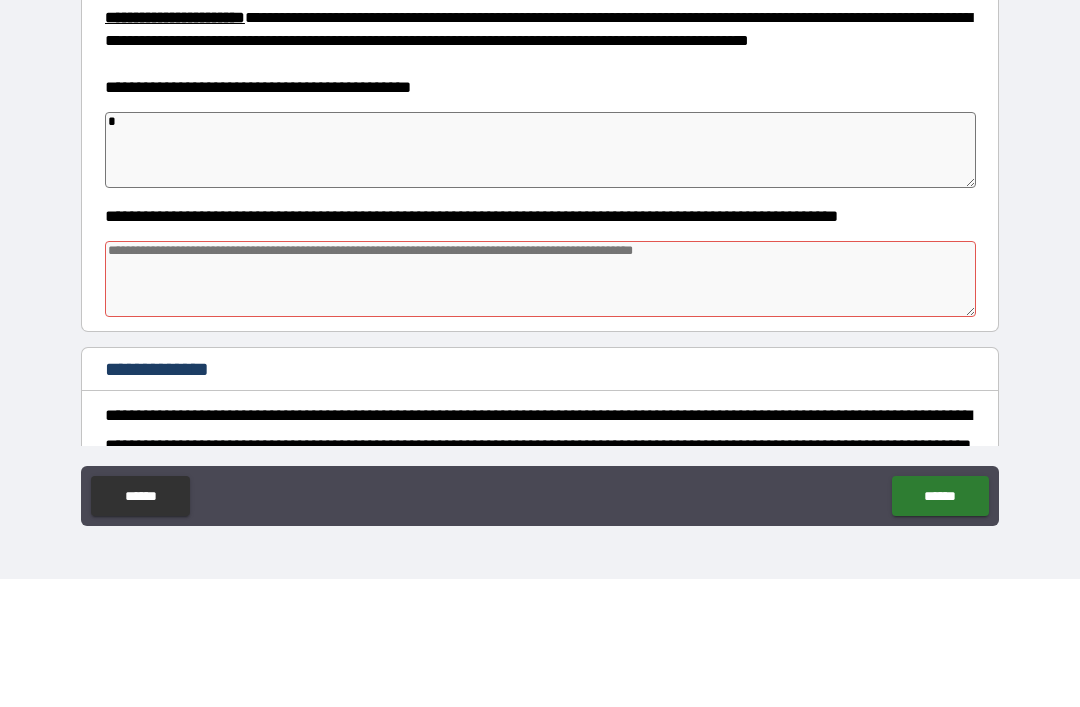 type on "*" 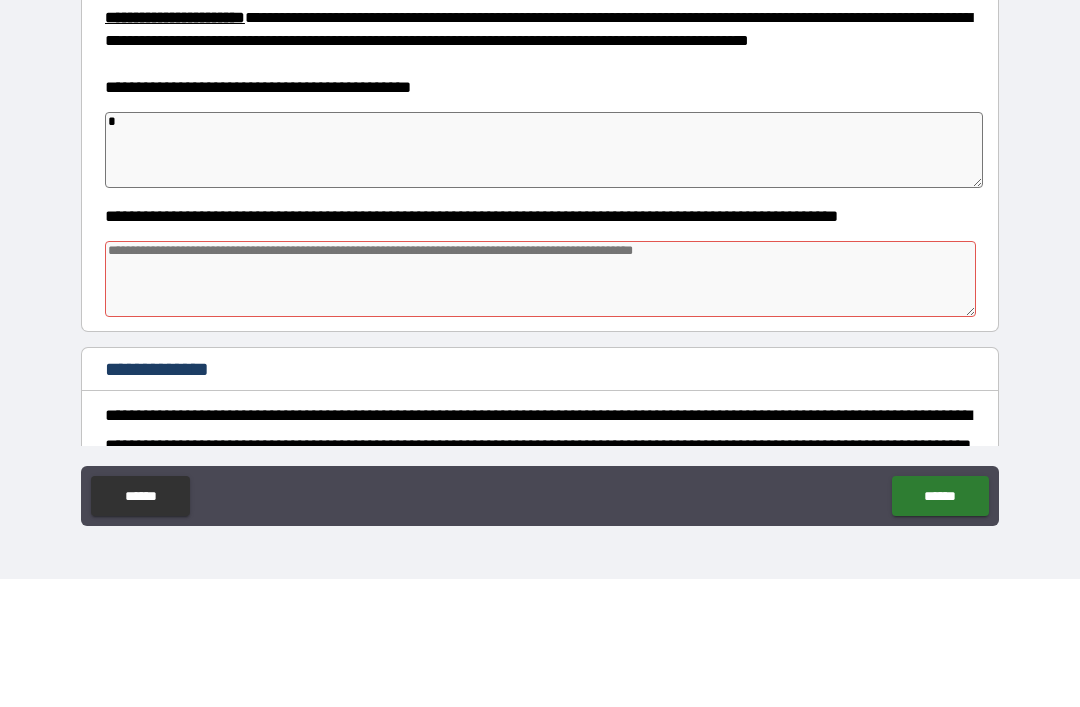 type on "**" 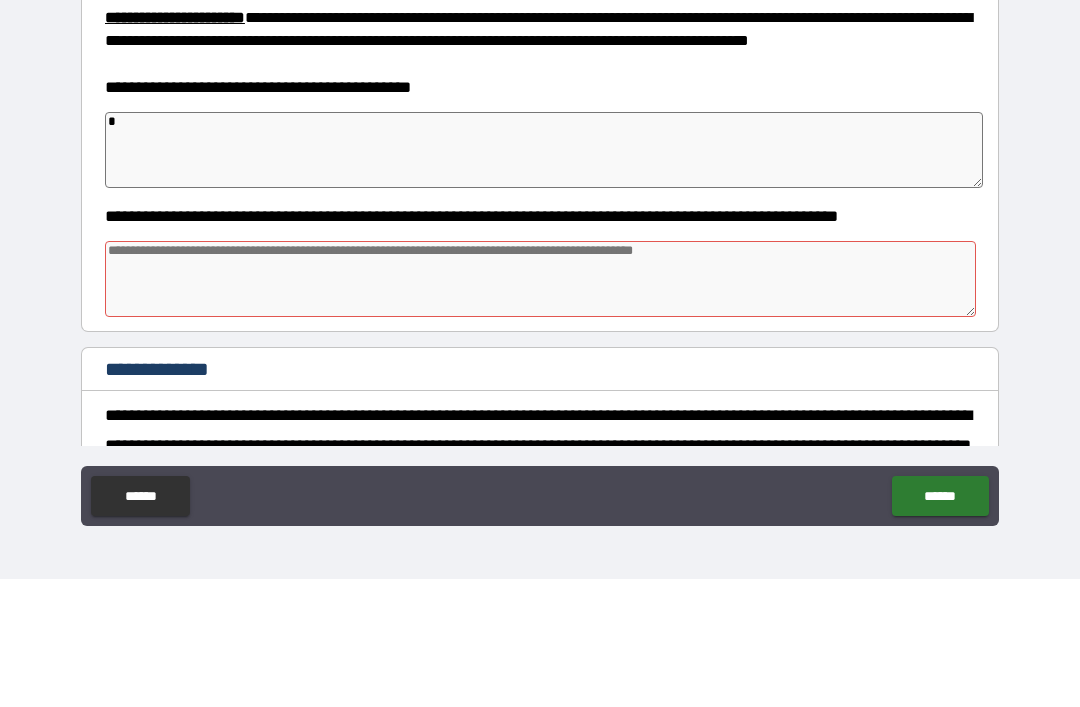 type on "*" 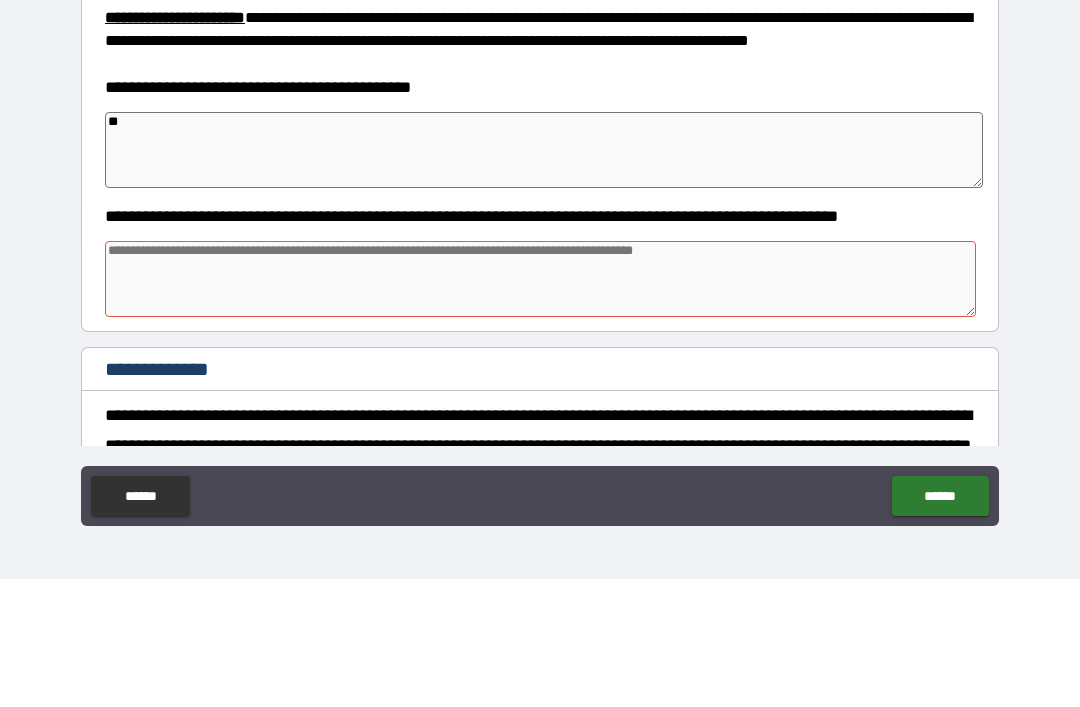 type on "*" 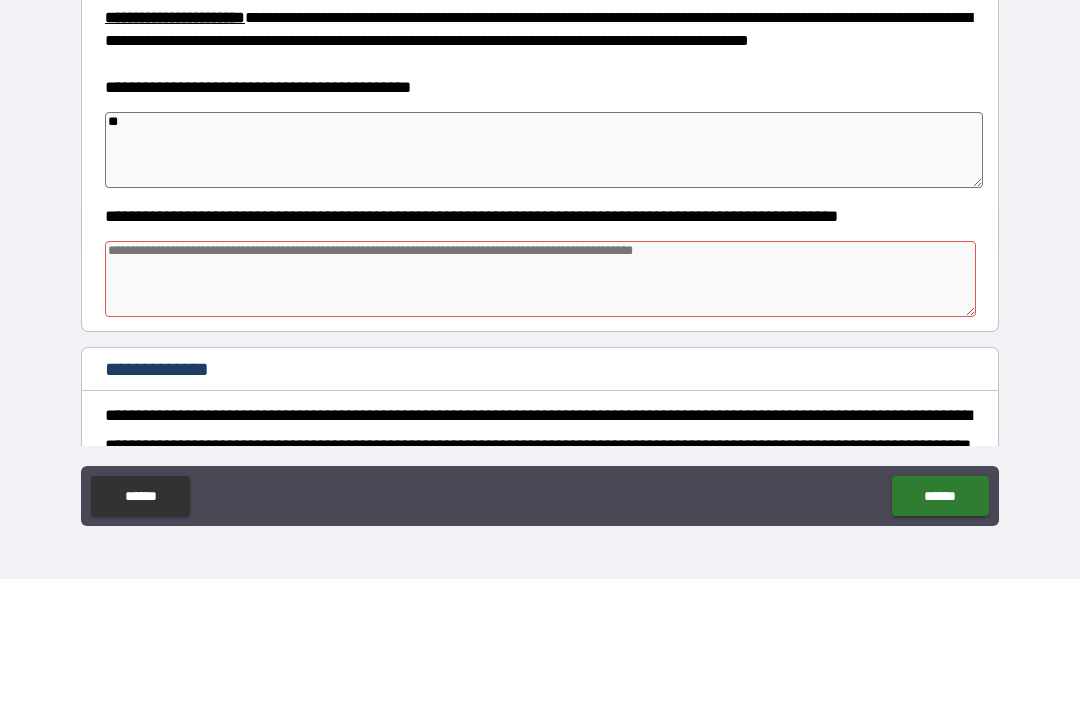 type on "*" 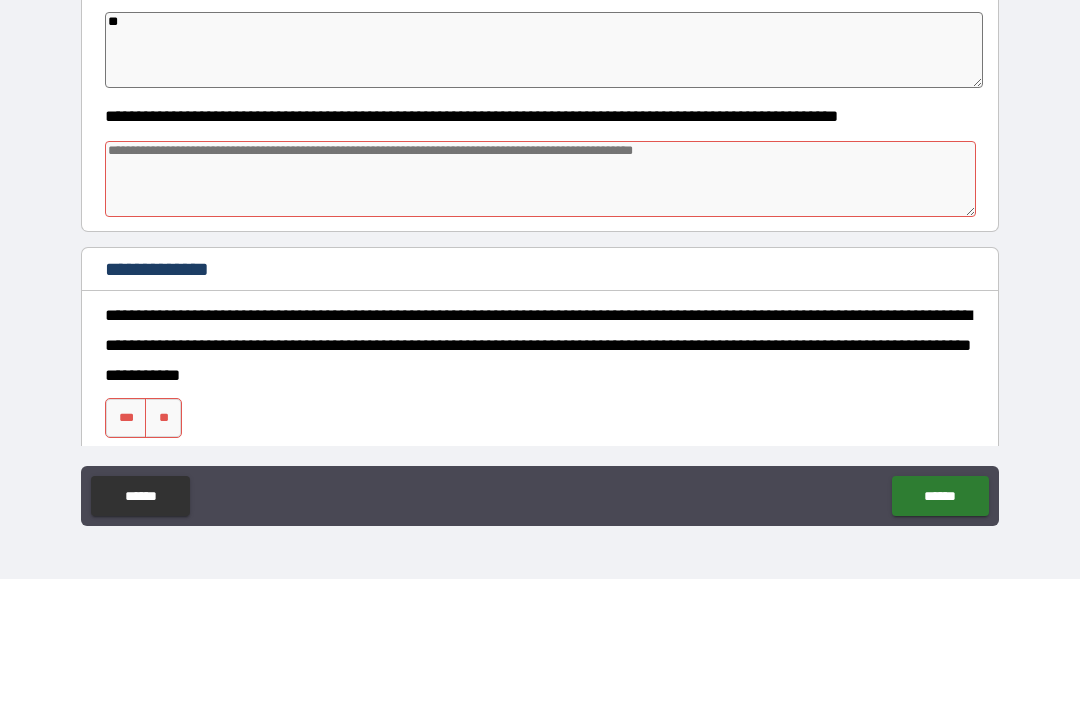scroll, scrollTop: 501, scrollLeft: 0, axis: vertical 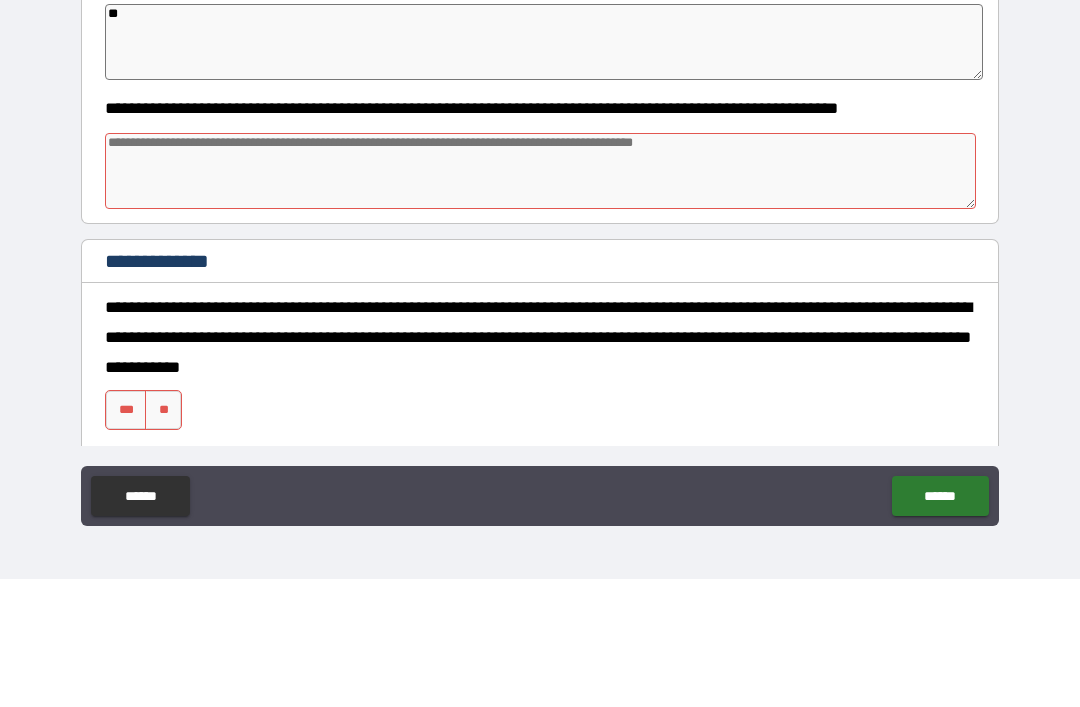 type on "**" 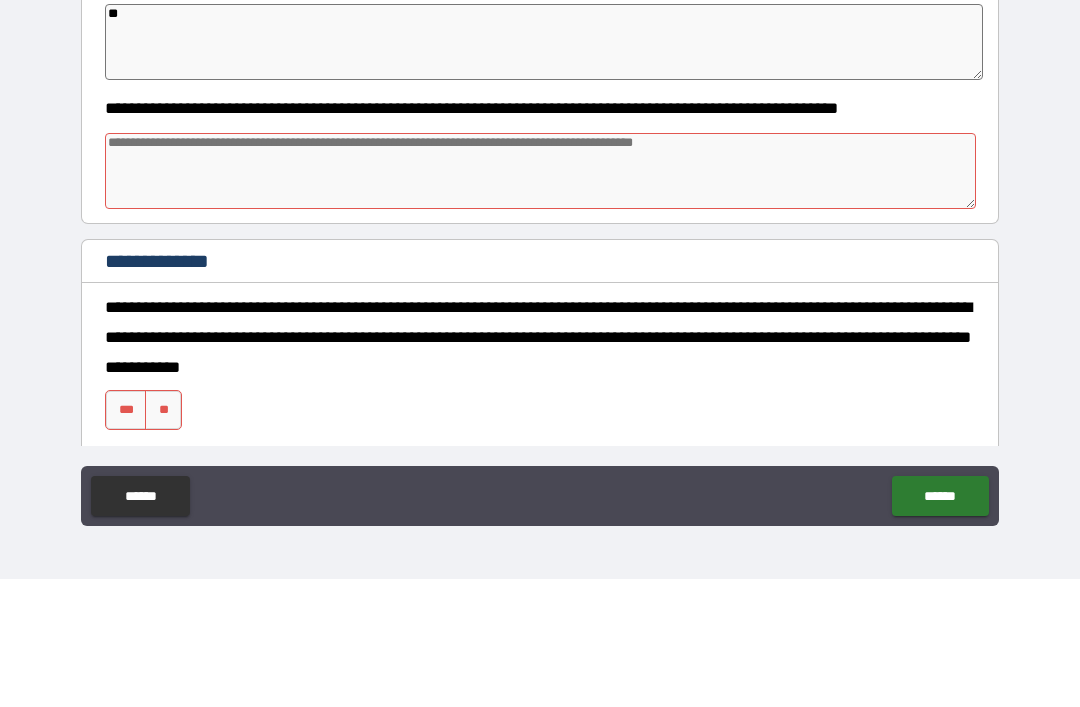 type on "*" 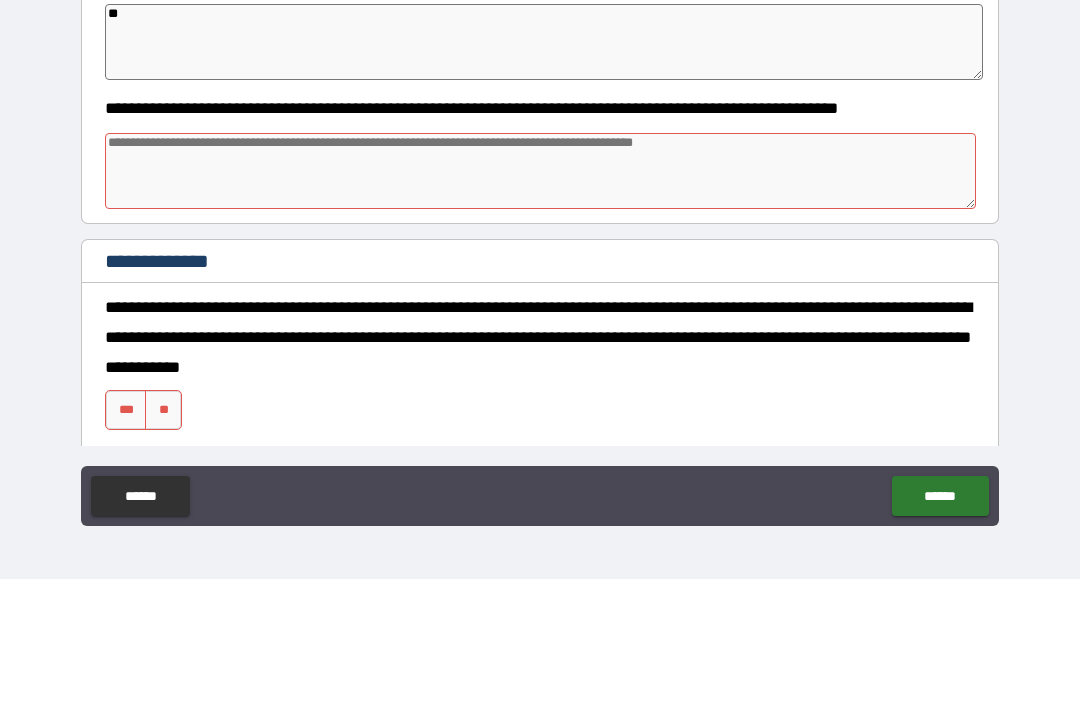 type on "*" 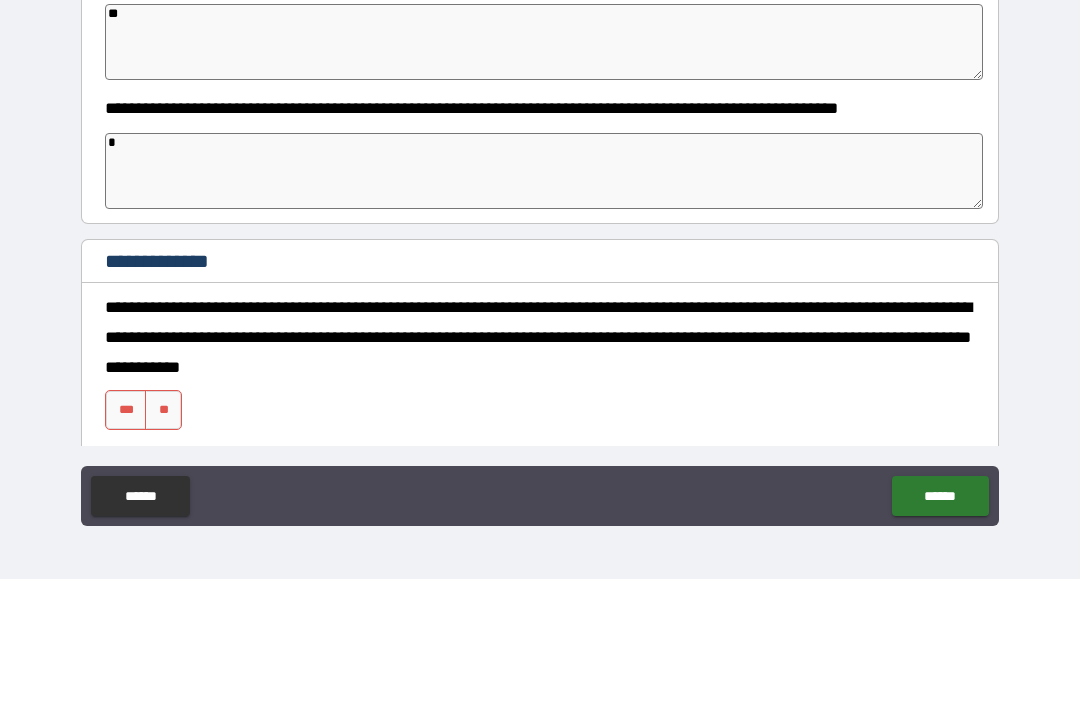 type on "*" 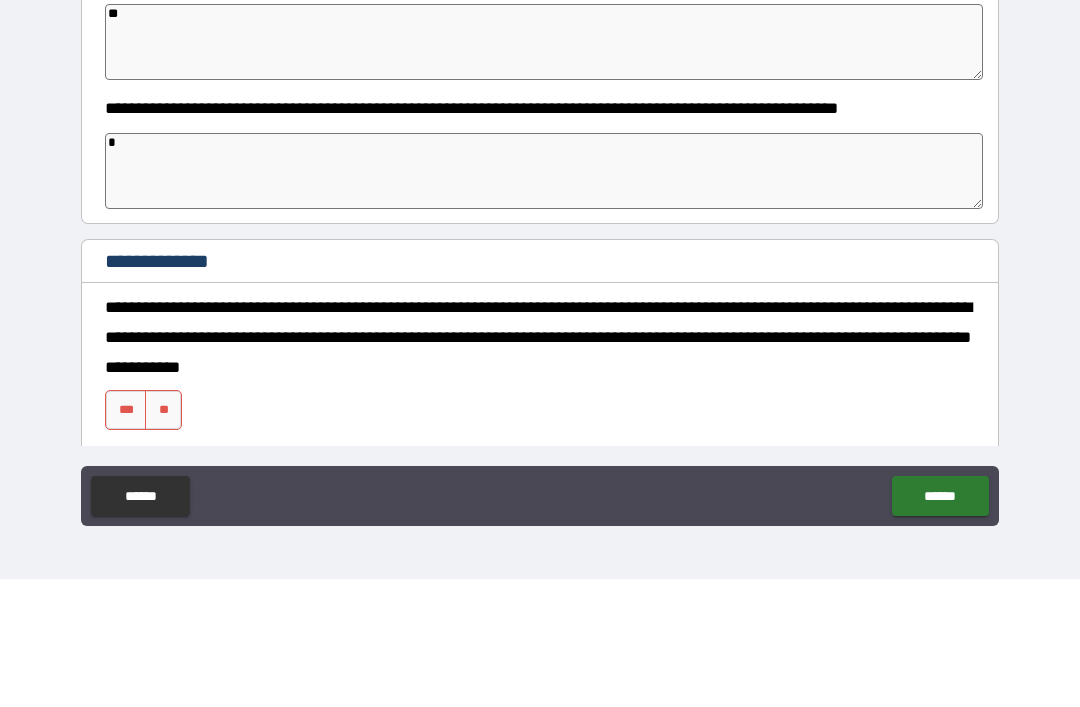 type on "*" 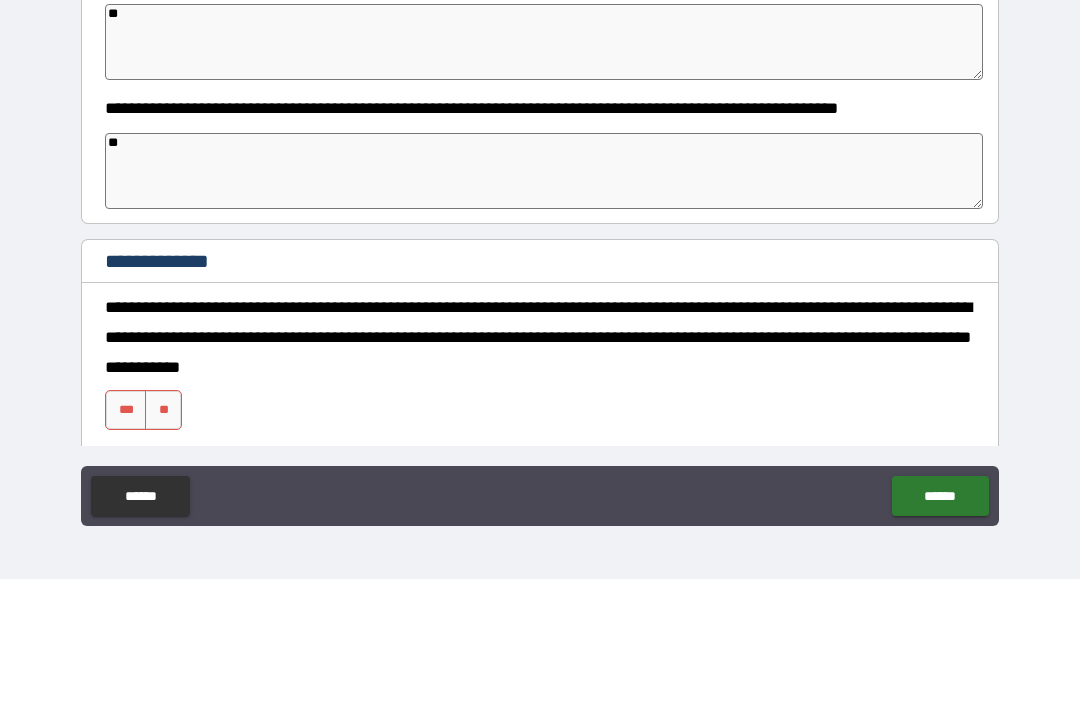 type on "*" 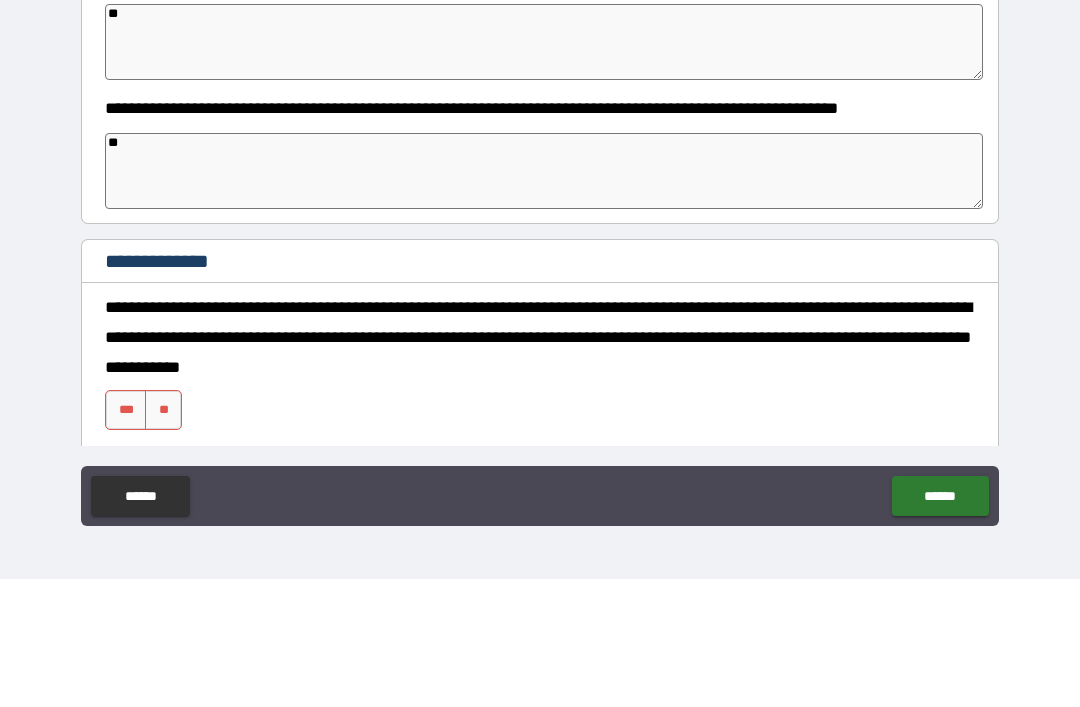 type on "*" 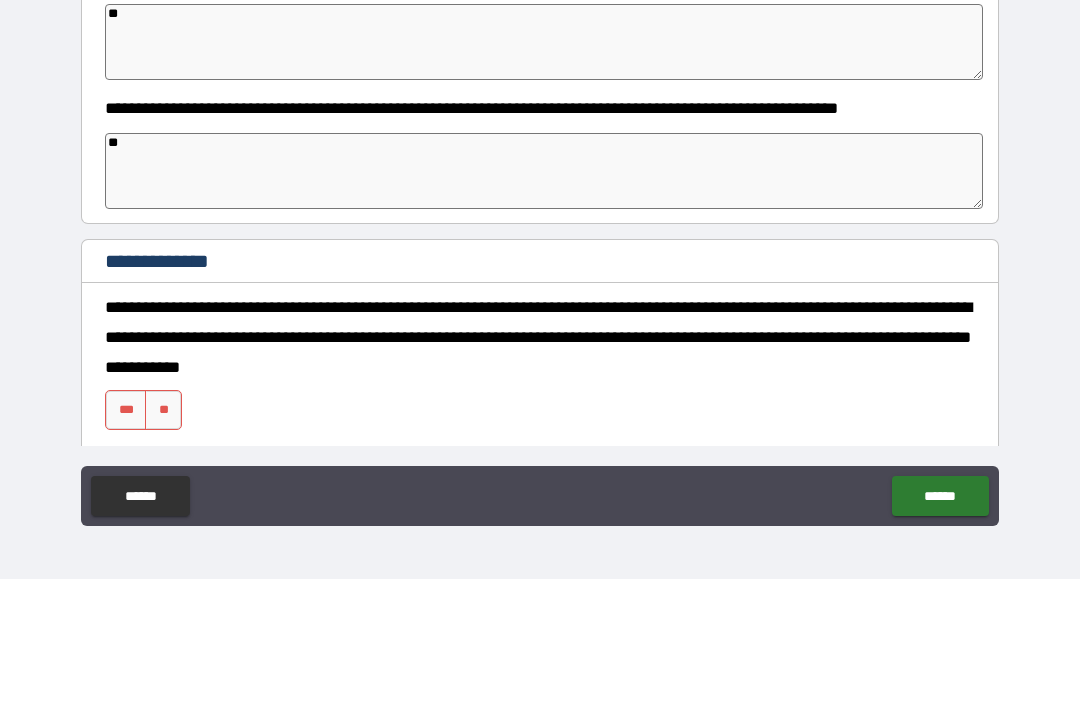 type on "*" 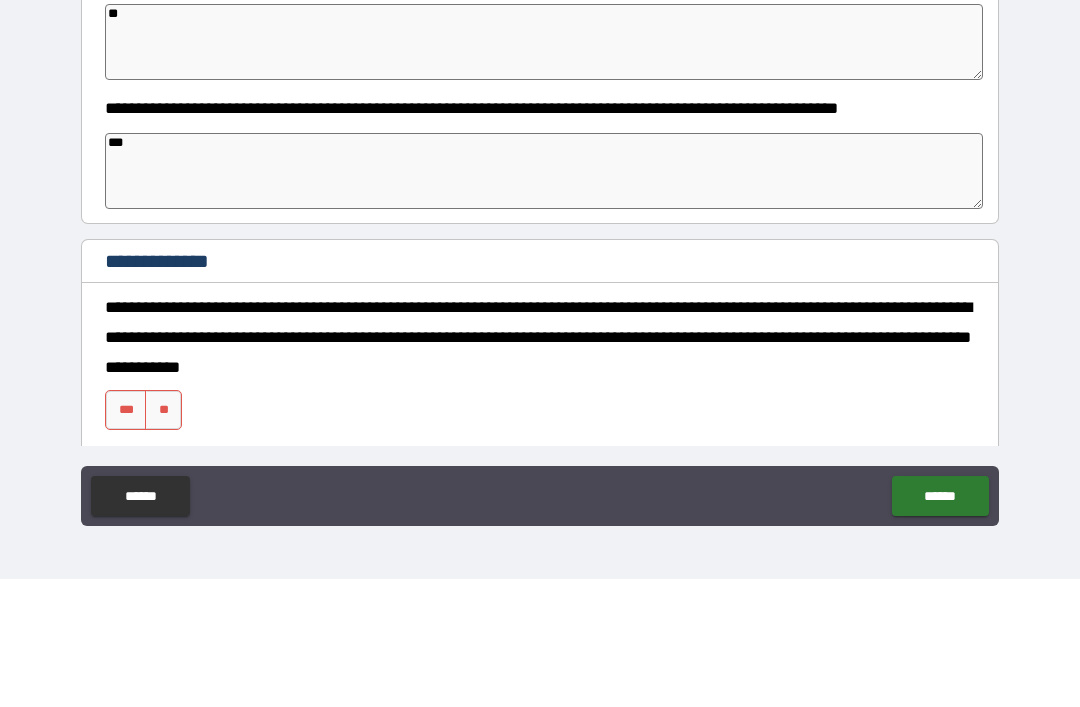 type on "*" 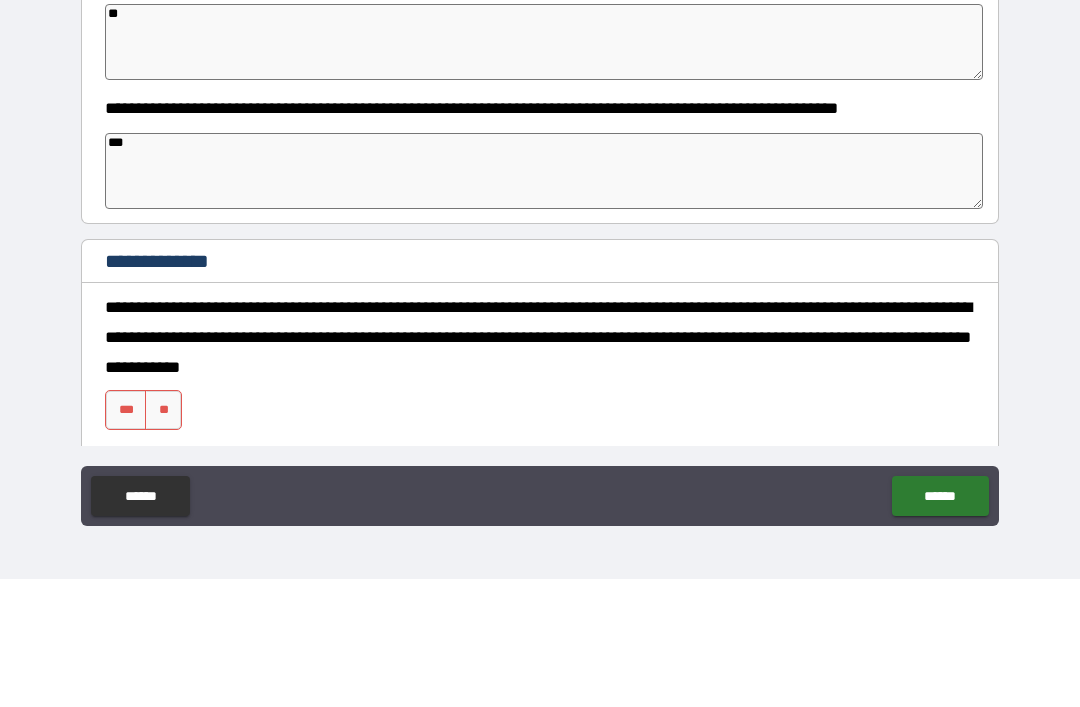 type on "****" 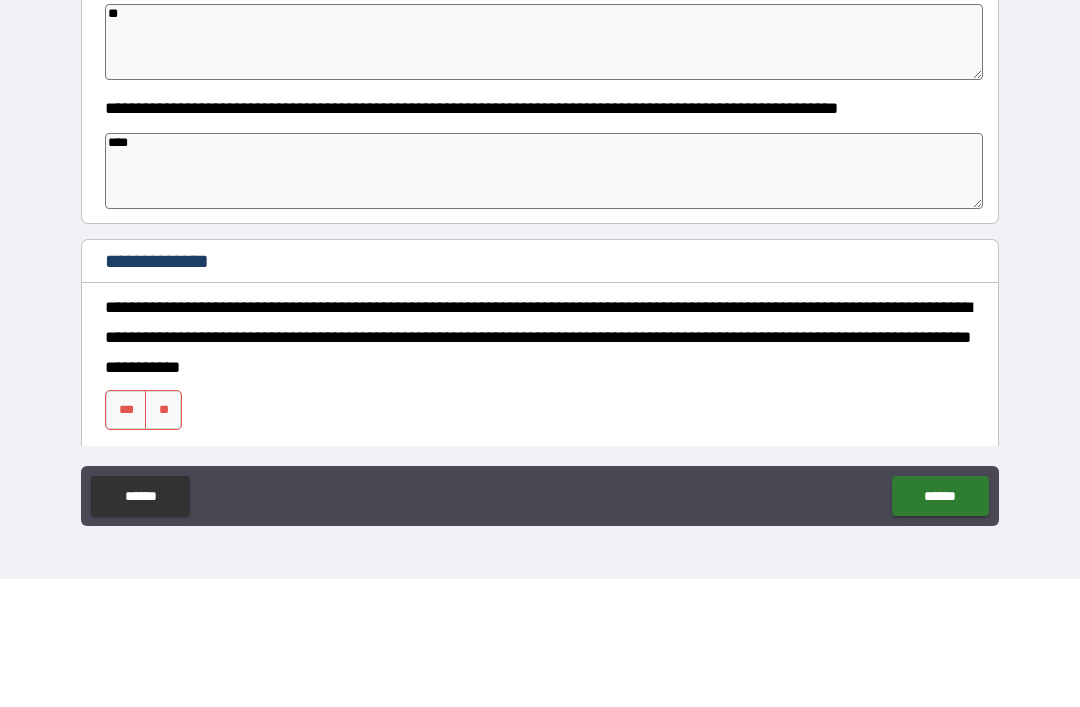 type on "*" 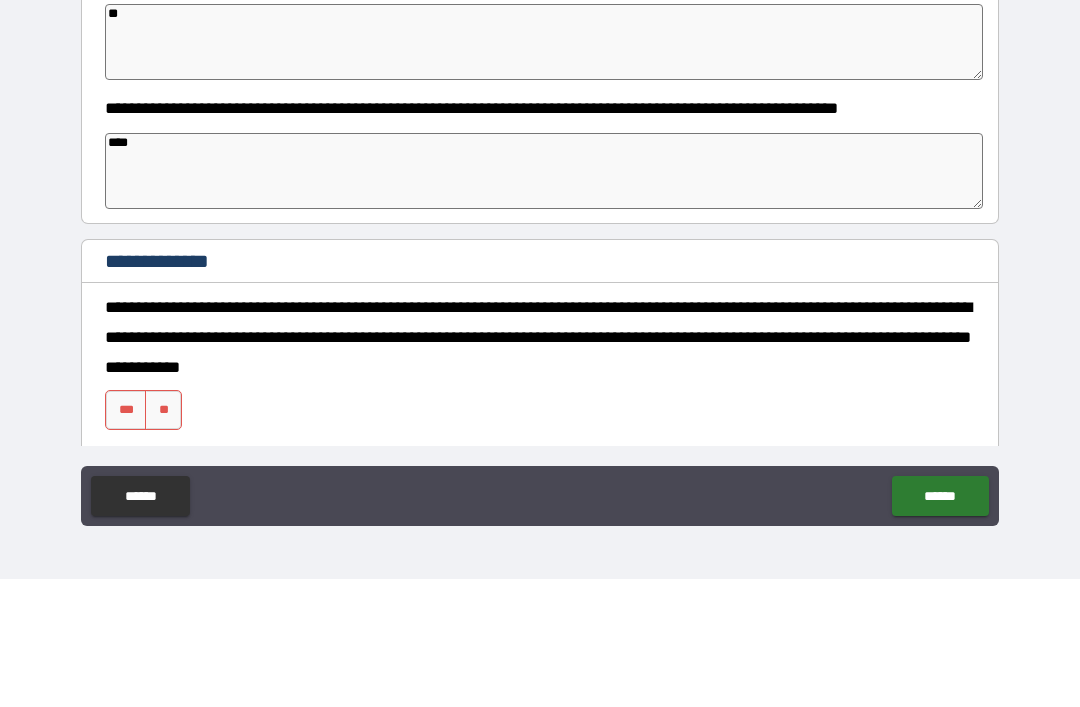 type on "*****" 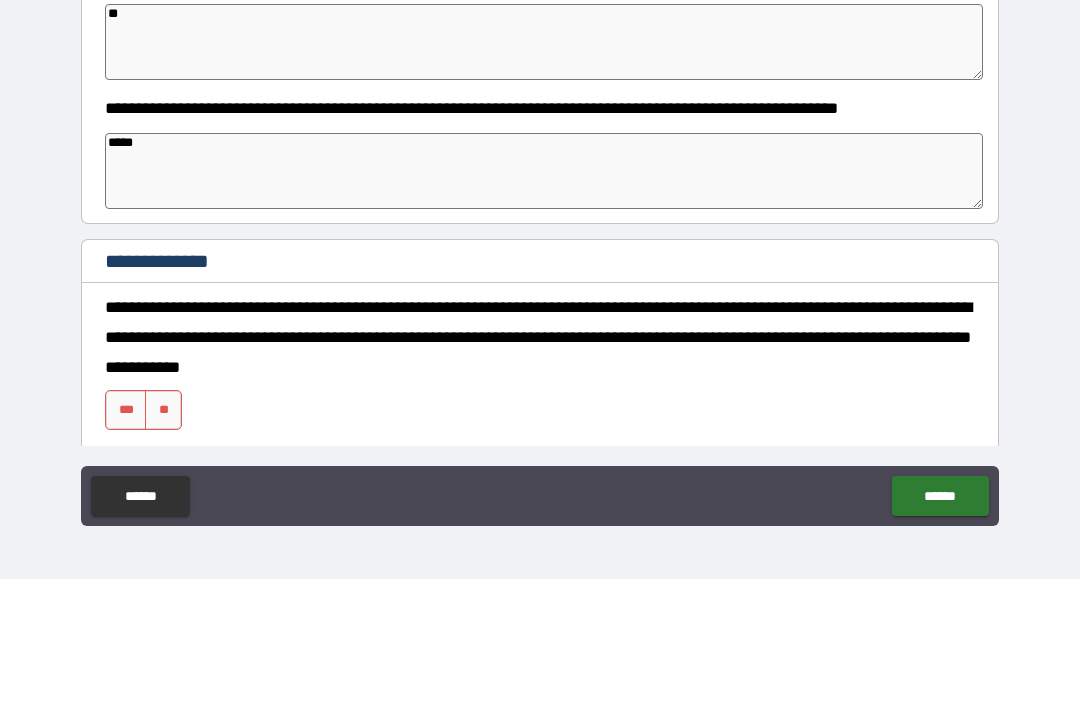 type on "*" 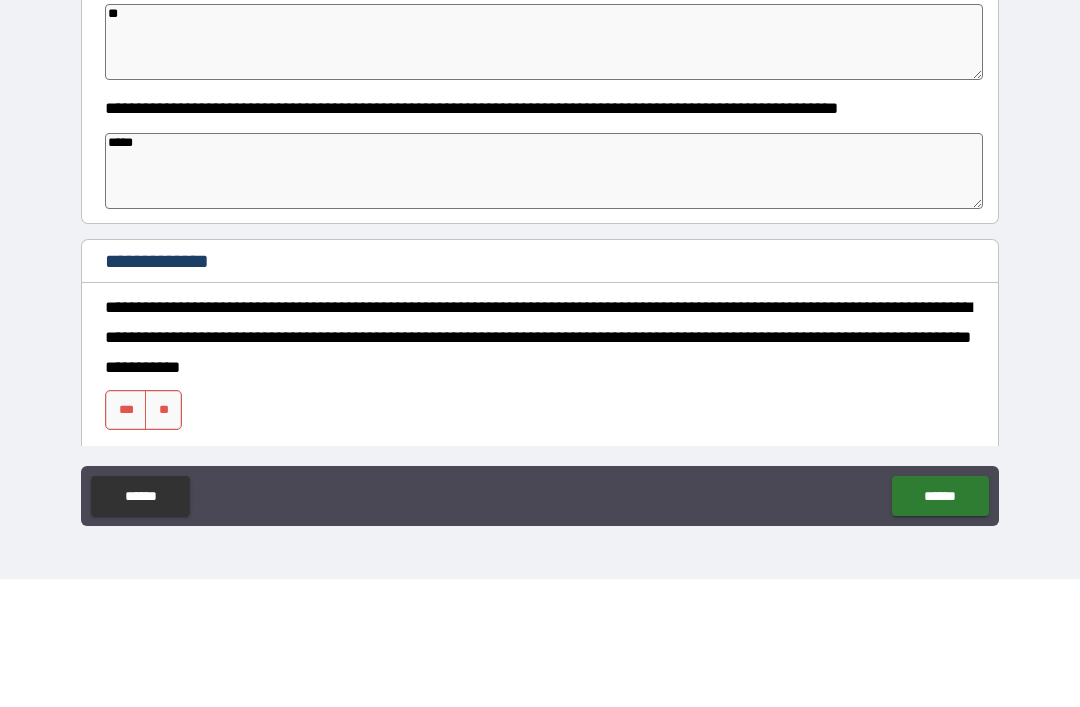 type on "*" 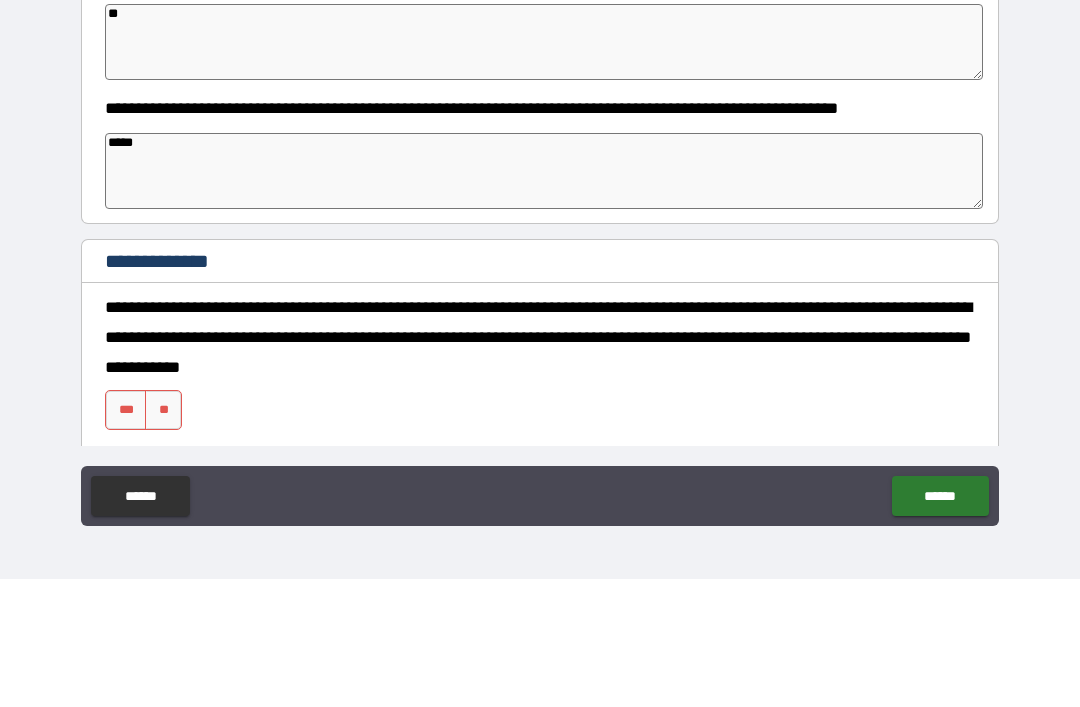 type on "*" 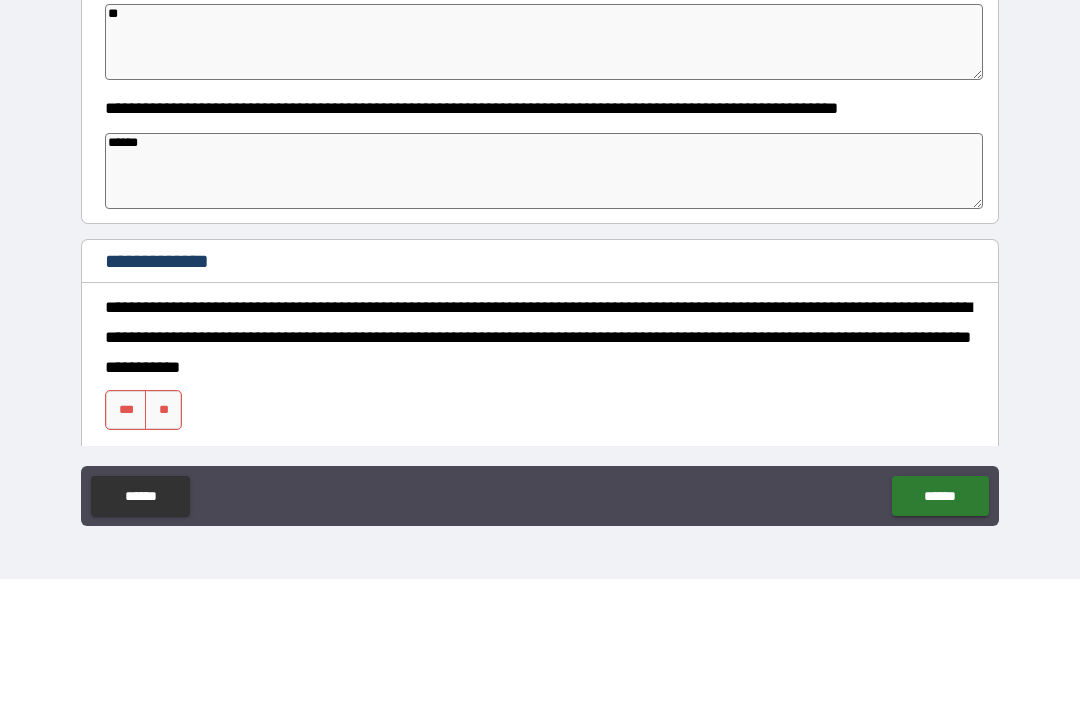 type on "*" 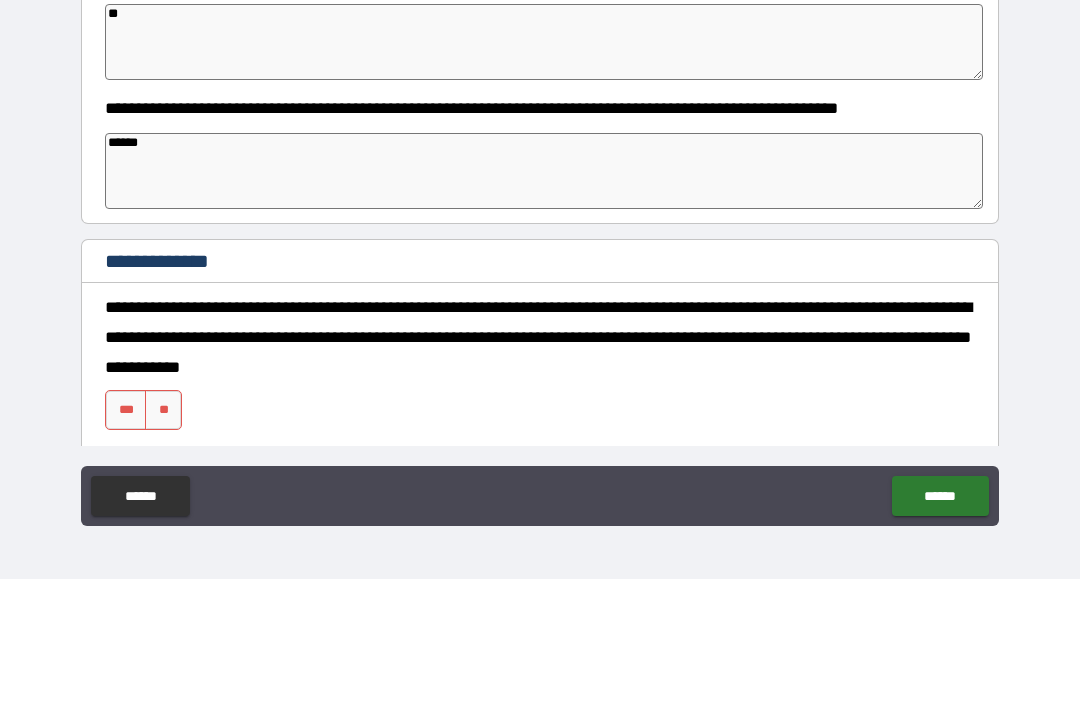 type on "*" 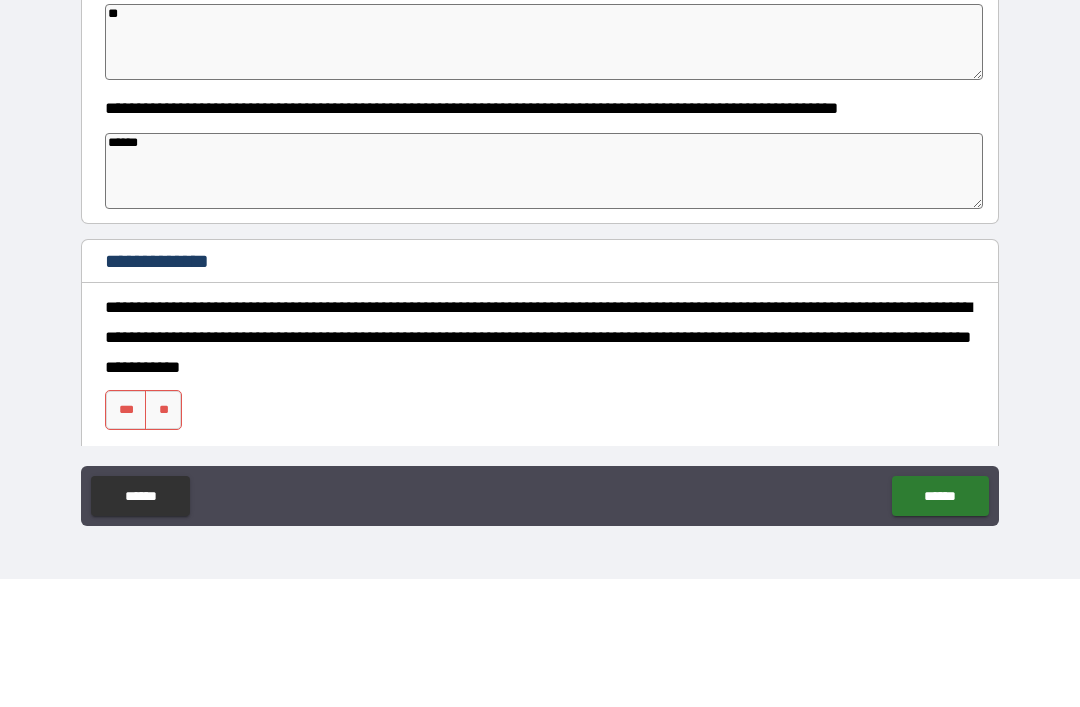 type on "*" 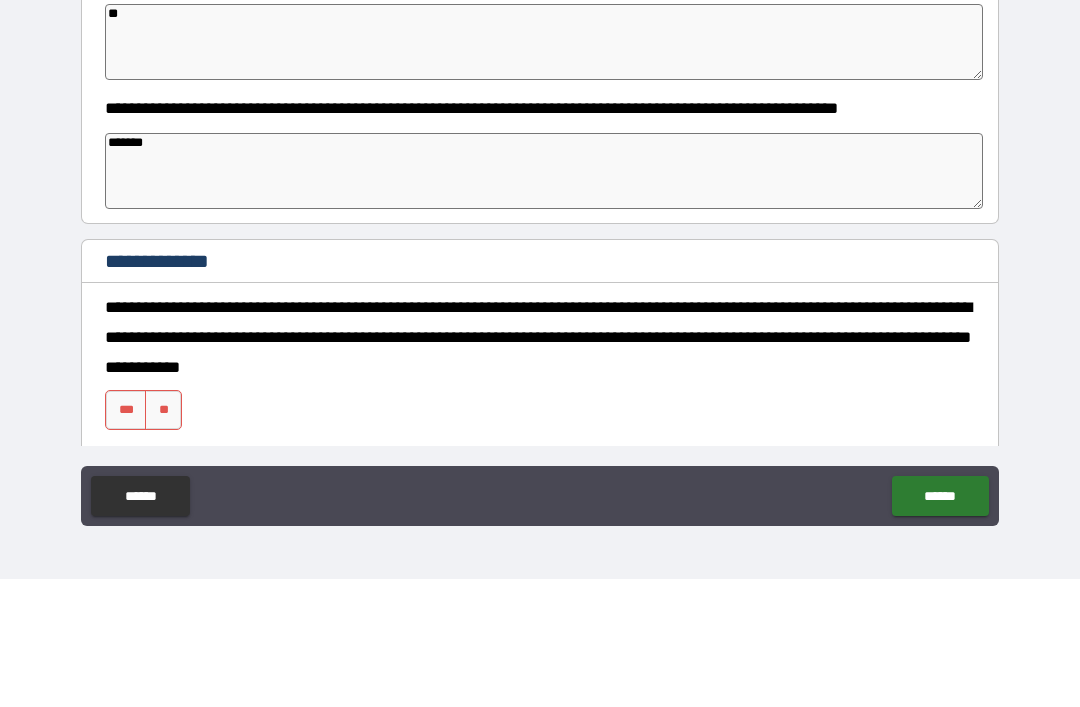 type on "*" 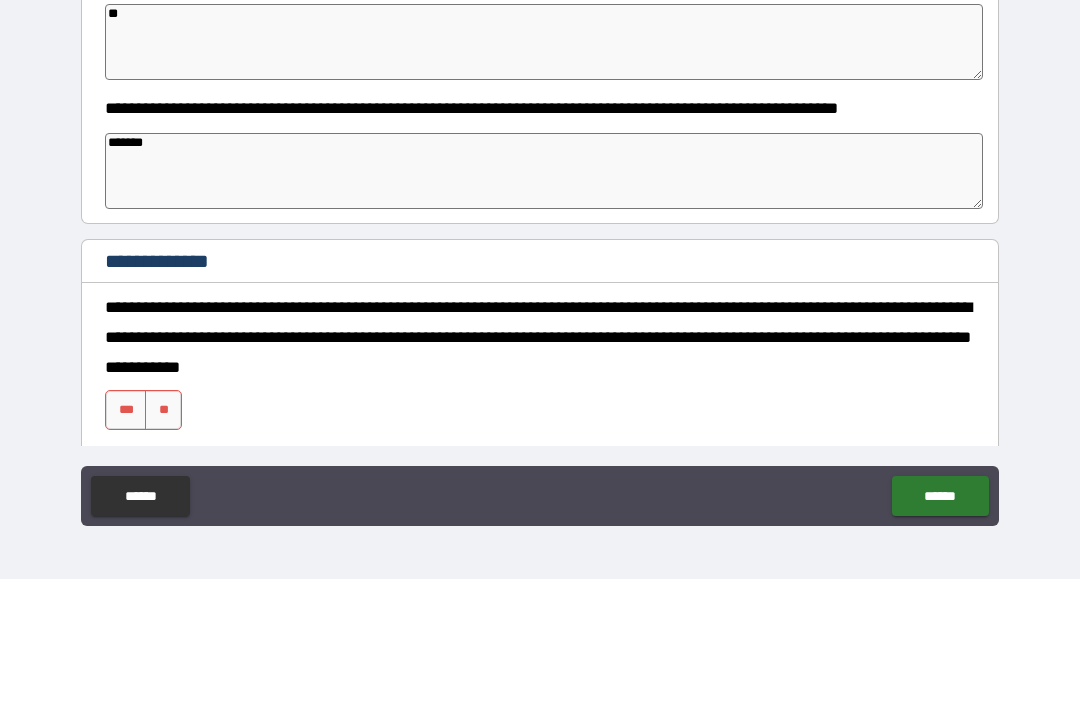 type on "*" 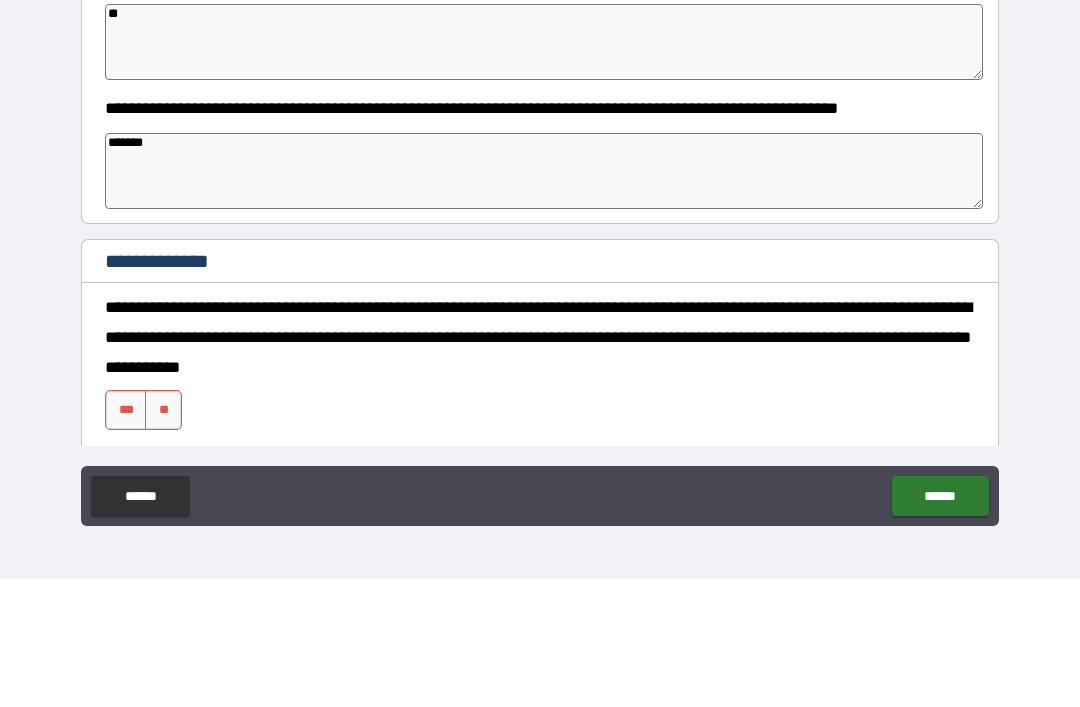 type on "*" 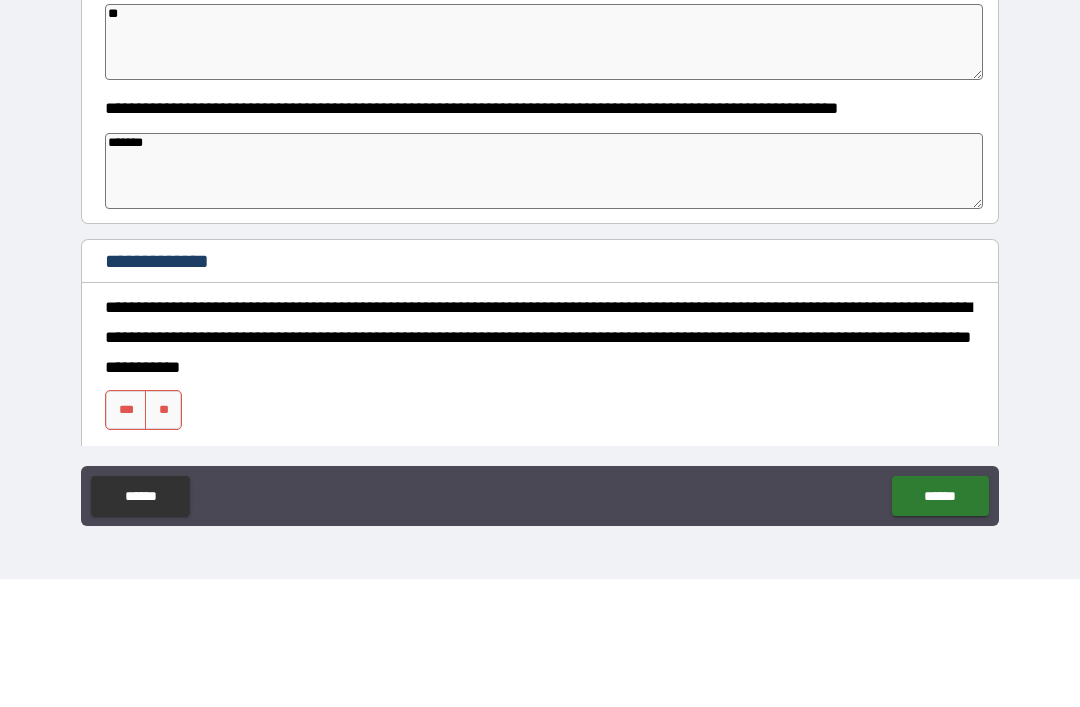 type on "********" 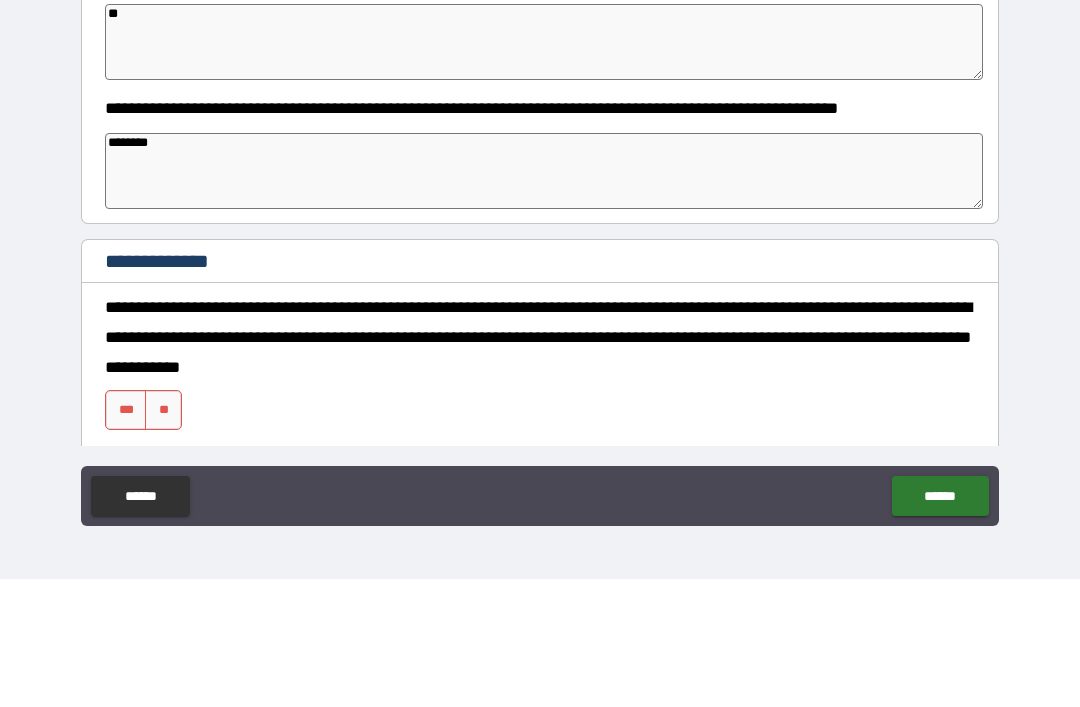 type on "*" 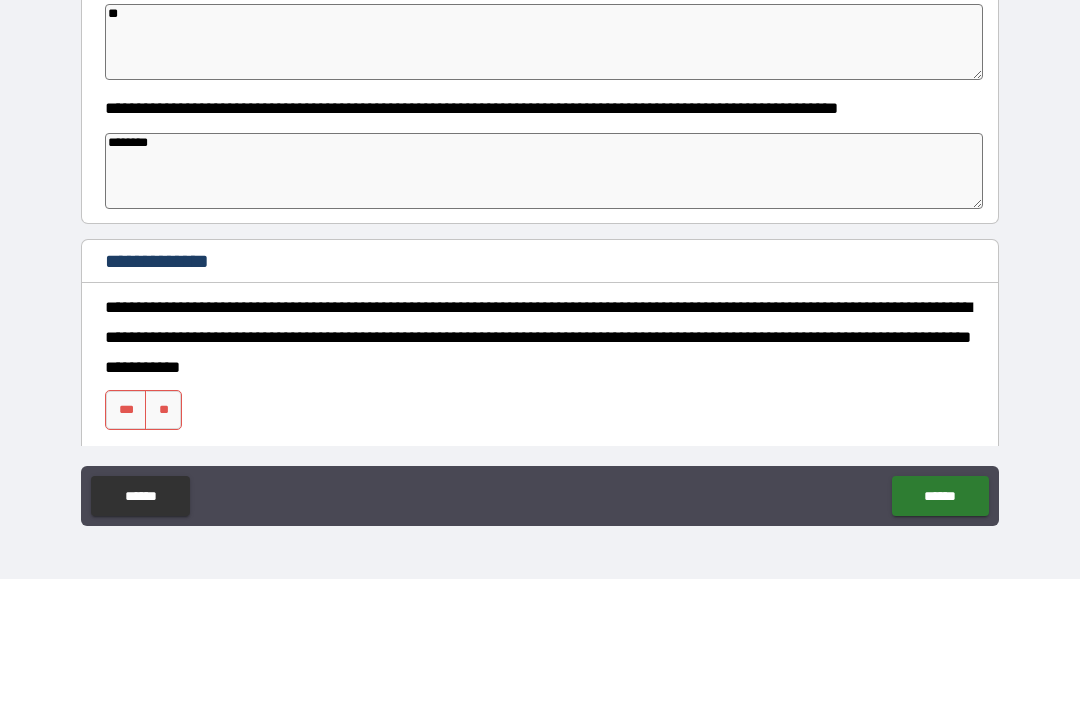 type on "*********" 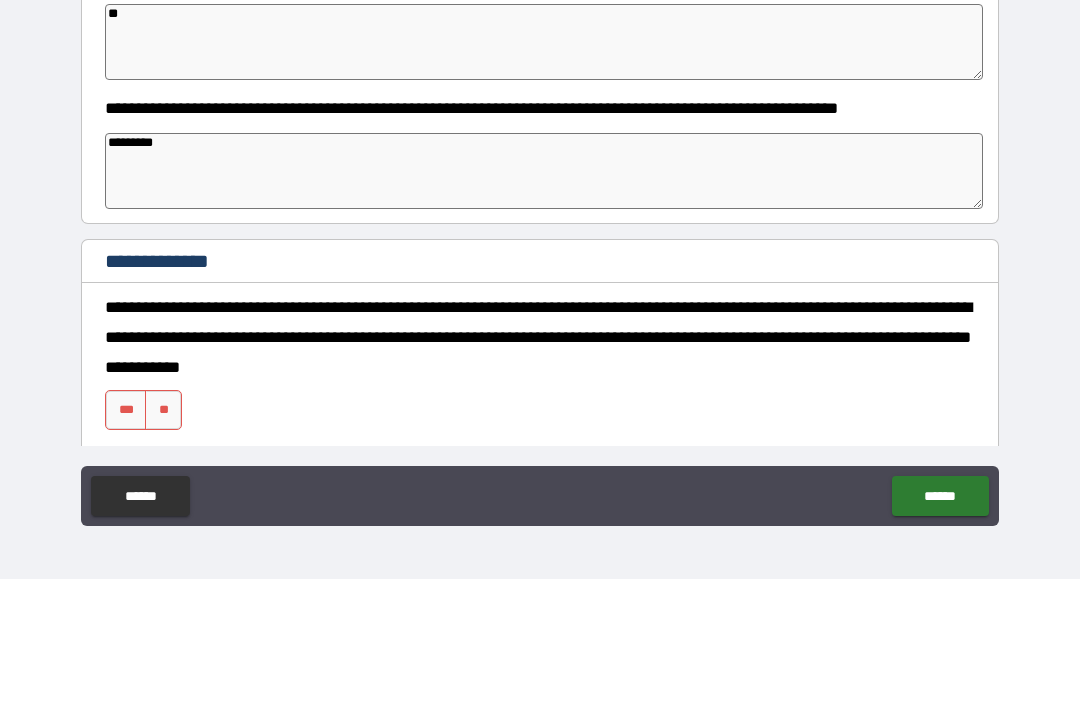 type on "*" 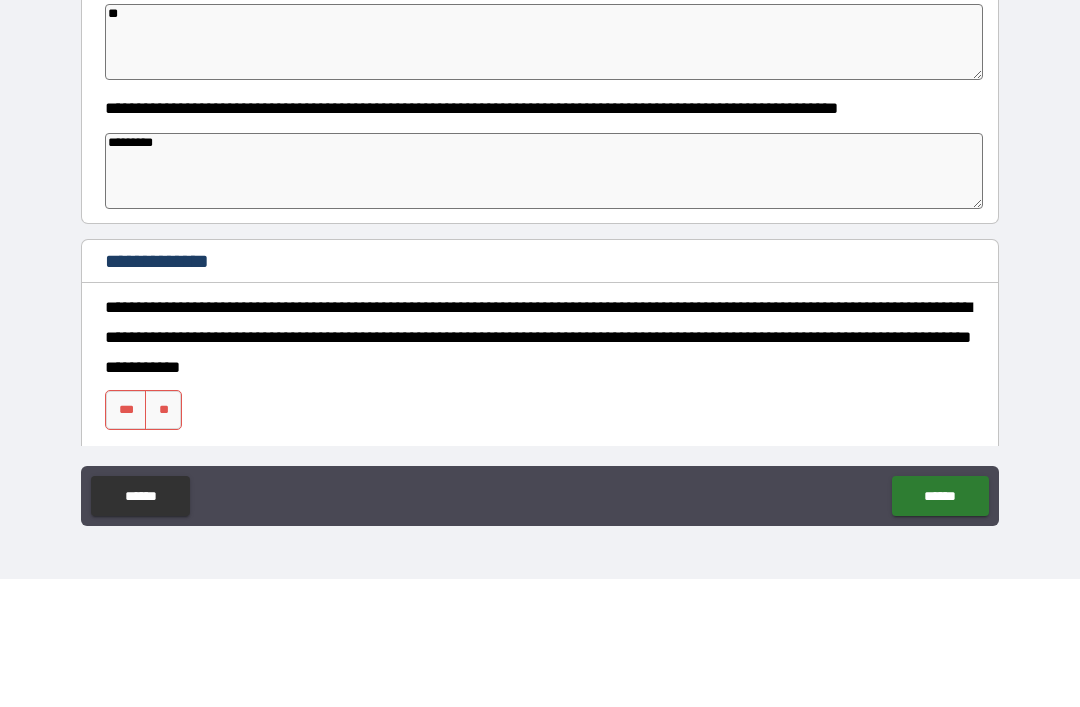 type on "*" 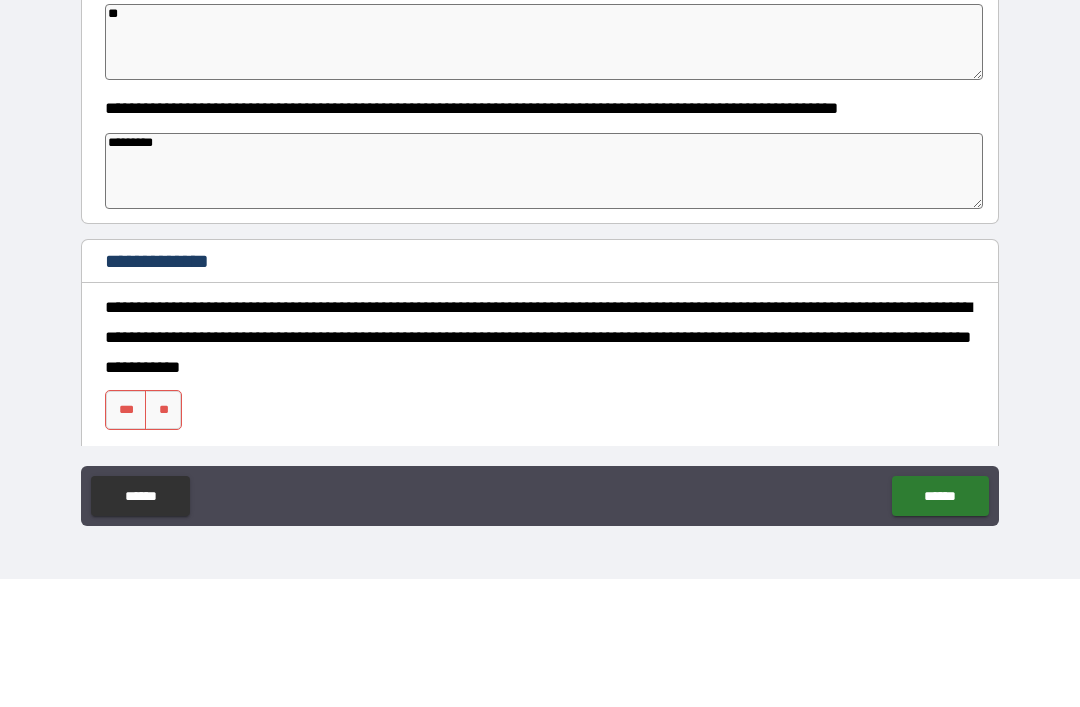 type on "*" 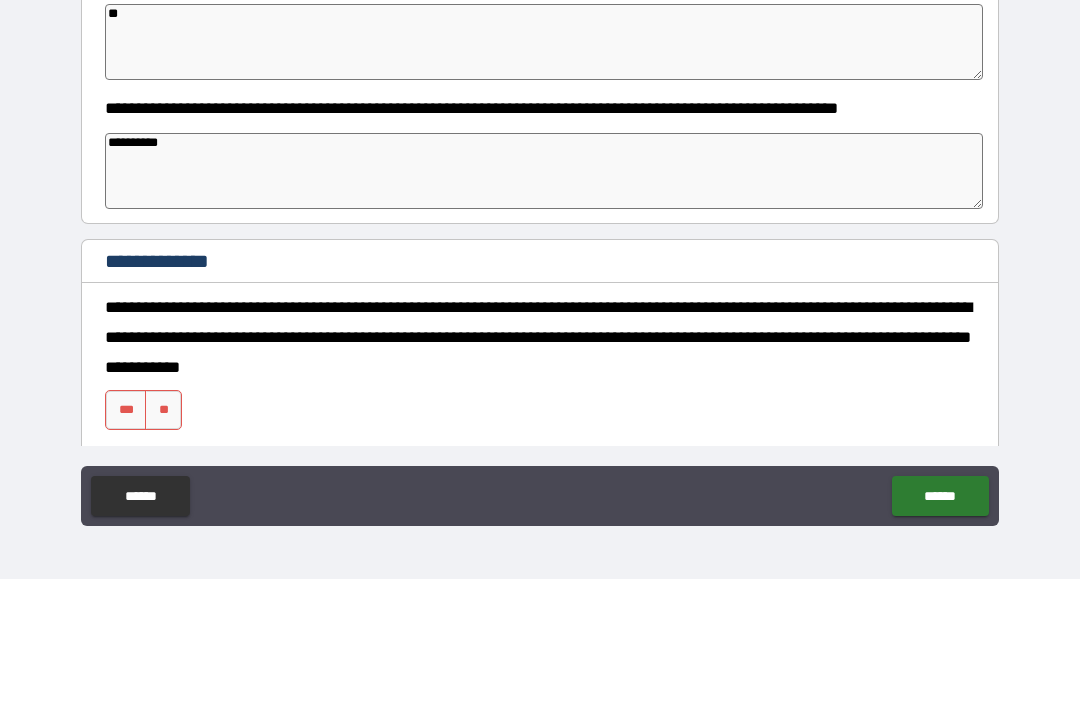 type on "*" 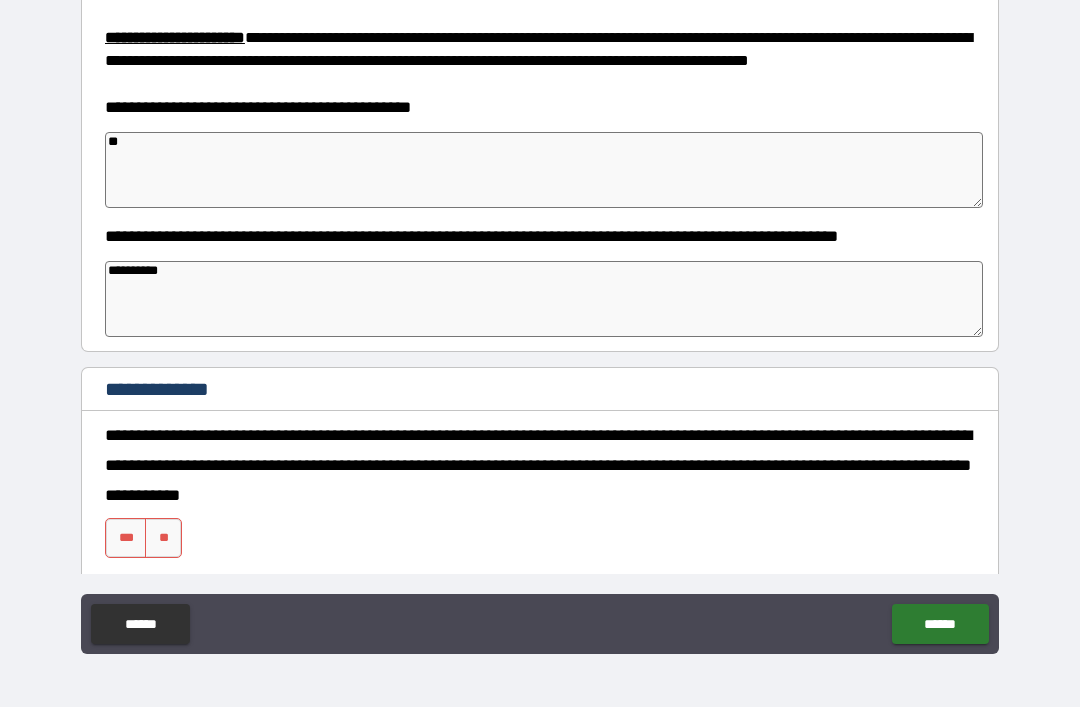type on "**********" 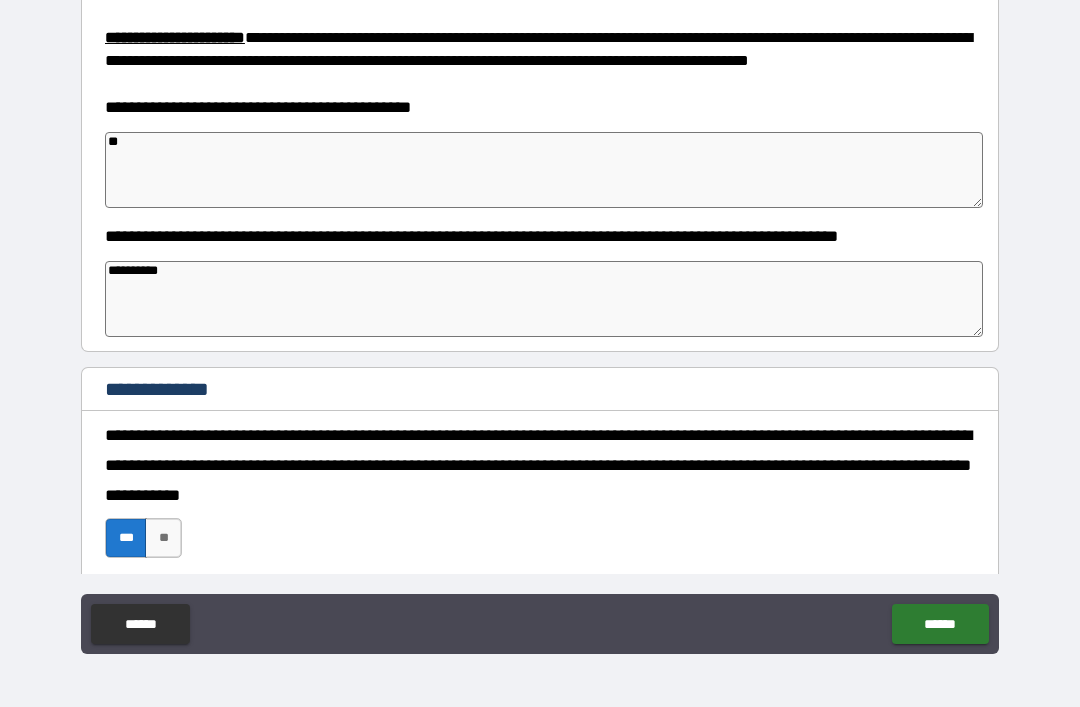 type on "*" 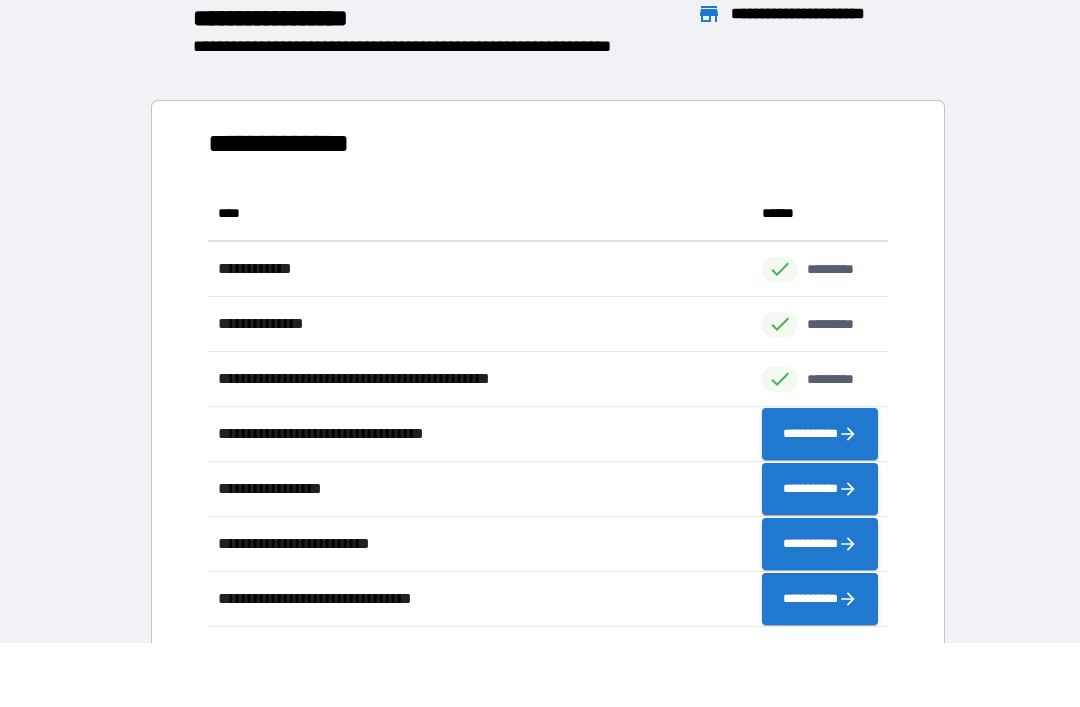 scroll, scrollTop: 1, scrollLeft: 1, axis: both 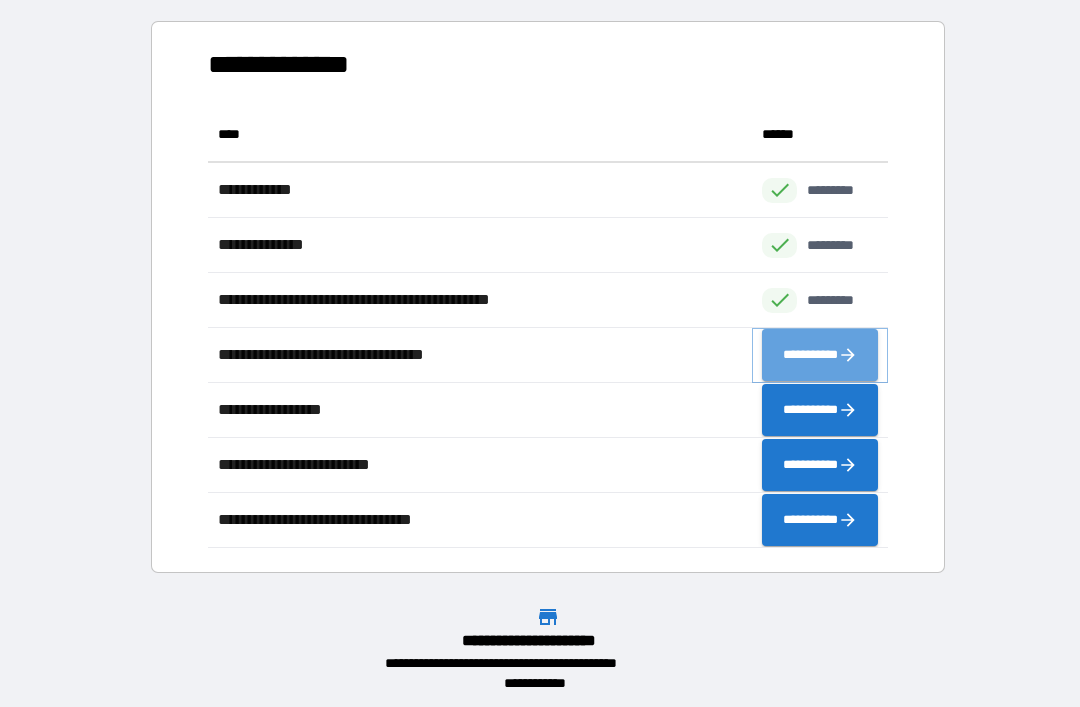 click on "**********" at bounding box center (820, 355) 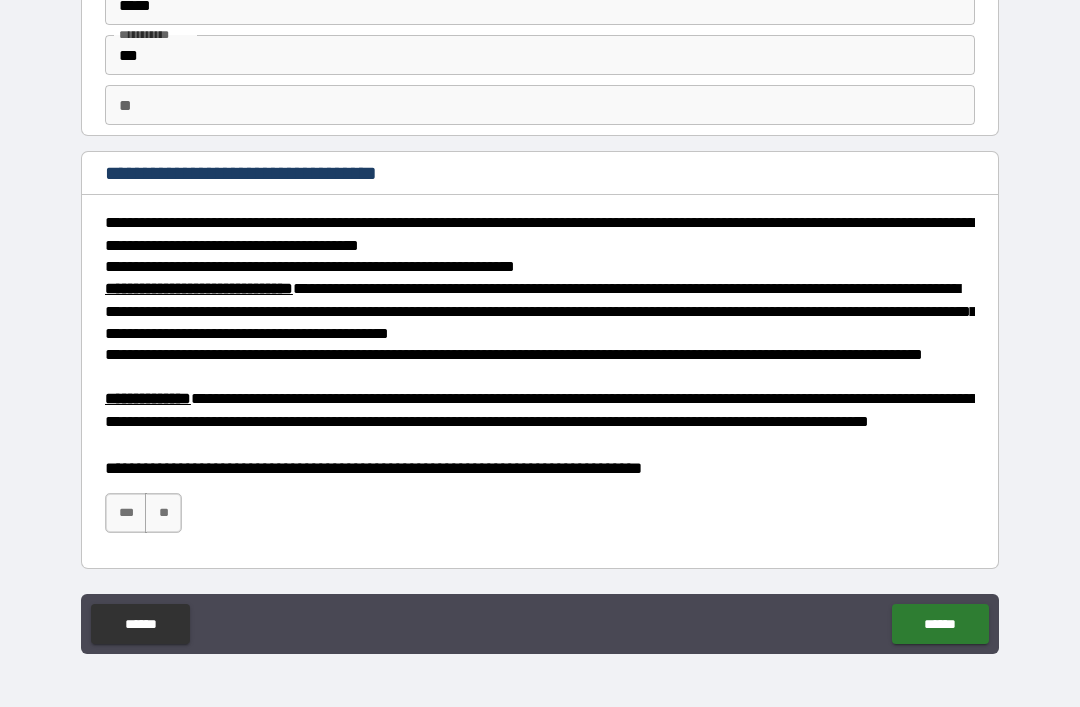 scroll, scrollTop: 96, scrollLeft: 0, axis: vertical 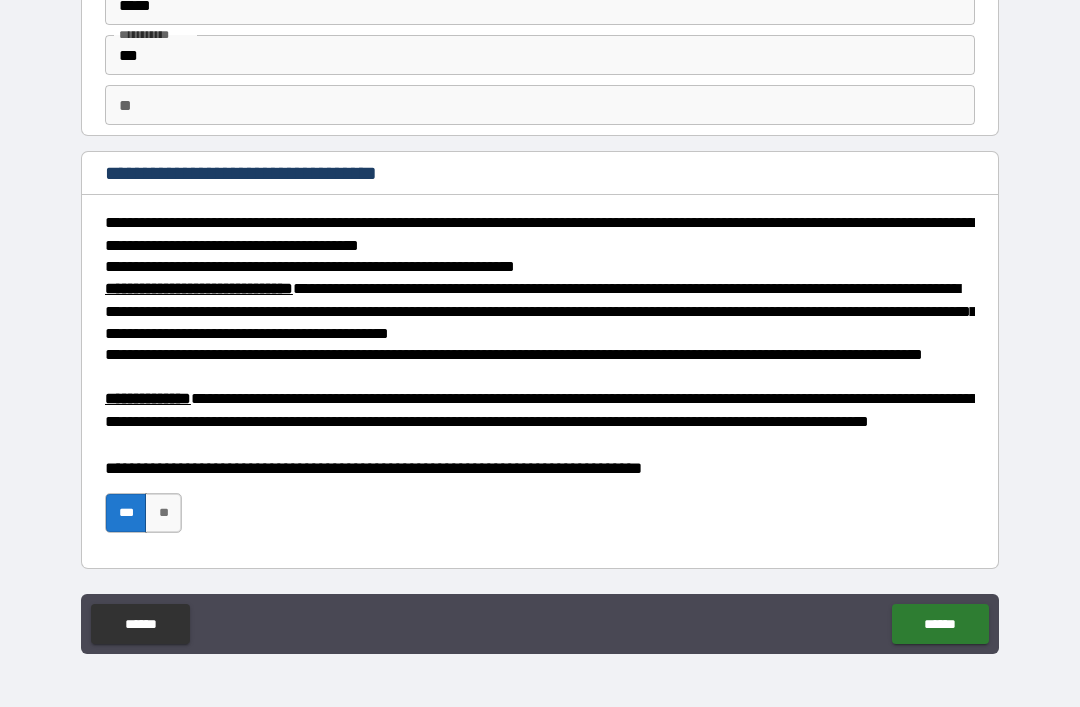 click on "******" at bounding box center (940, 624) 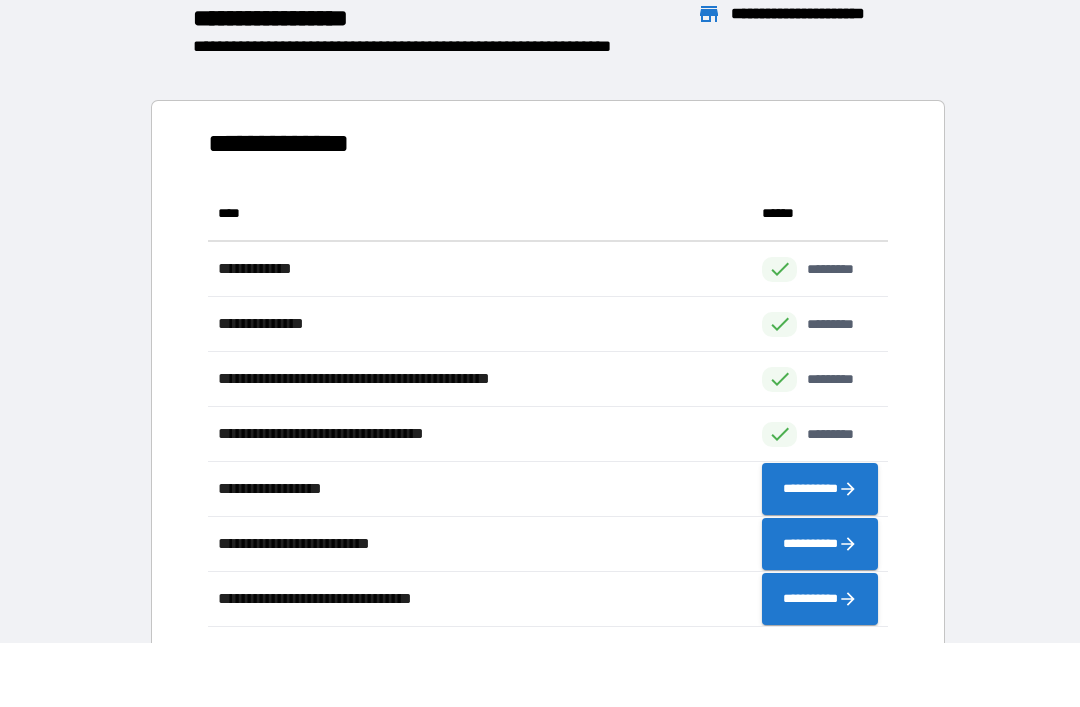 scroll, scrollTop: 1, scrollLeft: 1, axis: both 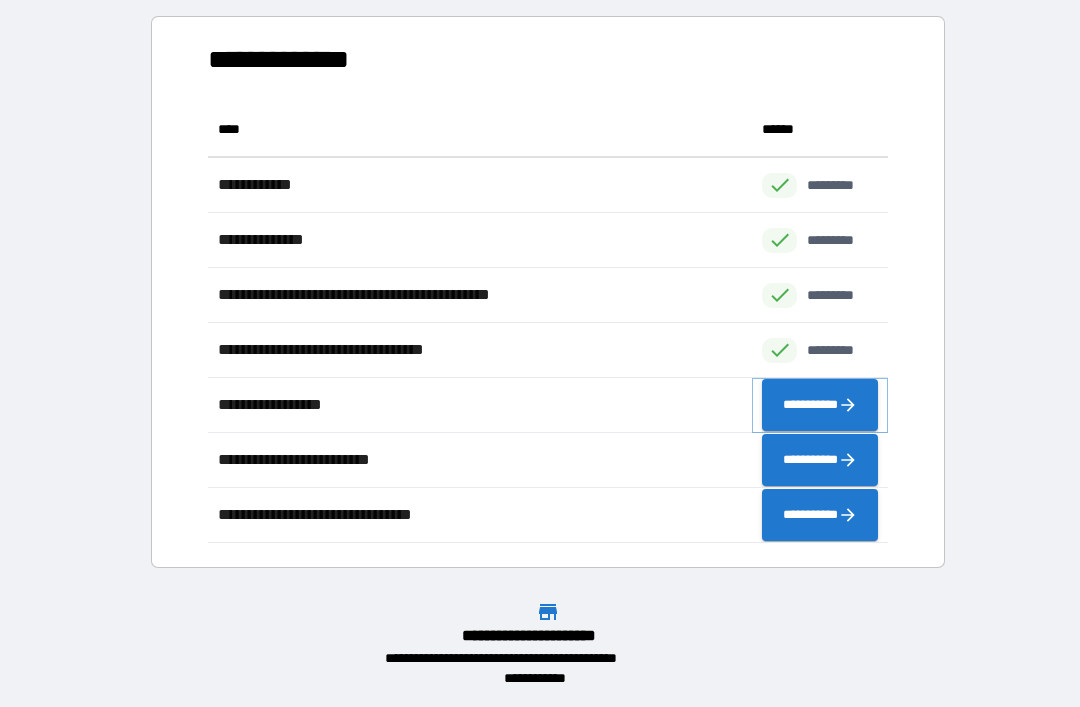 click on "**********" at bounding box center [820, 405] 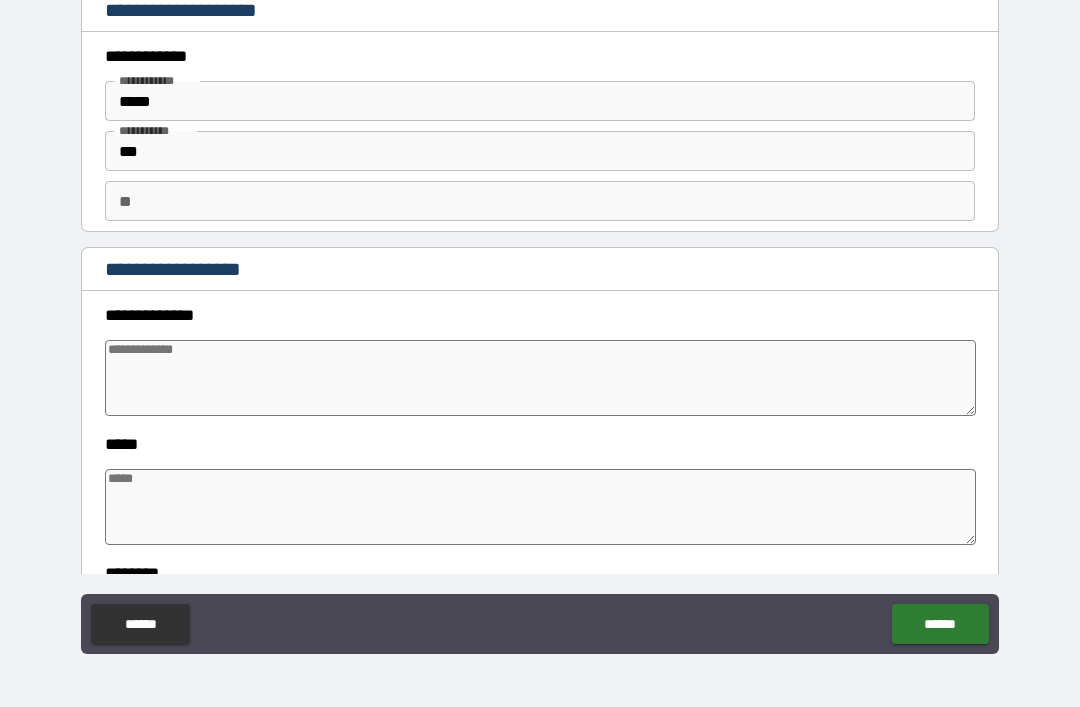 type on "*" 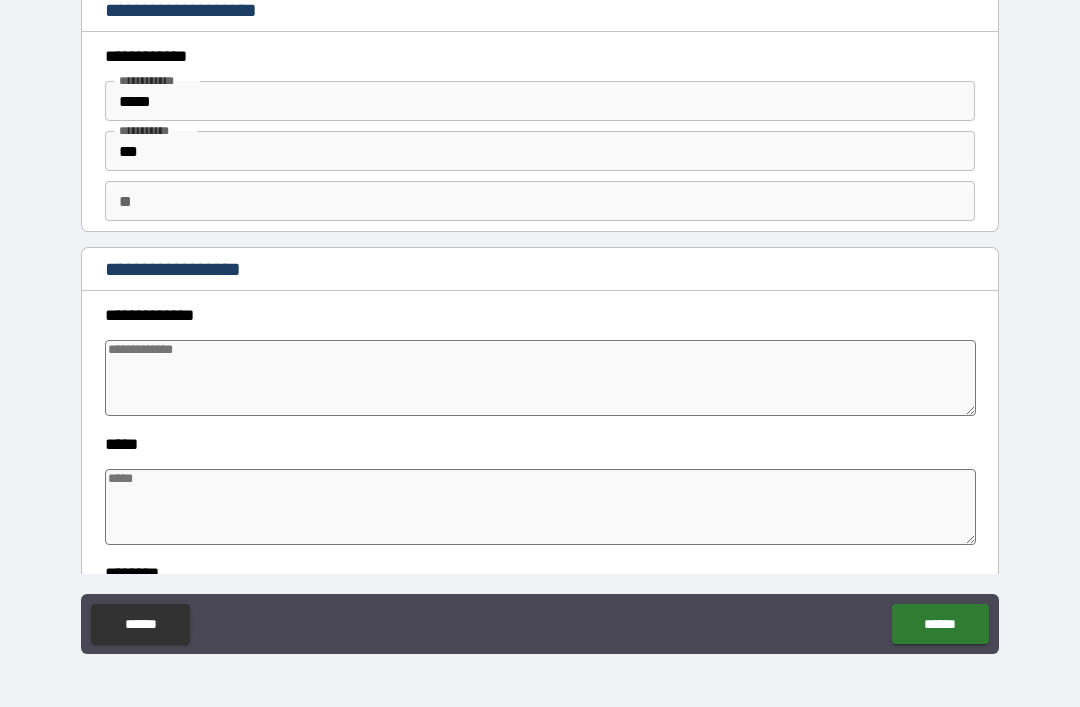 type on "*" 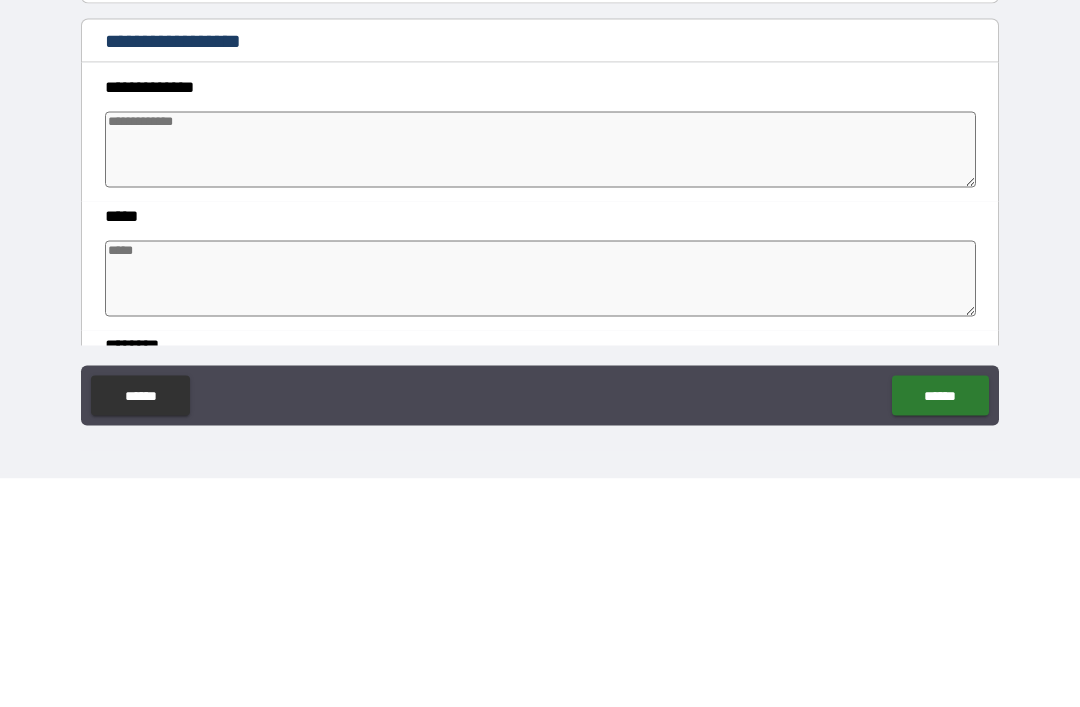 type on "*" 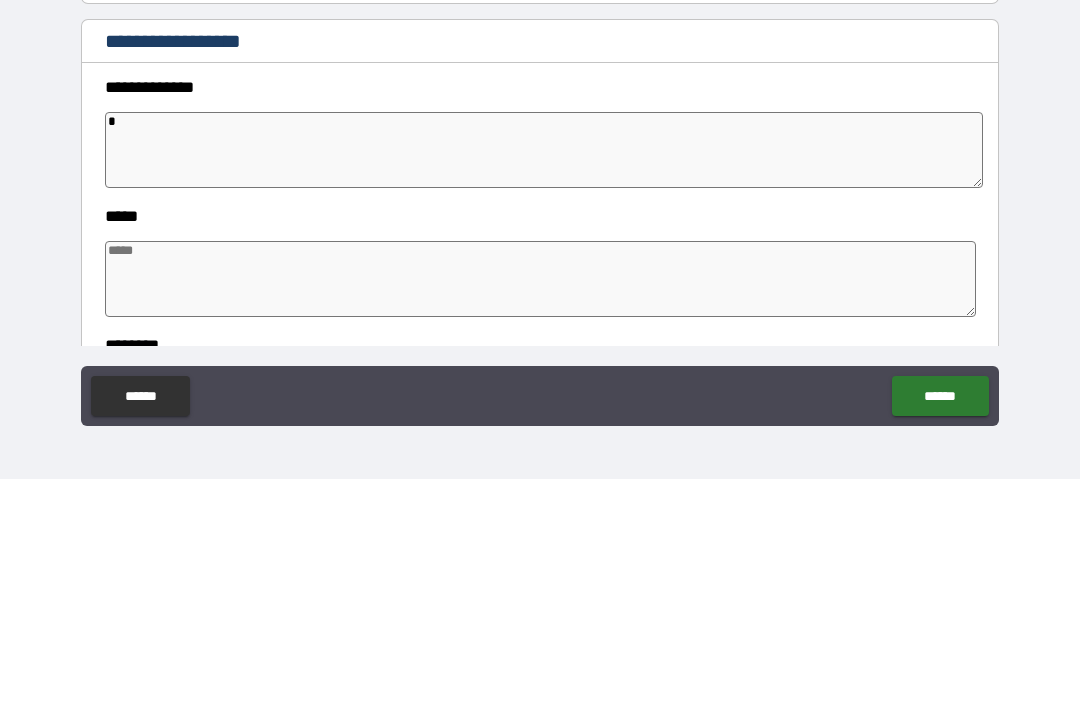 type on "*" 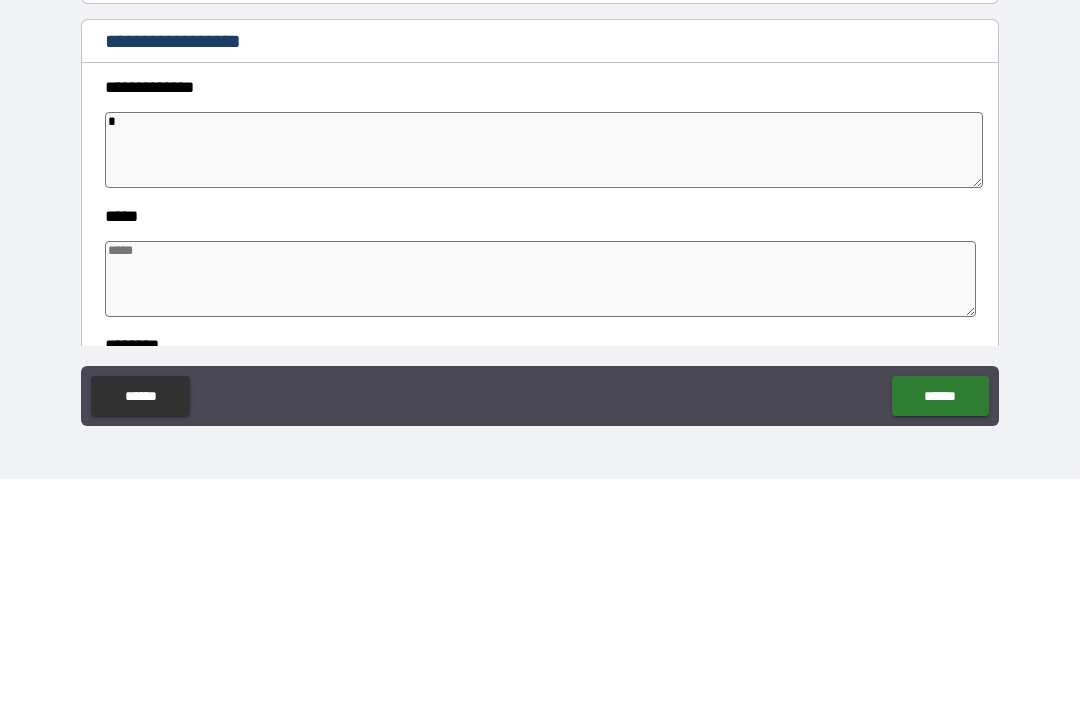 type on "*" 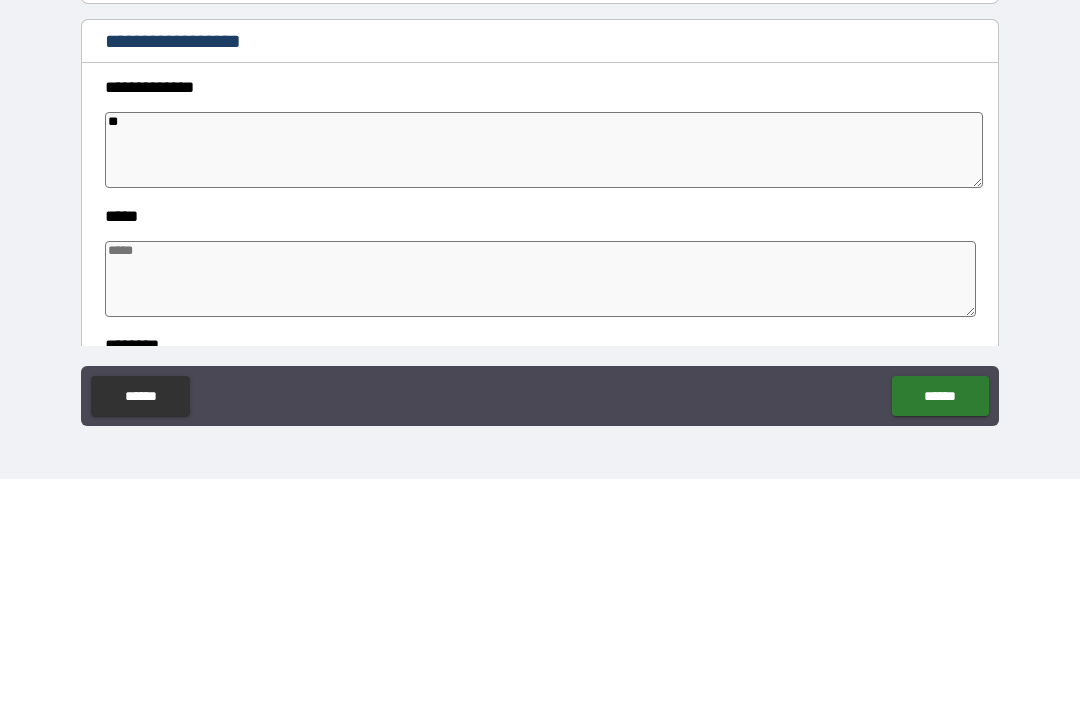 type on "*" 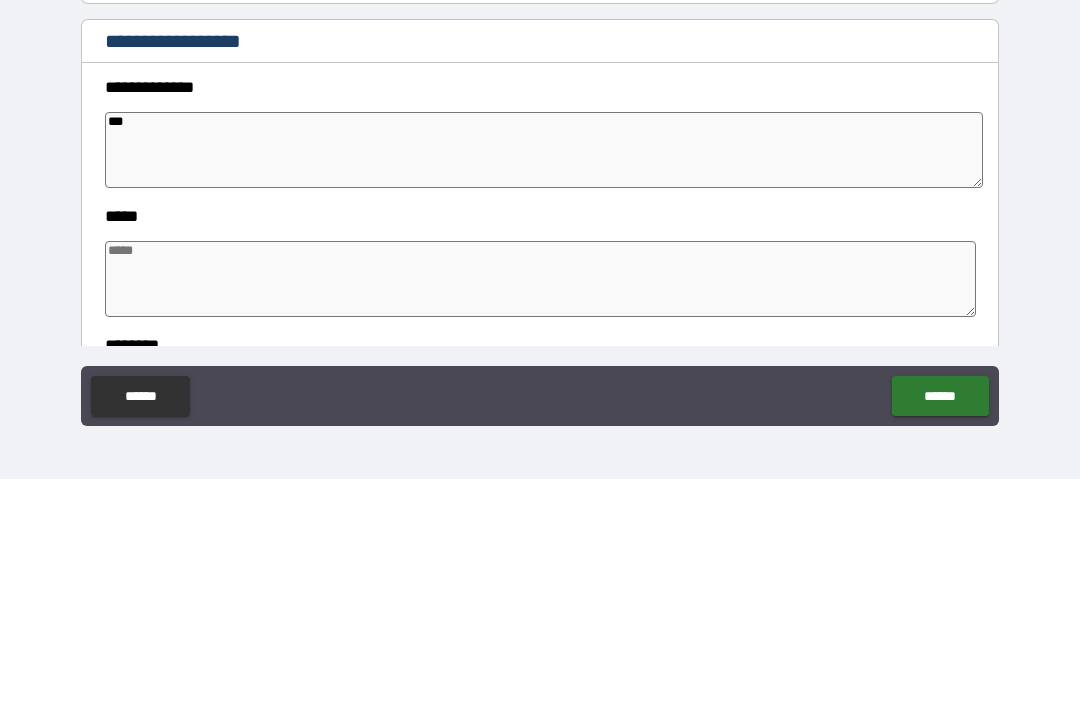 type on "*" 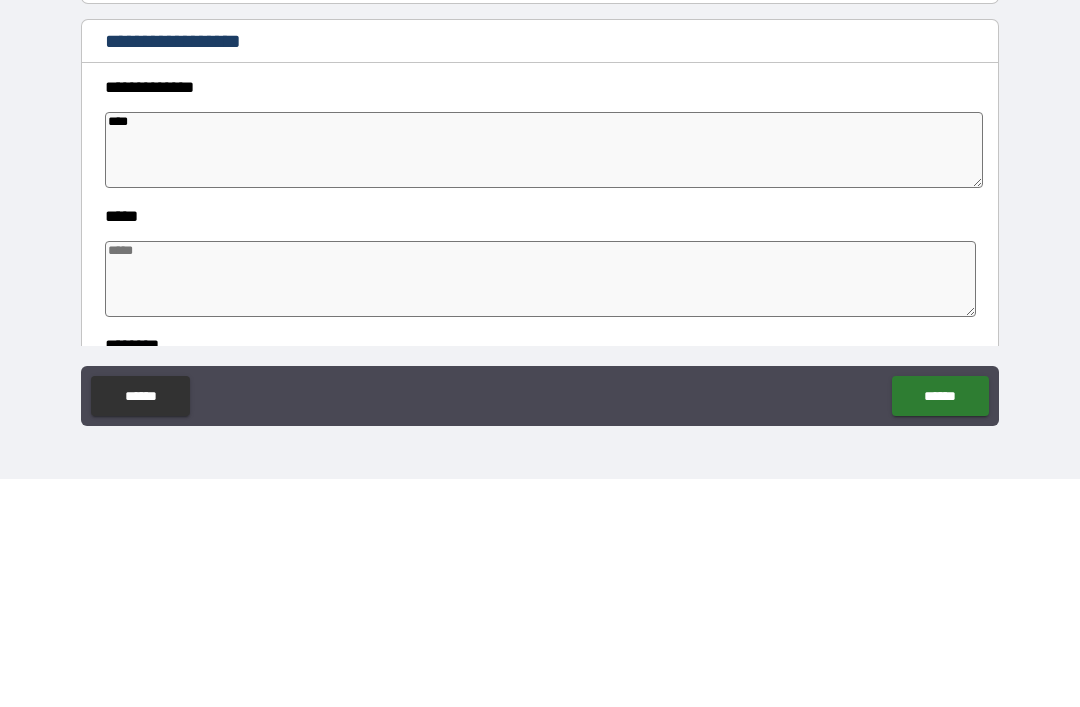 type on "*" 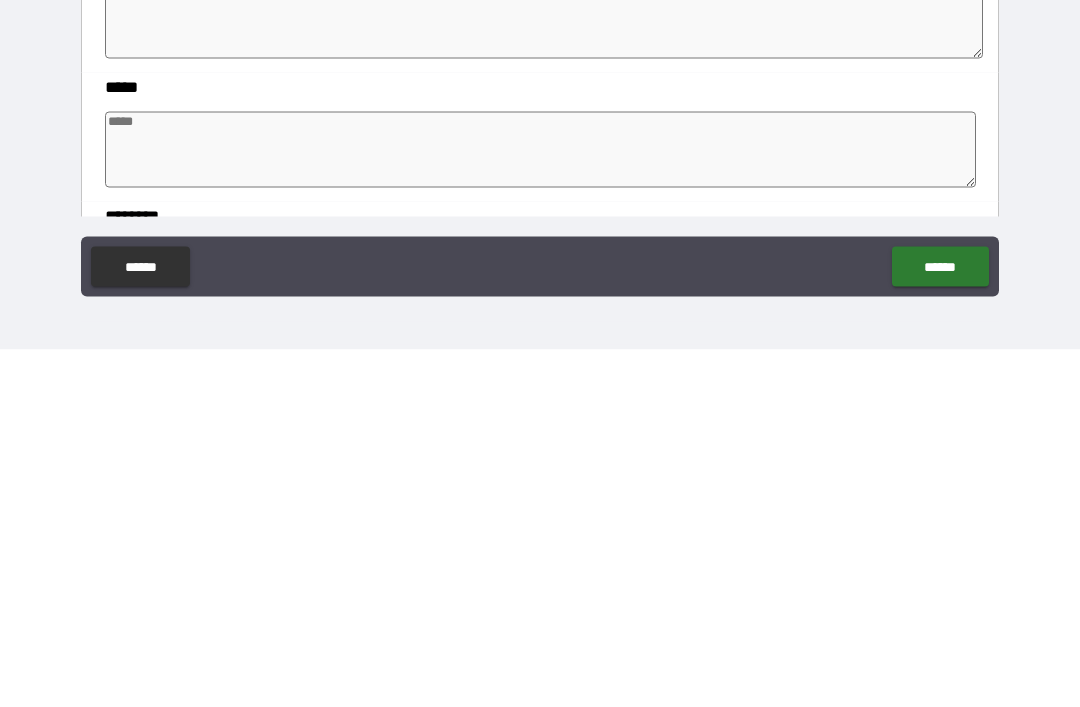 type on "*" 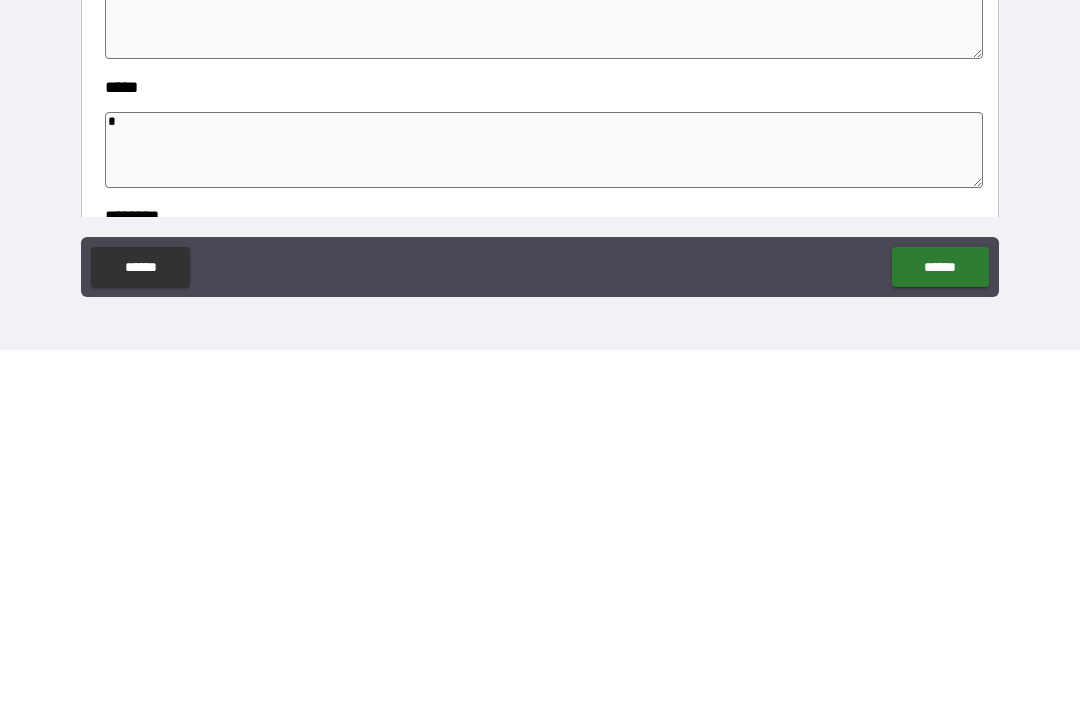 type on "*" 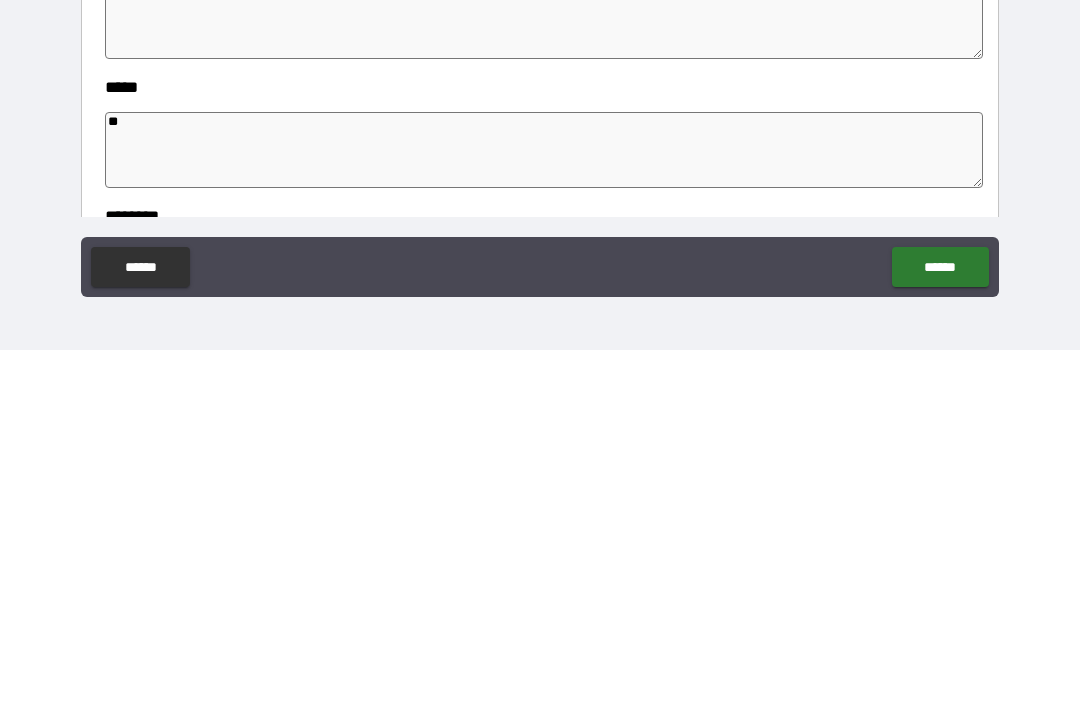 type on "*" 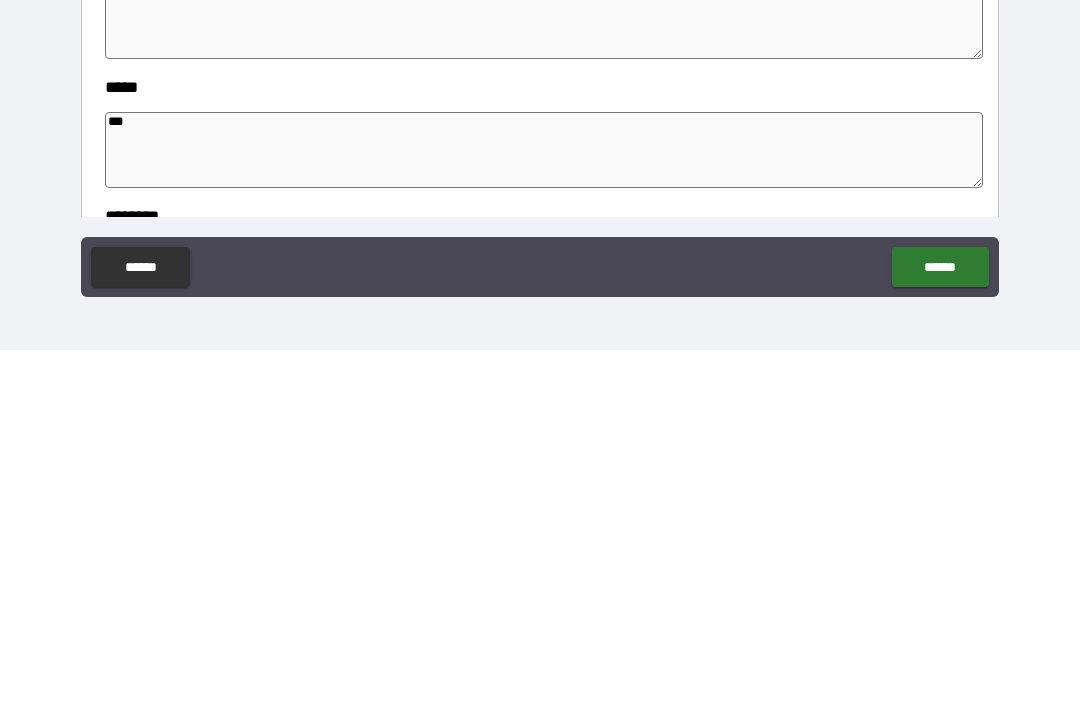 type on "*" 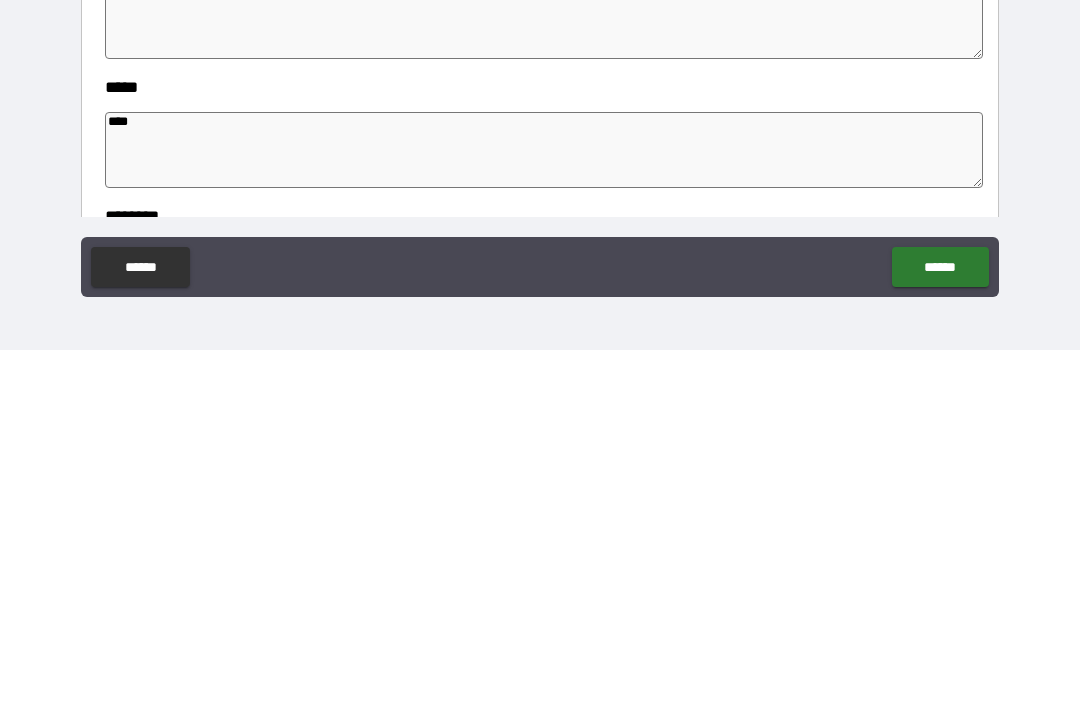type on "*" 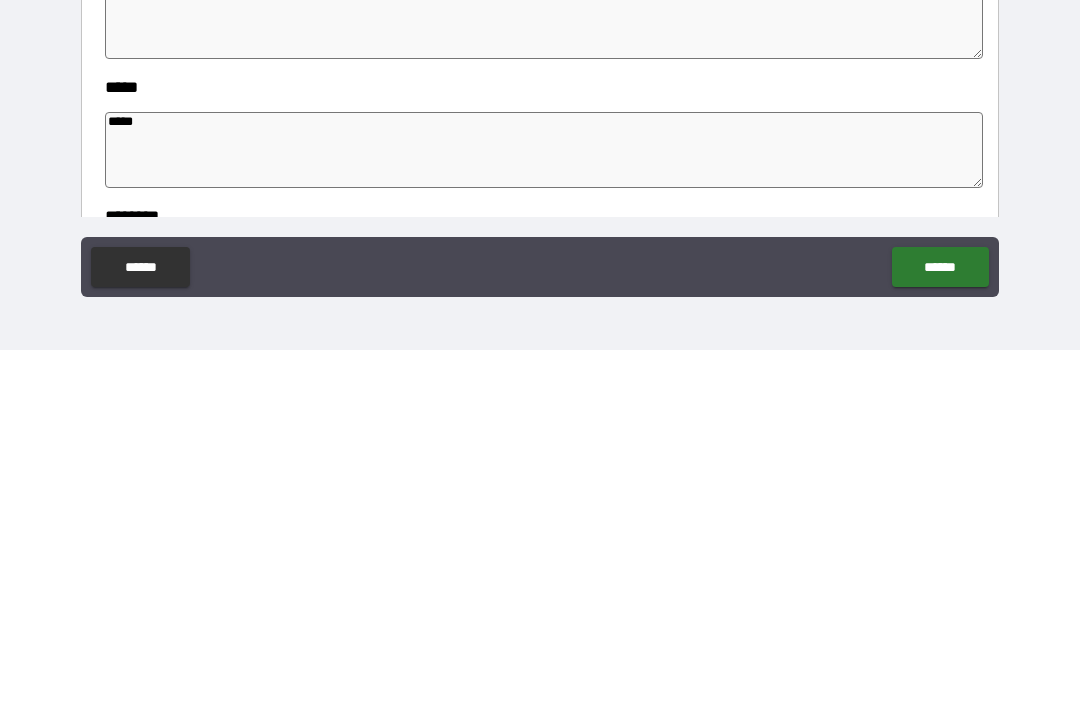 type on "*" 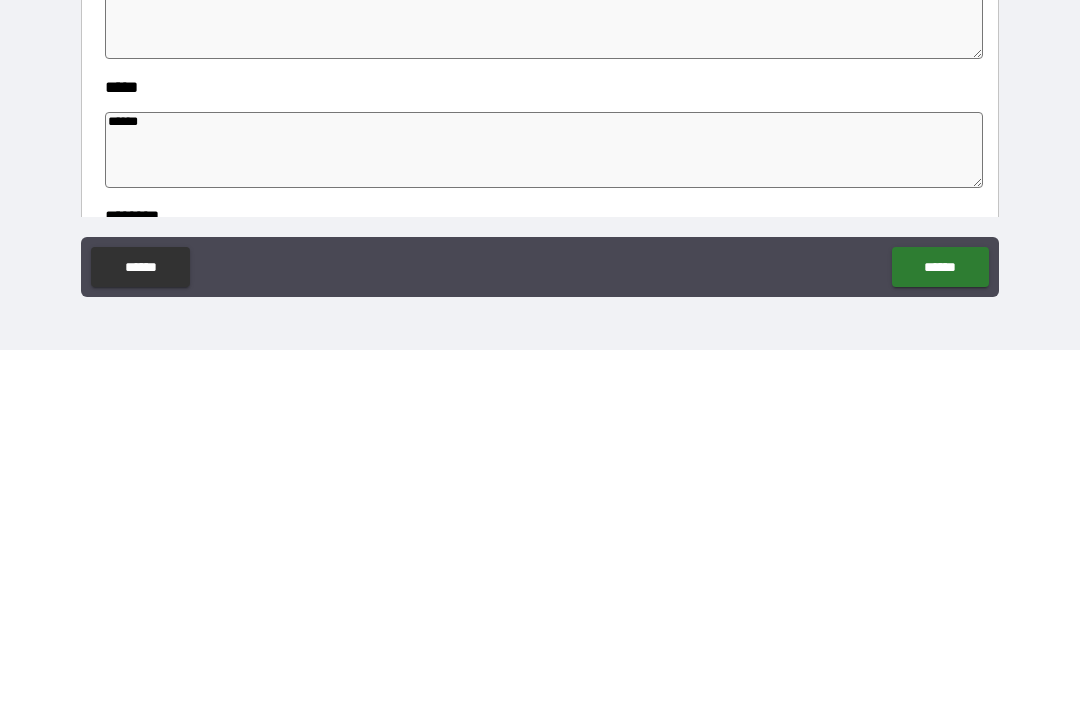 type on "*" 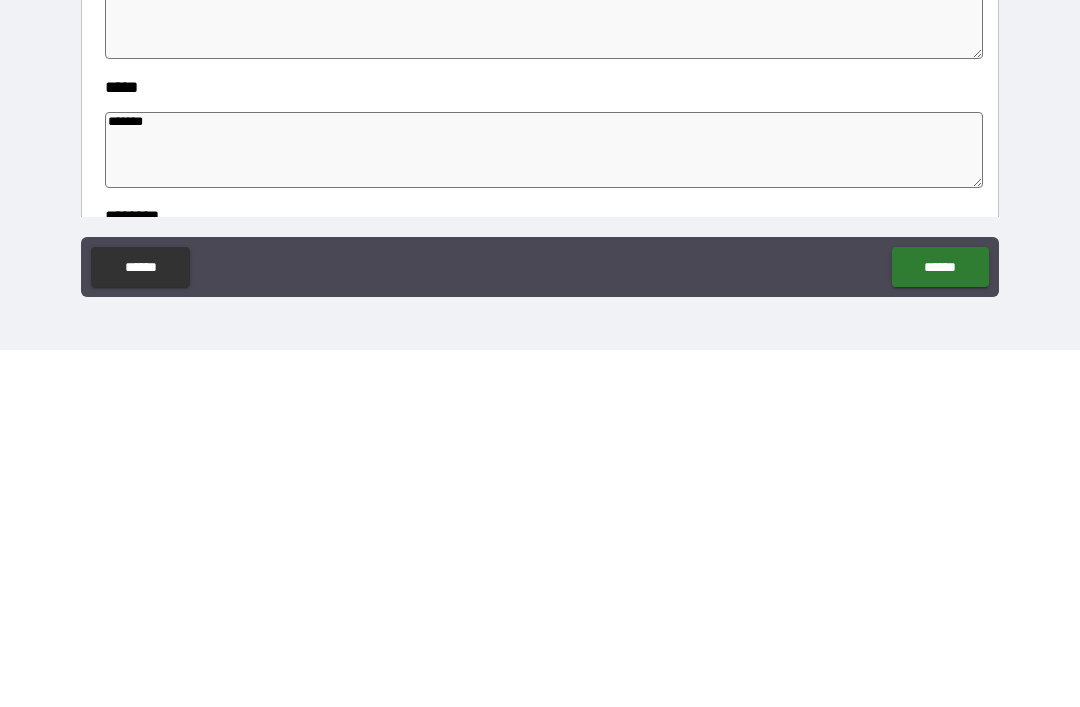 type on "*" 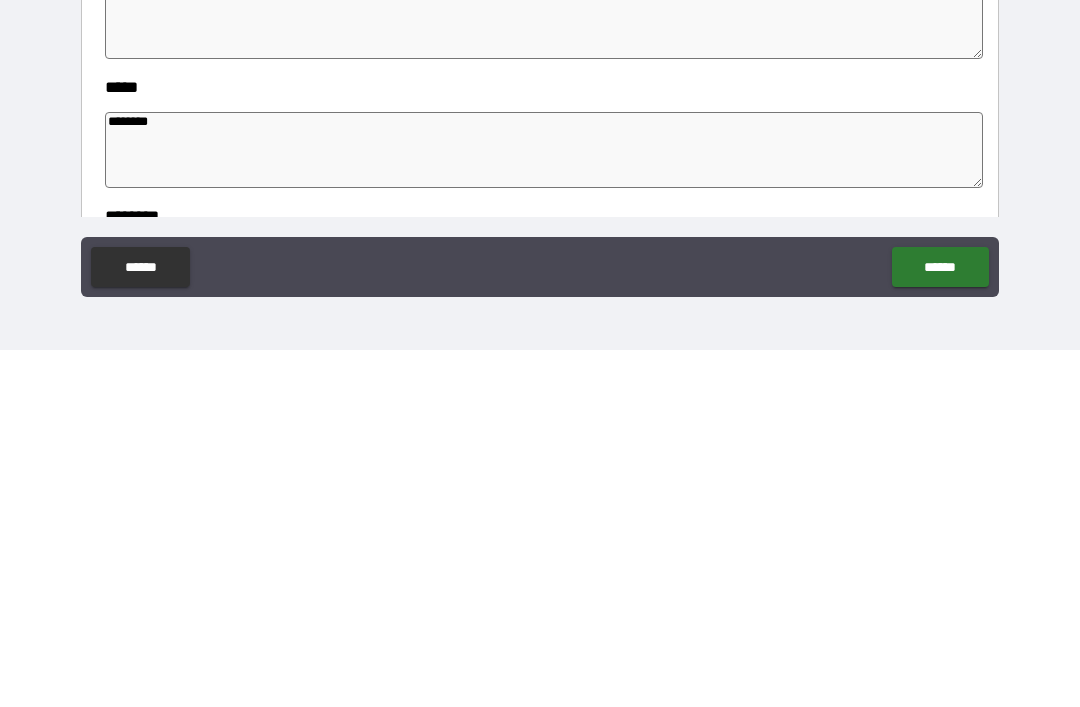 type on "*" 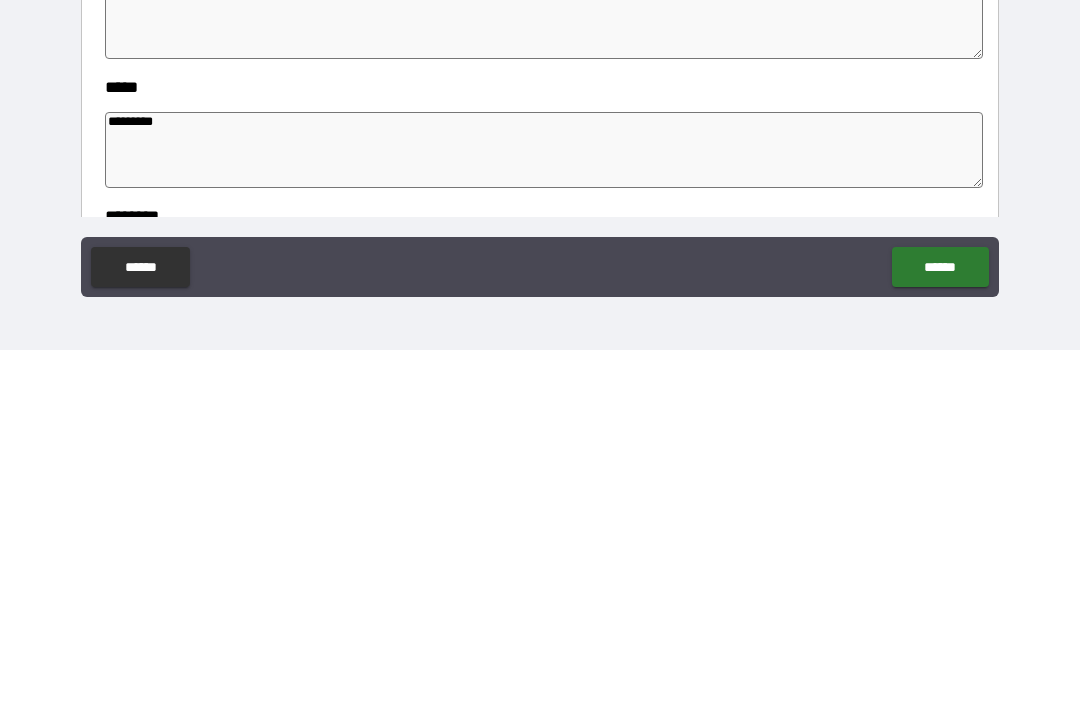 type on "*" 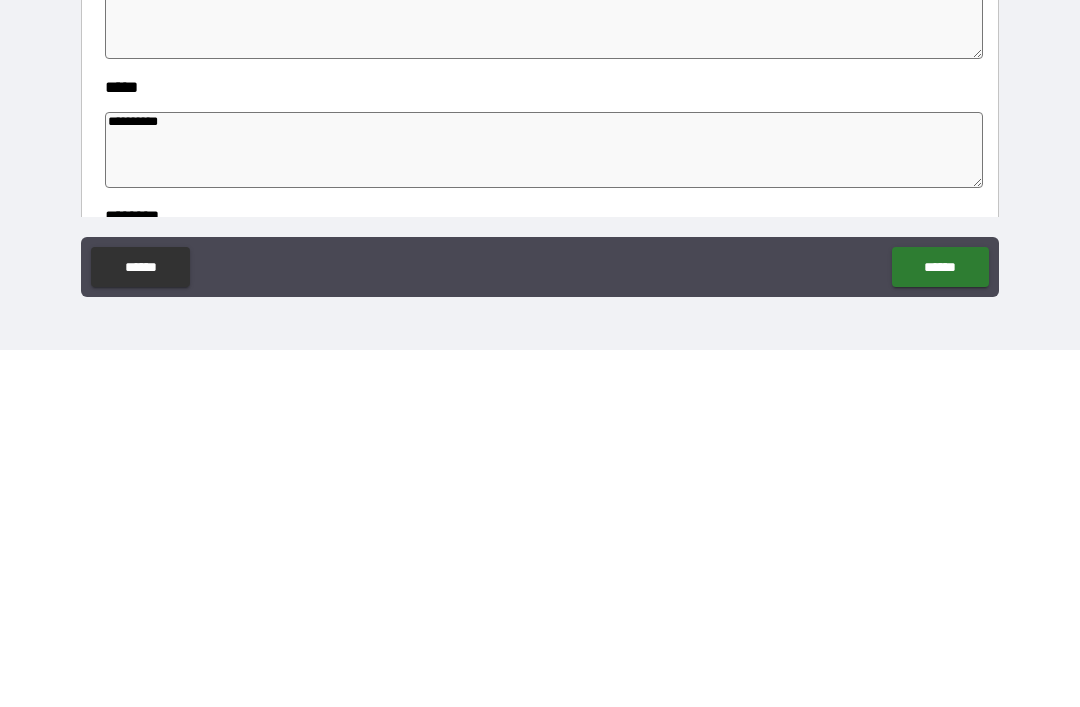 type on "*" 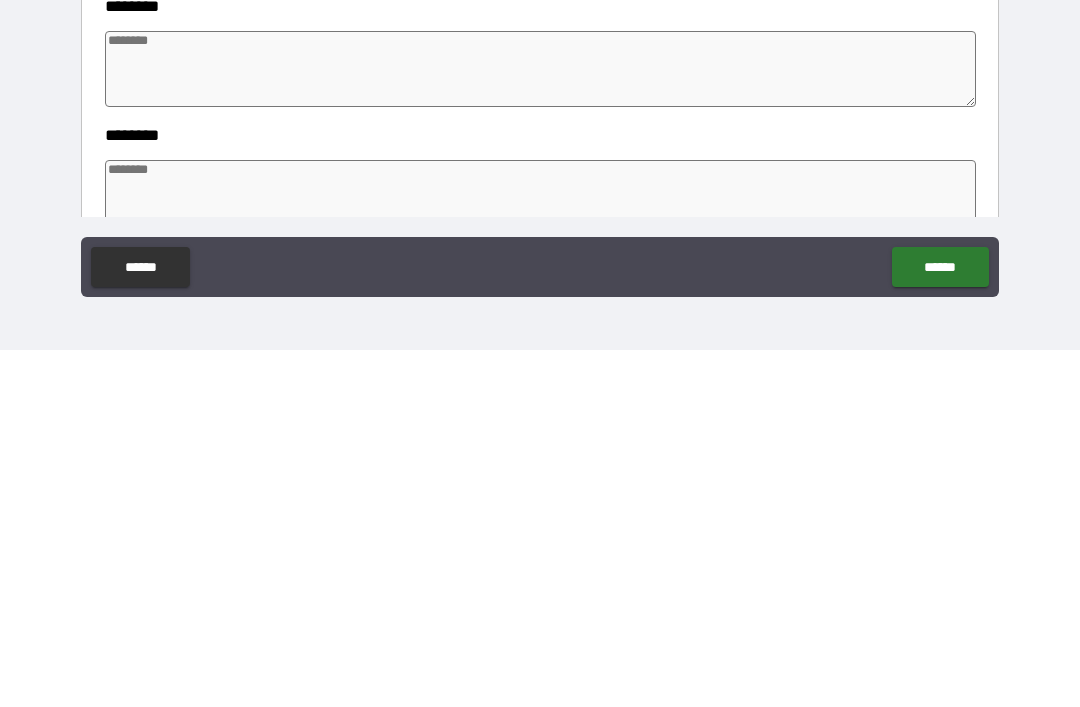 scroll, scrollTop: 218, scrollLeft: 0, axis: vertical 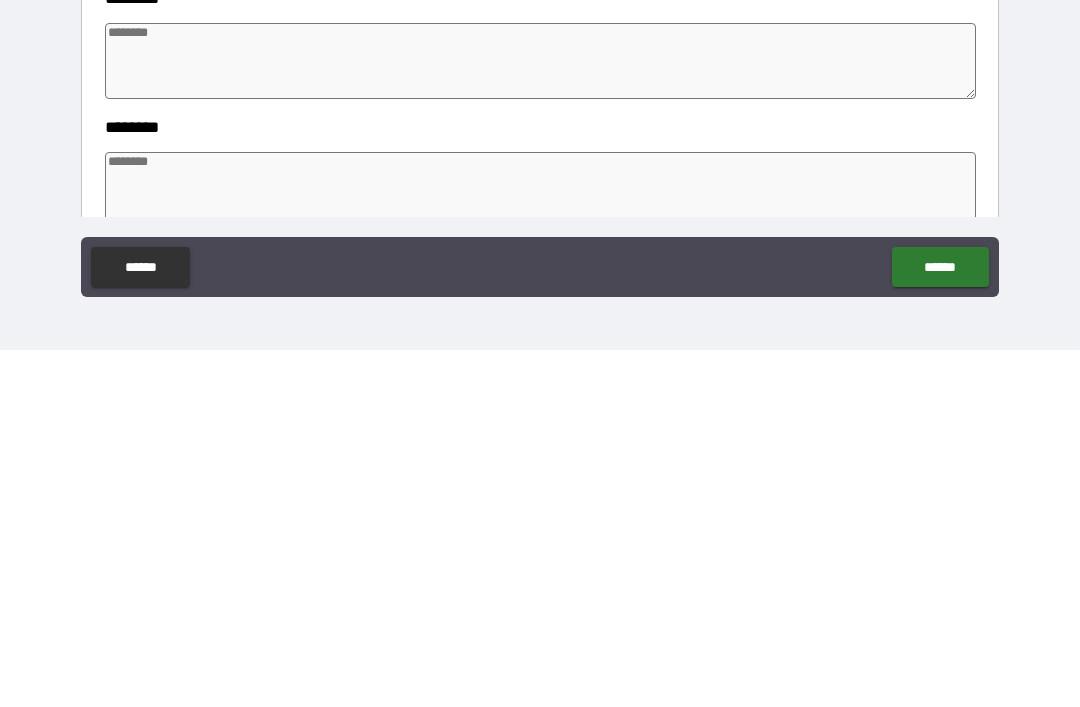 type 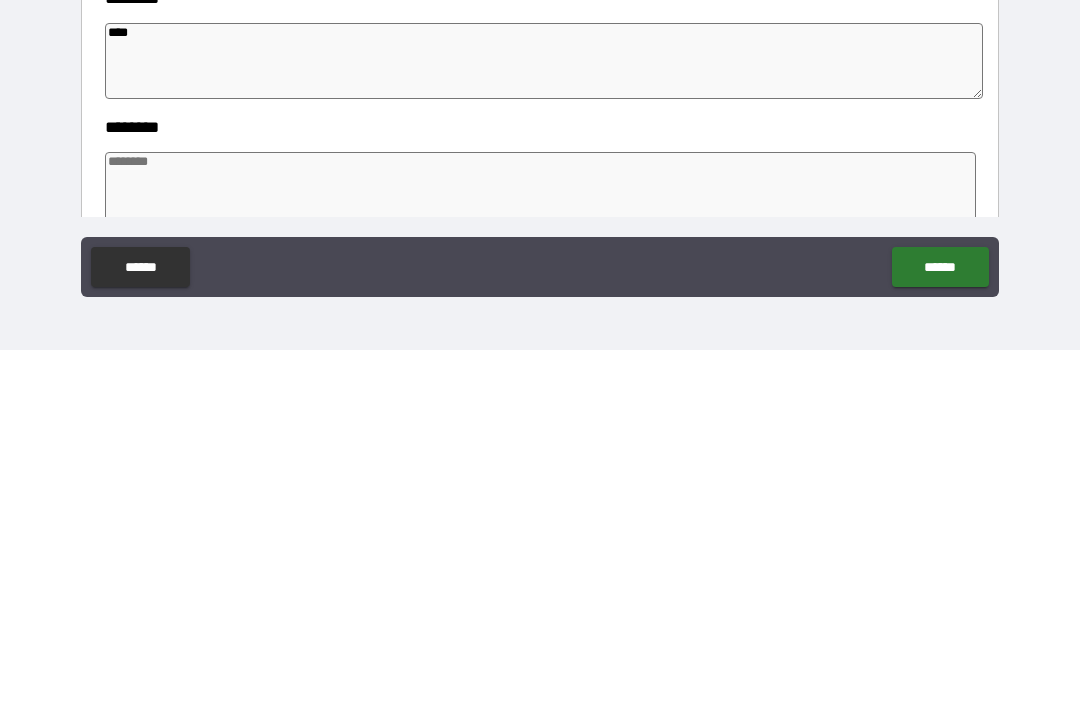 click at bounding box center [540, 547] 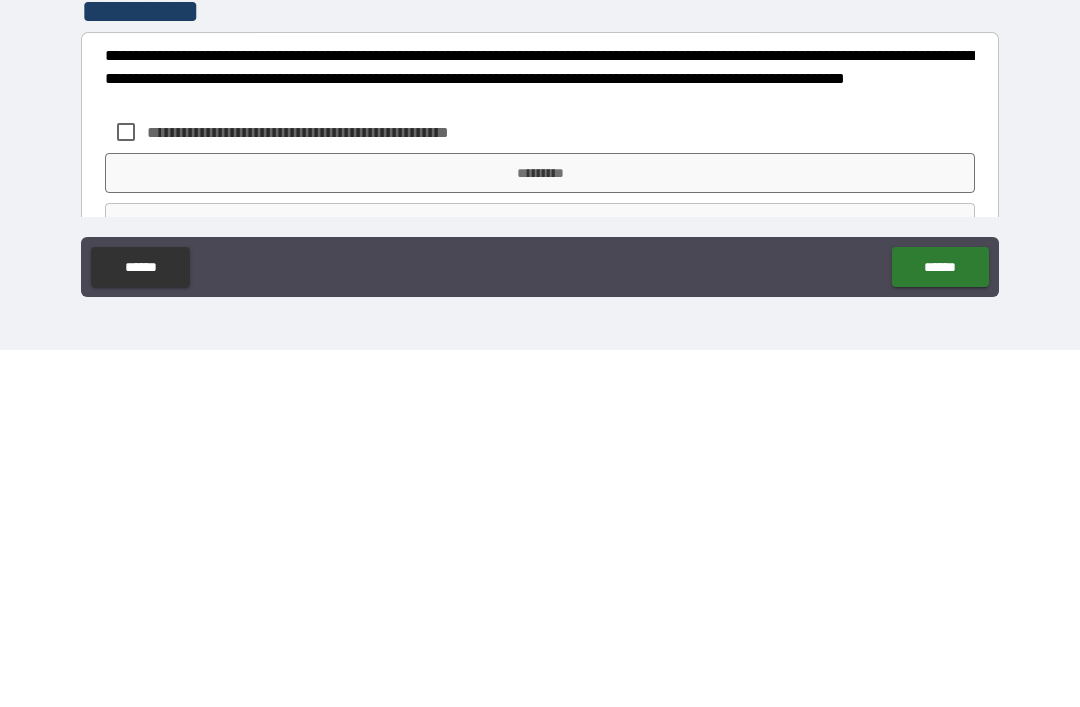 scroll, scrollTop: 501, scrollLeft: 0, axis: vertical 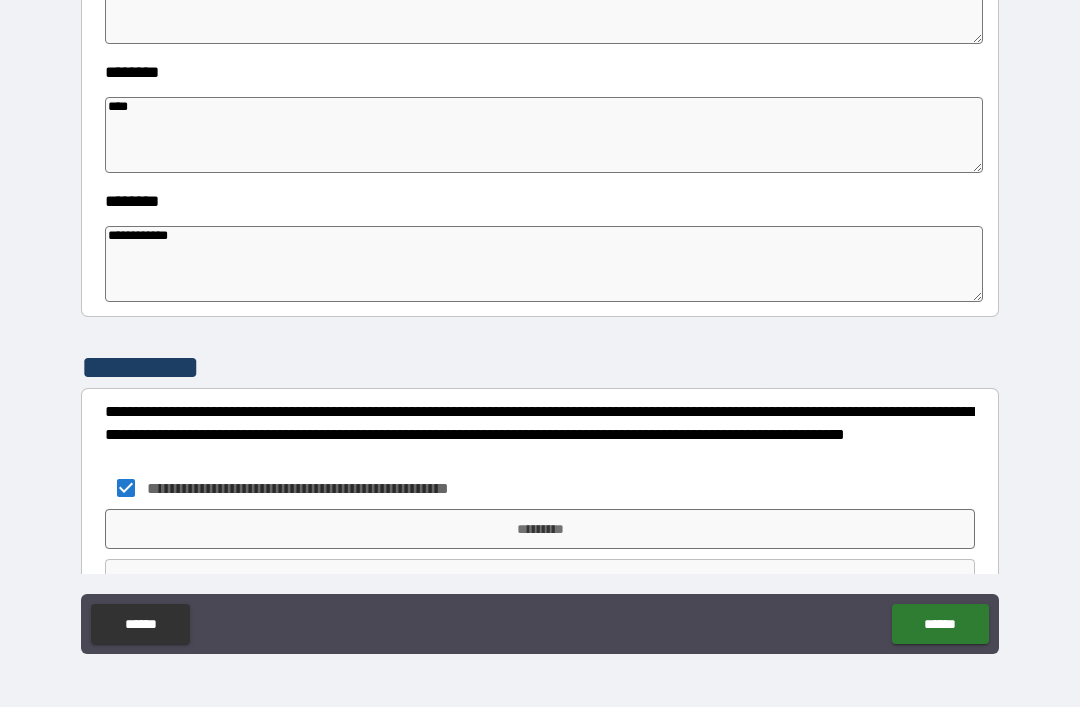 click on "*********" at bounding box center [540, 529] 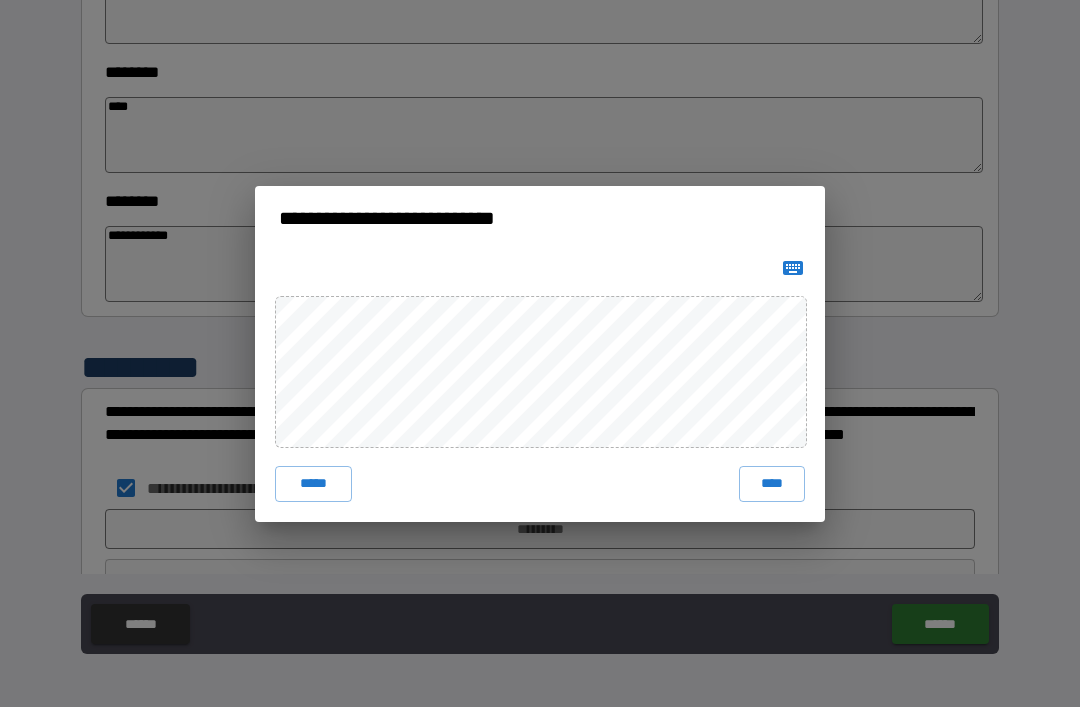 click on "****" at bounding box center (772, 484) 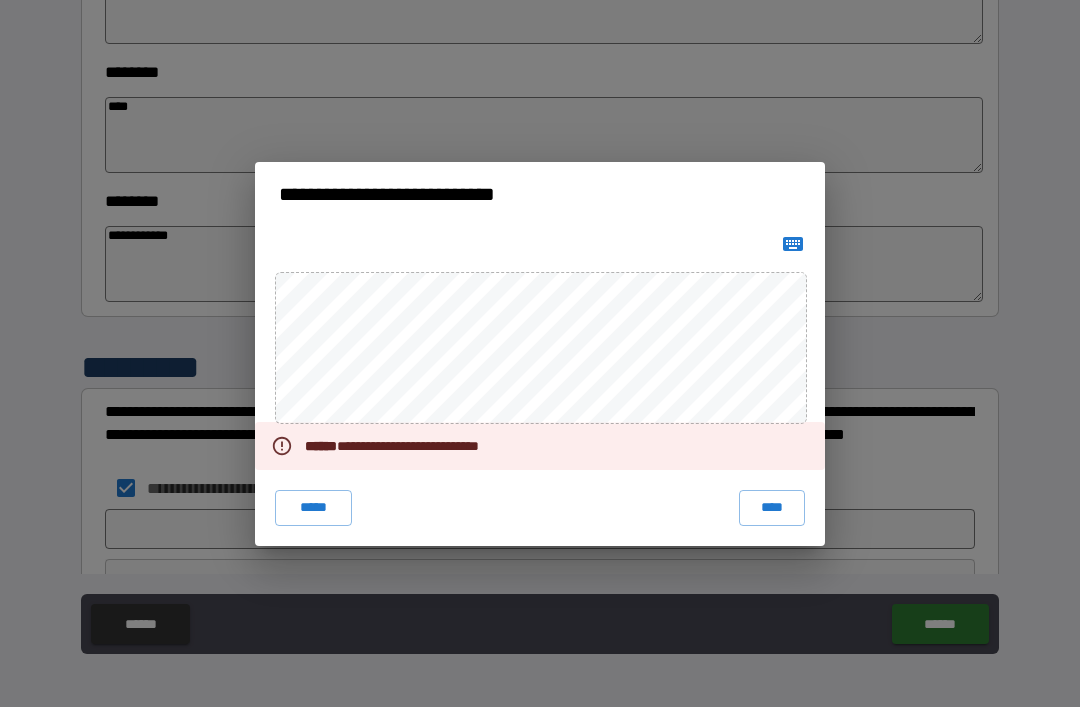 click at bounding box center (793, 244) 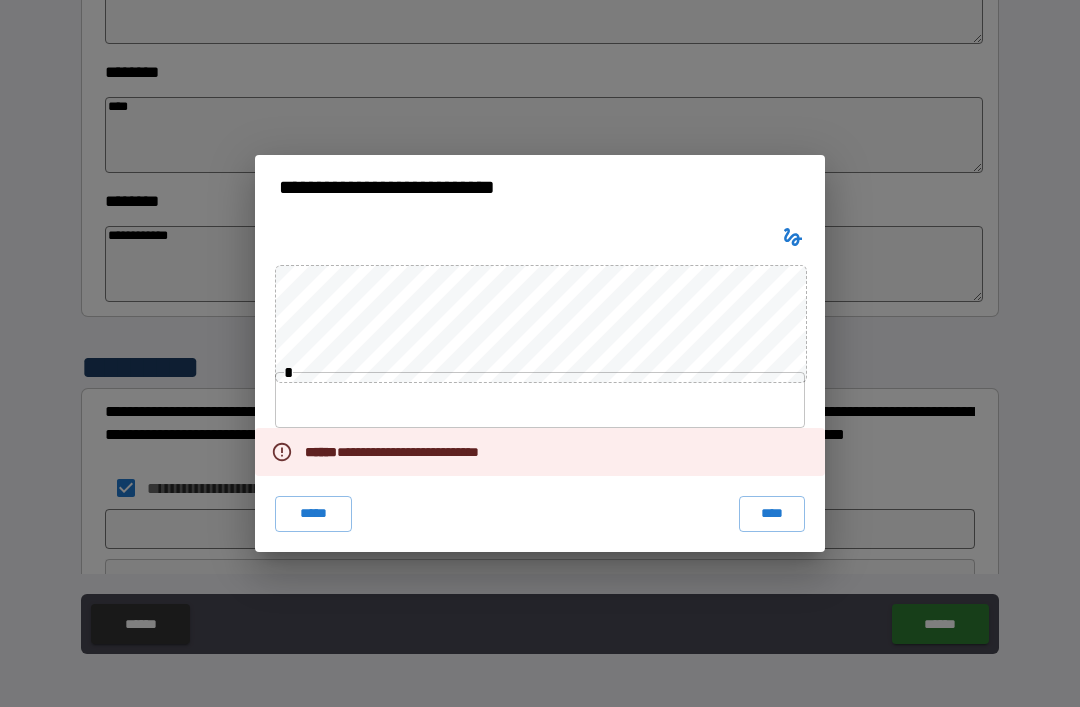 click at bounding box center [540, 400] 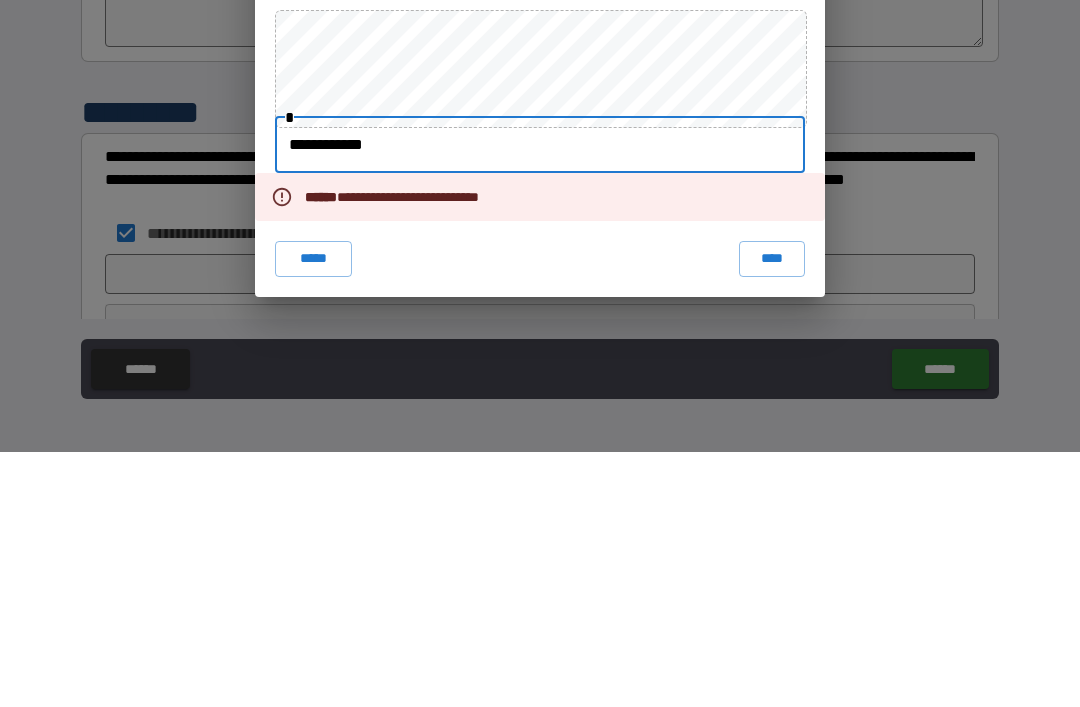 click on "****" at bounding box center [772, 514] 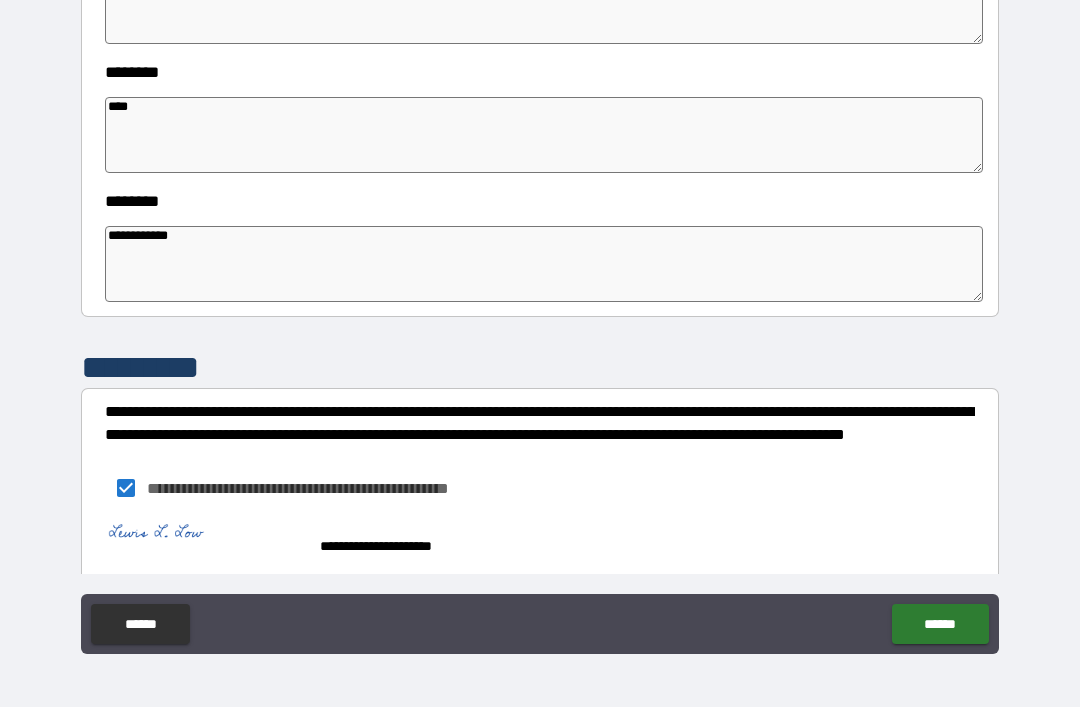 click on "******" at bounding box center [940, 624] 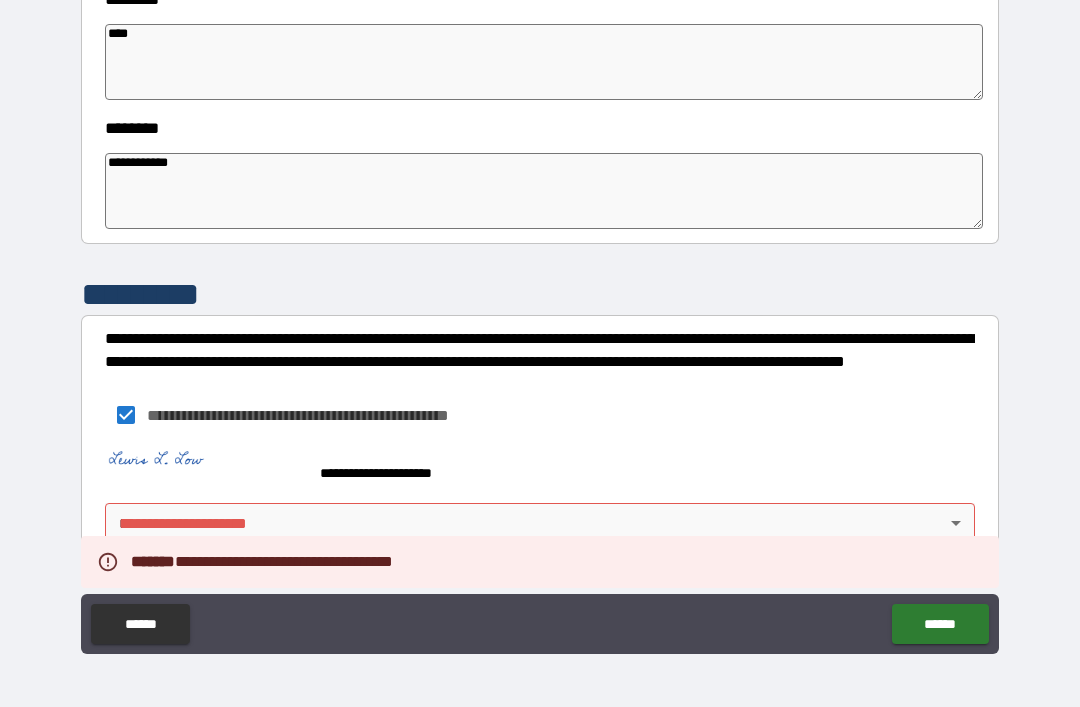 scroll, scrollTop: 574, scrollLeft: 0, axis: vertical 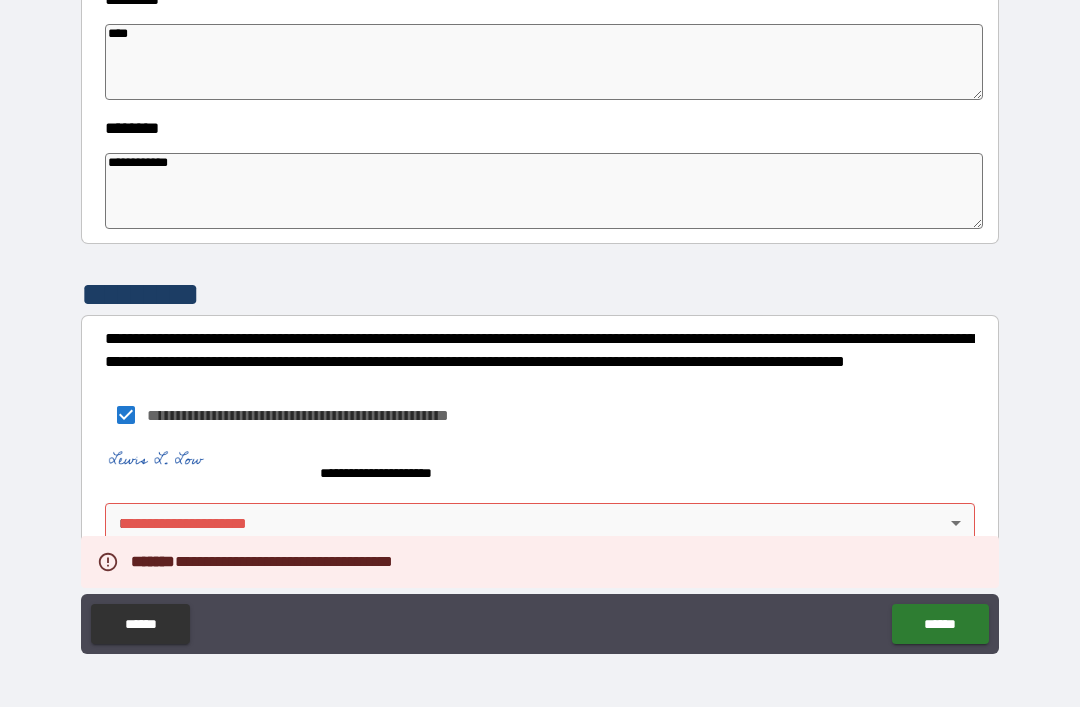 click on "**********" at bounding box center (540, 321) 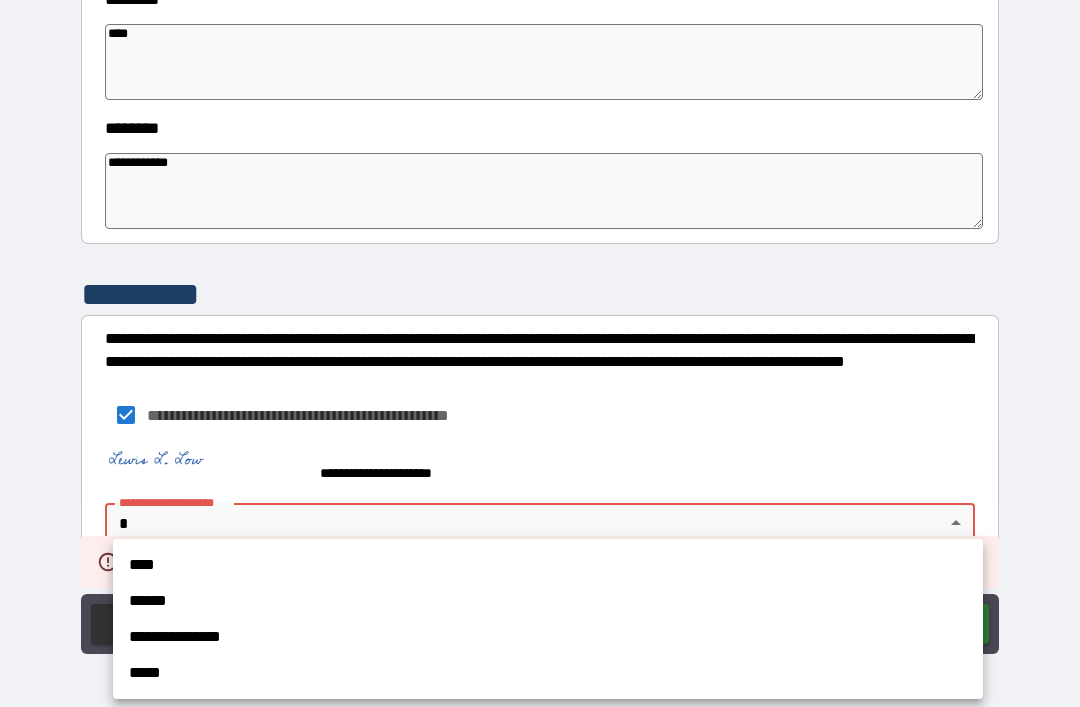 click on "****" at bounding box center [548, 565] 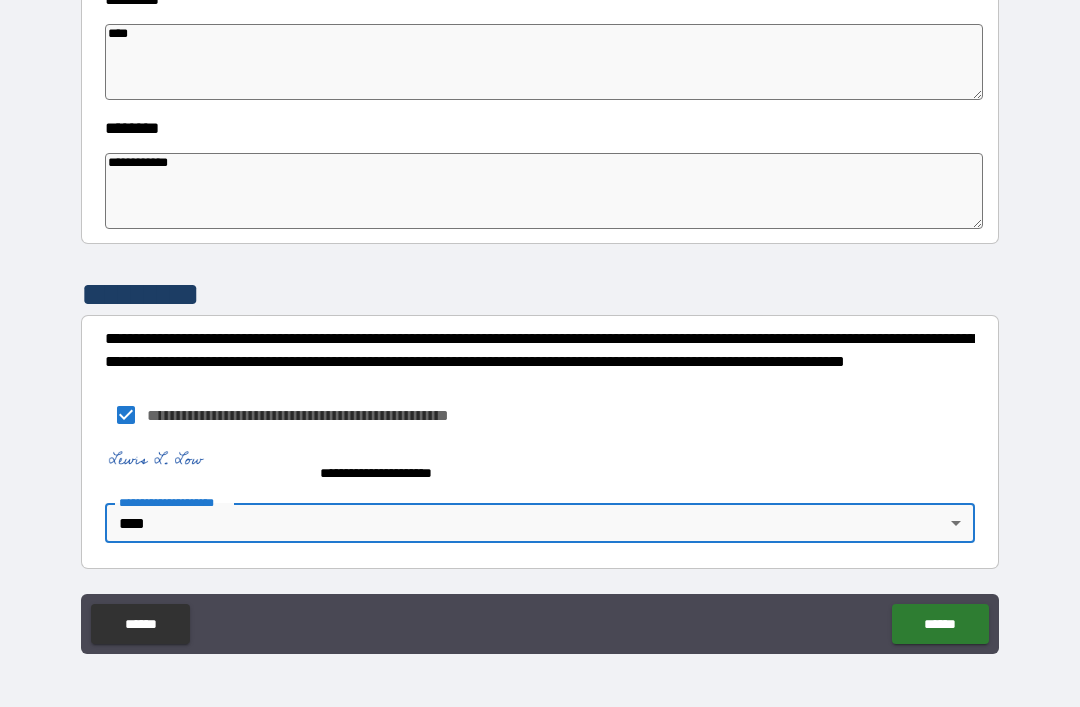 click on "******" at bounding box center [940, 624] 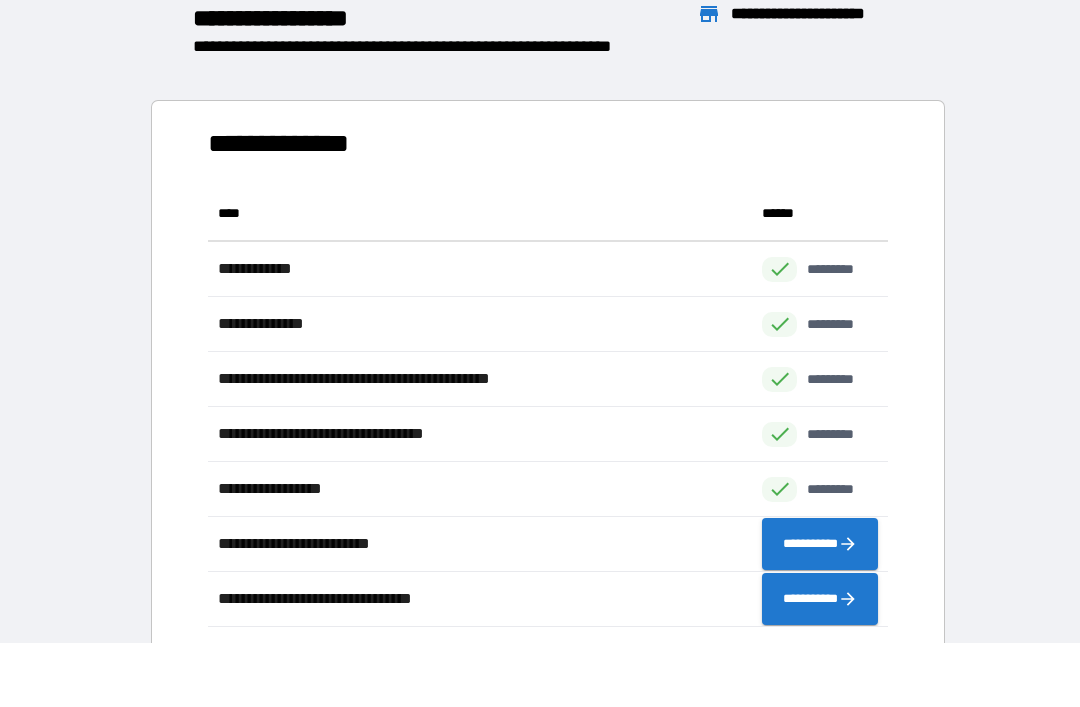 scroll, scrollTop: 1, scrollLeft: 1, axis: both 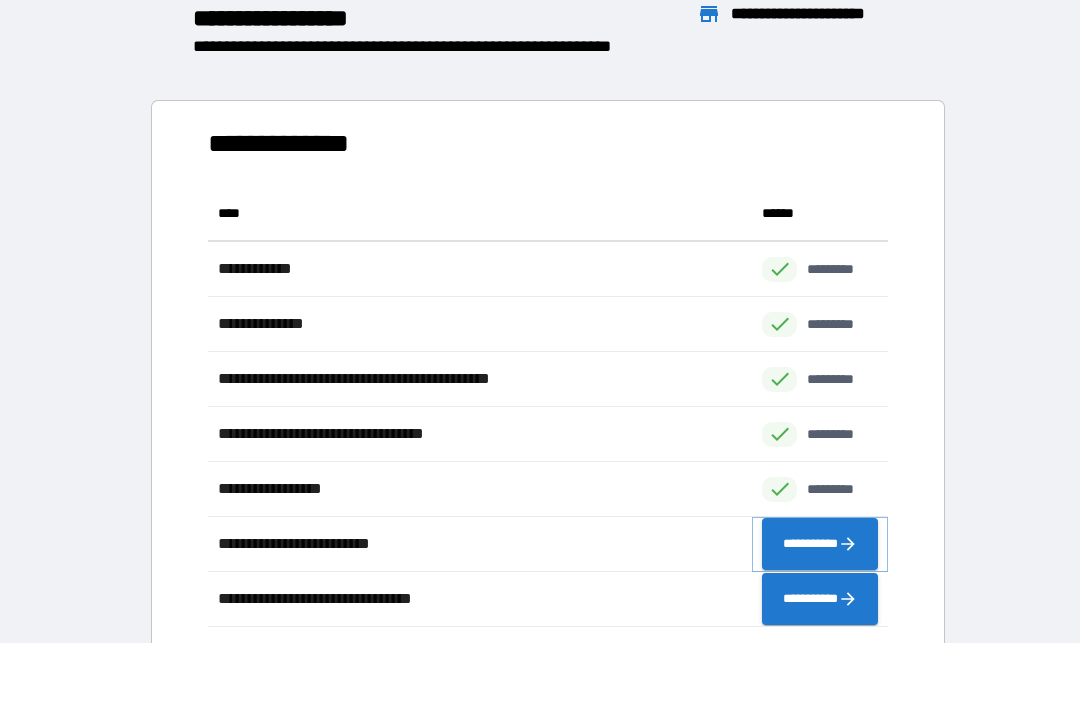 click on "**********" at bounding box center (820, 544) 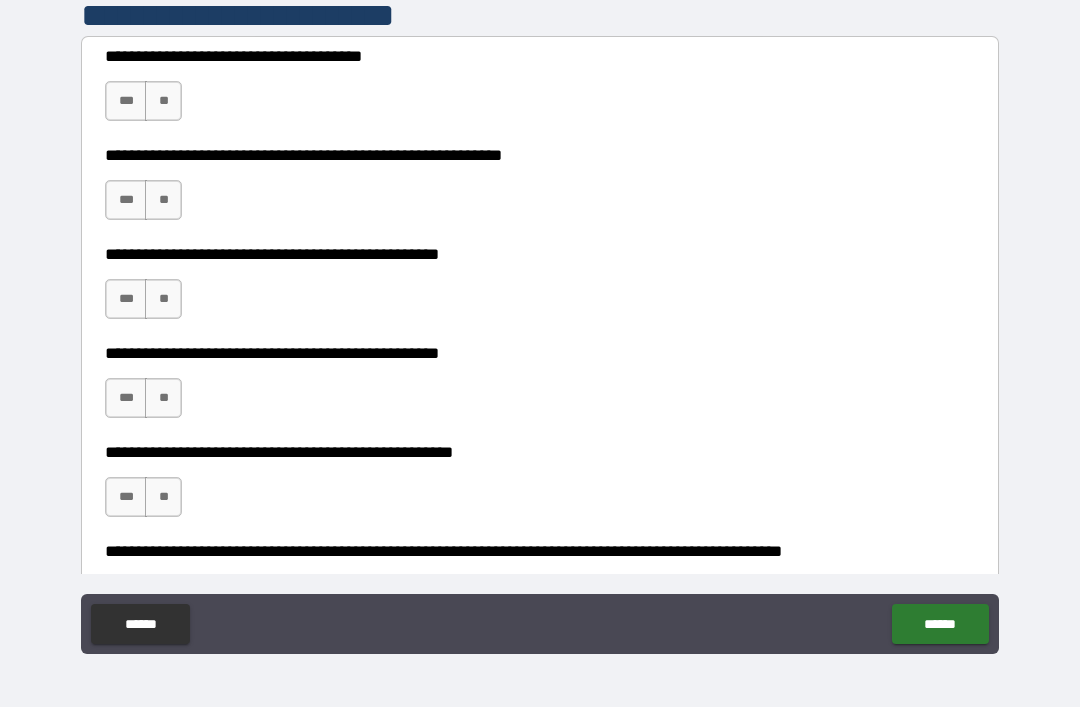 scroll, scrollTop: 420, scrollLeft: 0, axis: vertical 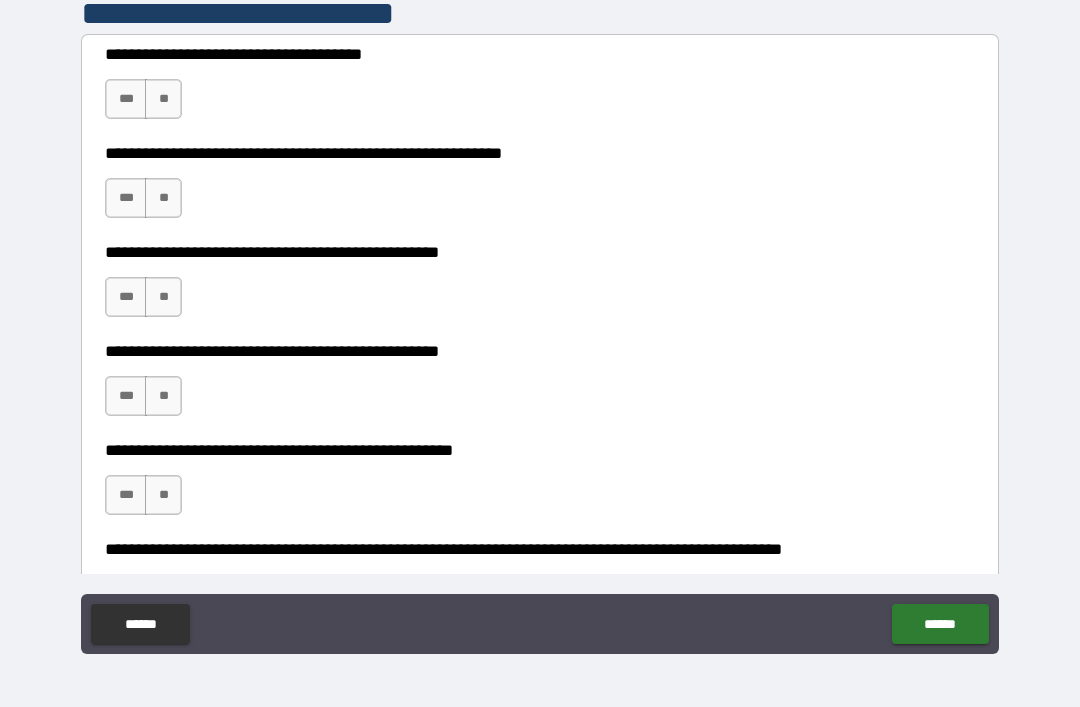 click on "***" at bounding box center [126, 99] 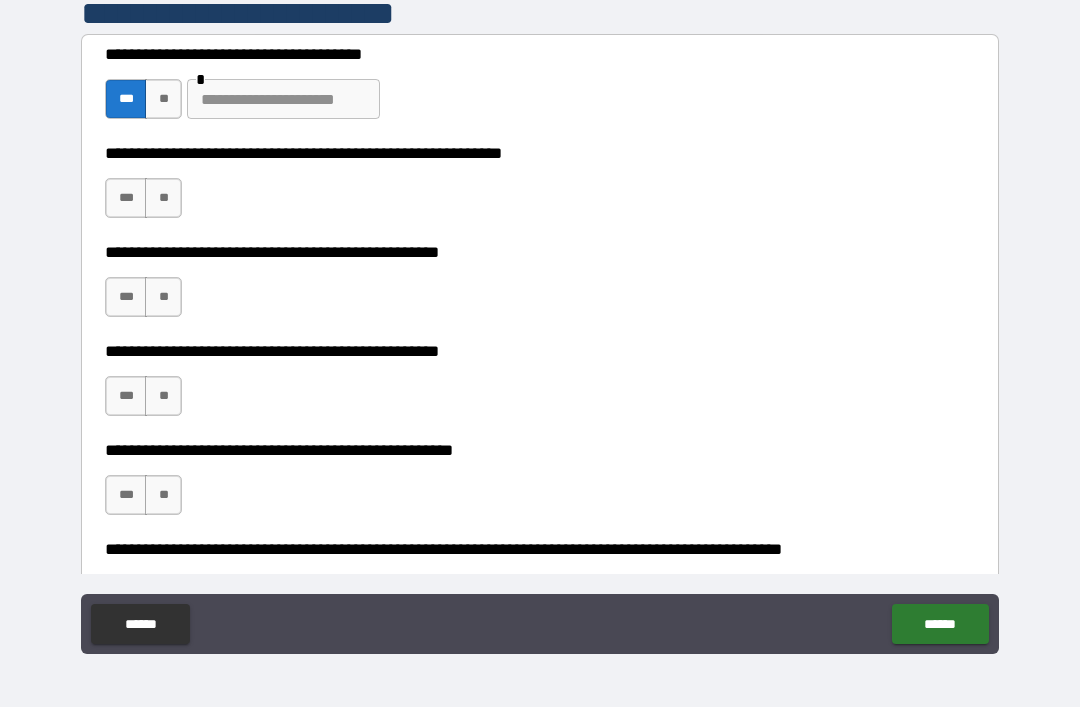 click at bounding box center [283, 99] 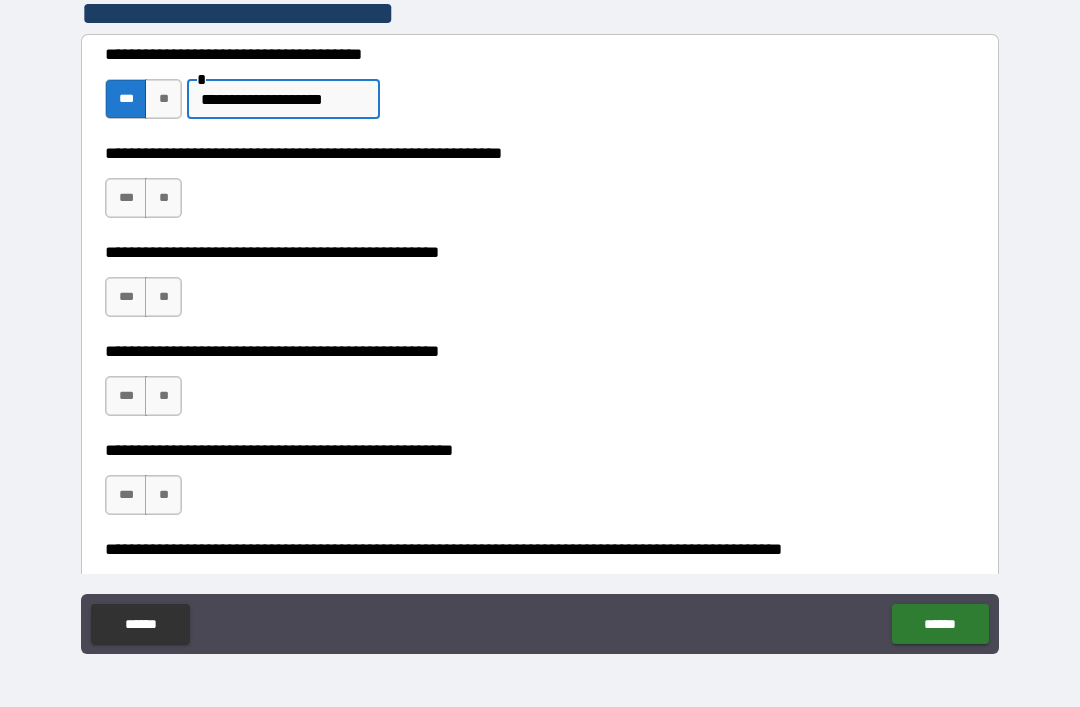 click on "***" at bounding box center (126, 198) 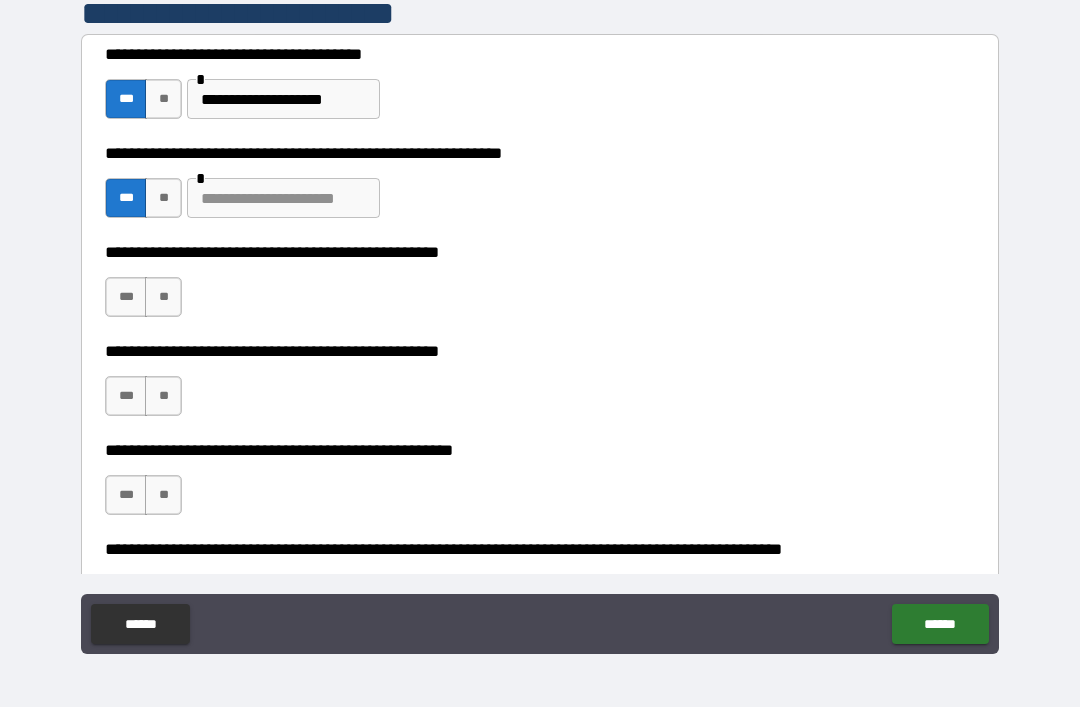 click at bounding box center [283, 198] 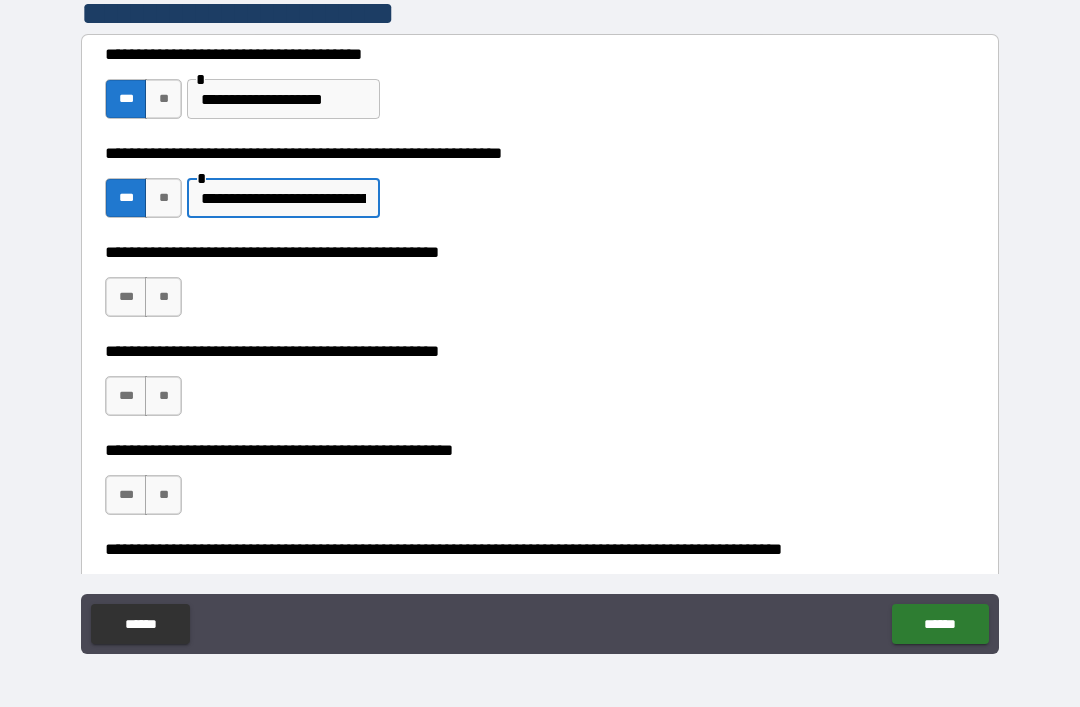 click on "**" at bounding box center (163, 297) 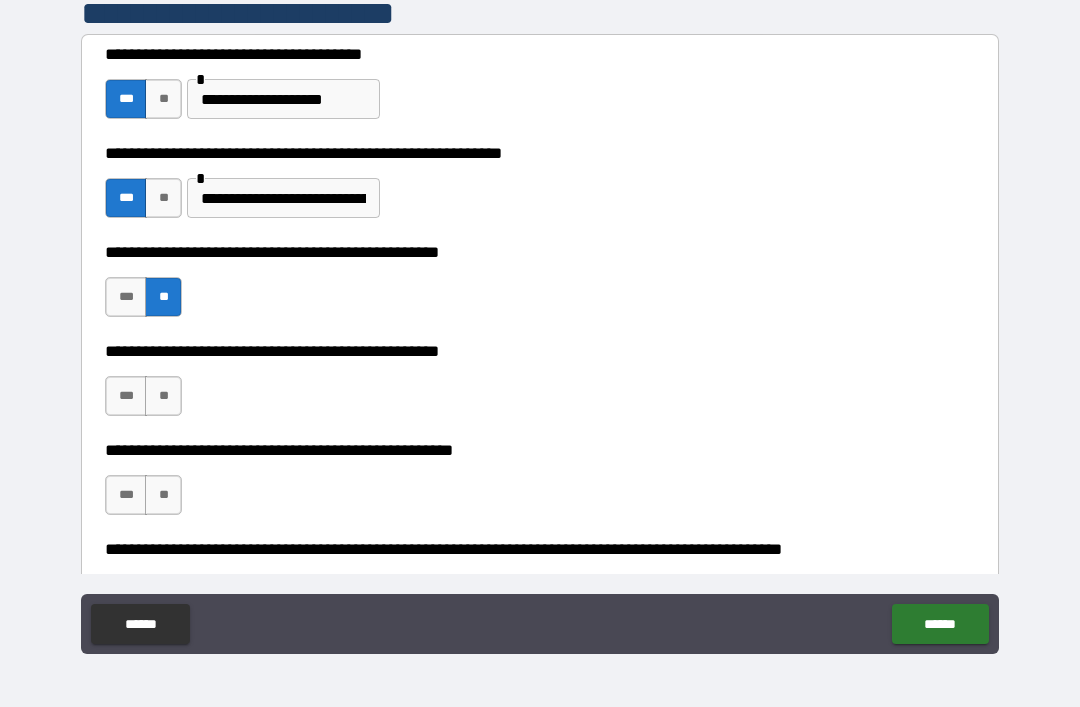click on "***" at bounding box center (126, 396) 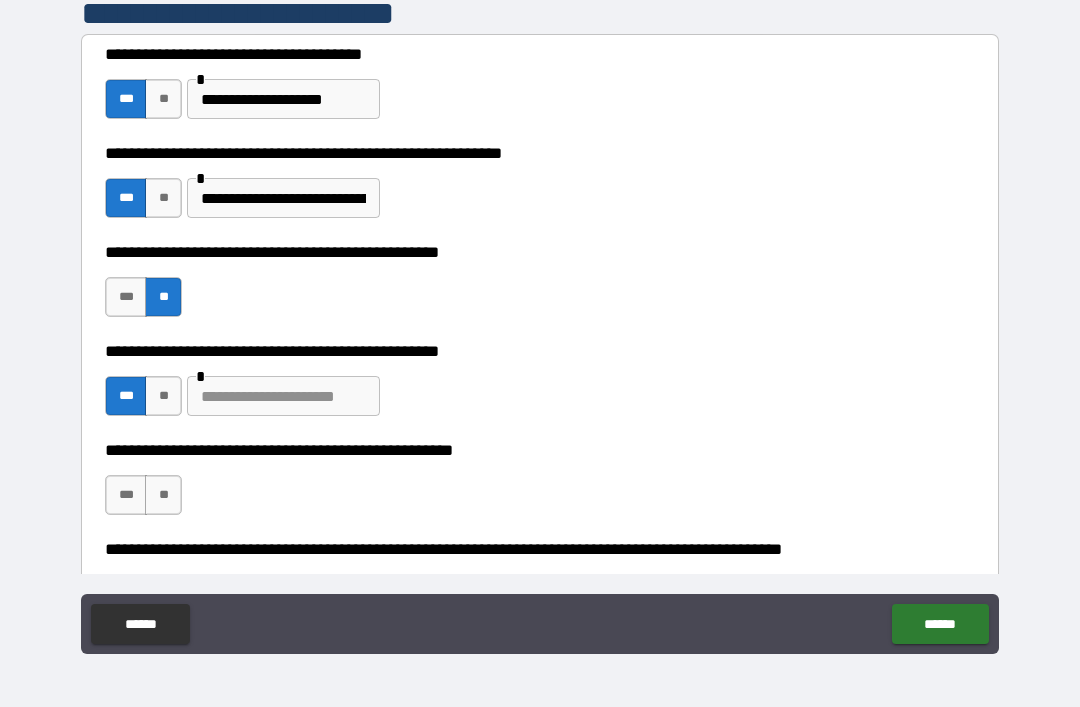 click at bounding box center [283, 396] 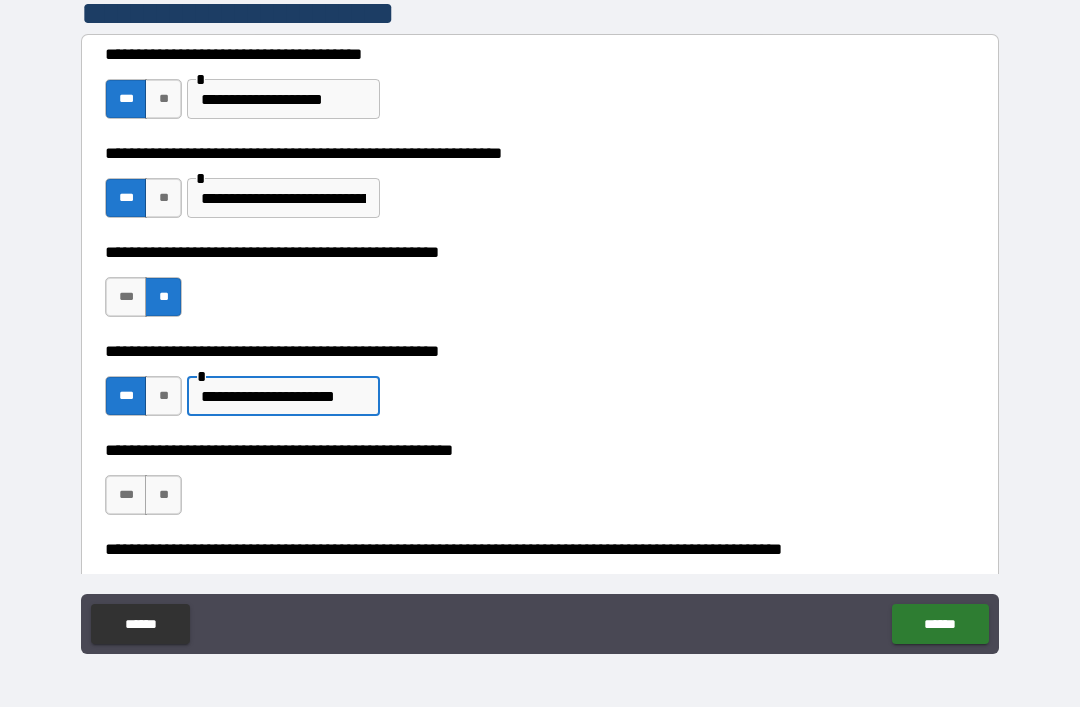 click on "**" at bounding box center (163, 495) 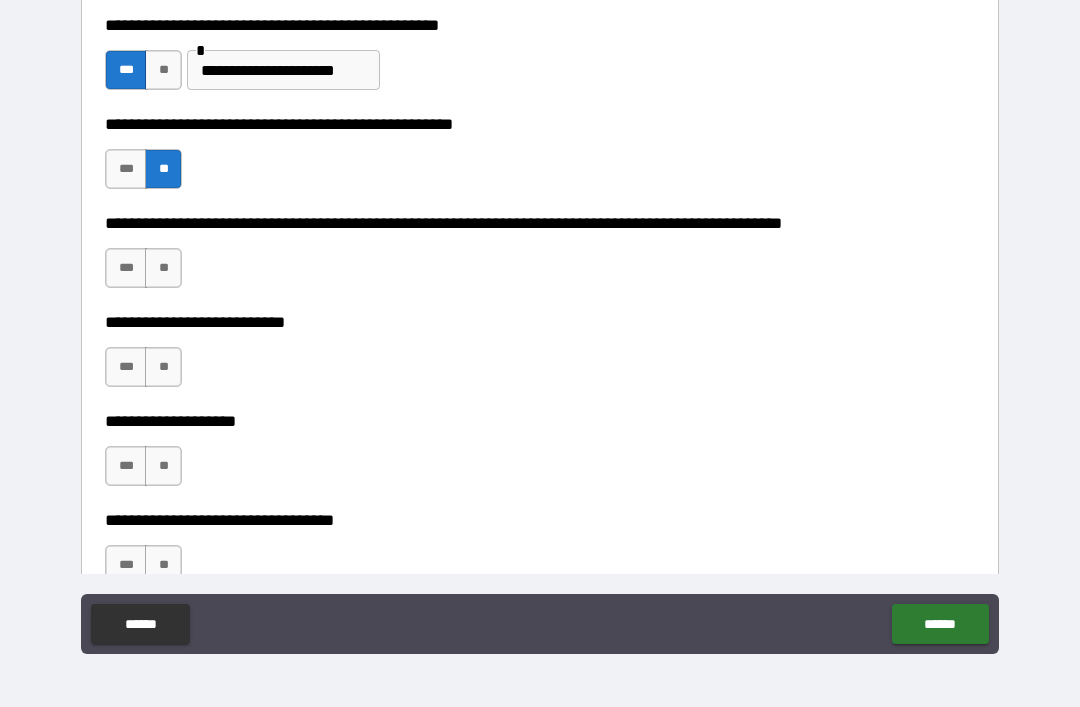 scroll, scrollTop: 747, scrollLeft: 0, axis: vertical 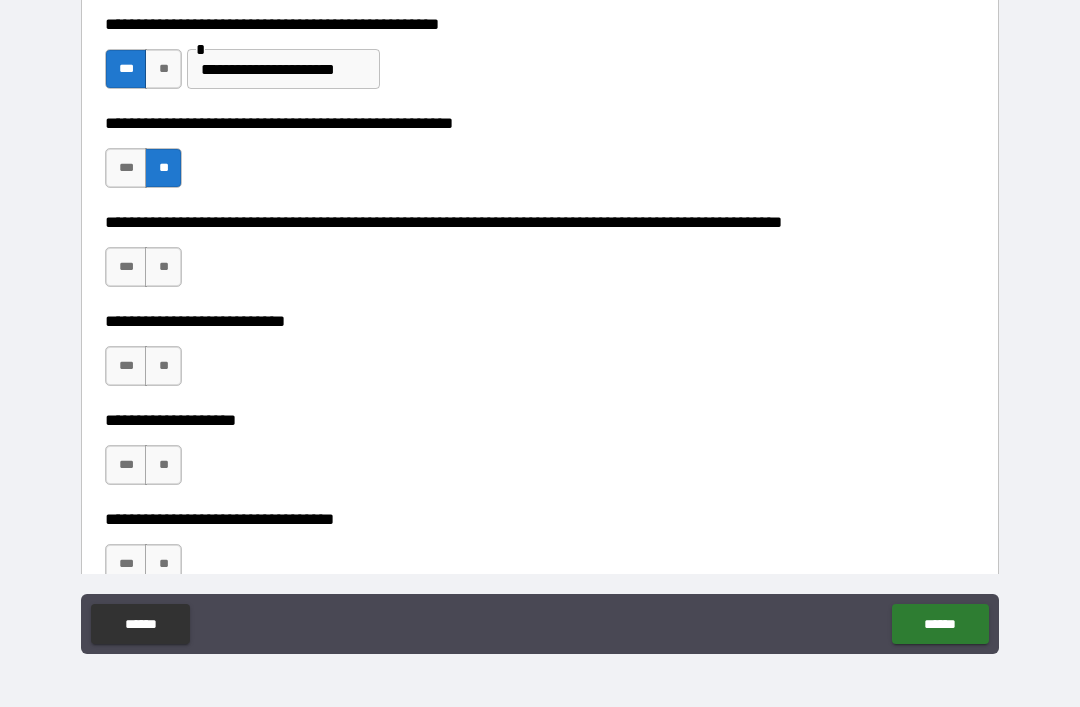 click on "**" at bounding box center (163, 267) 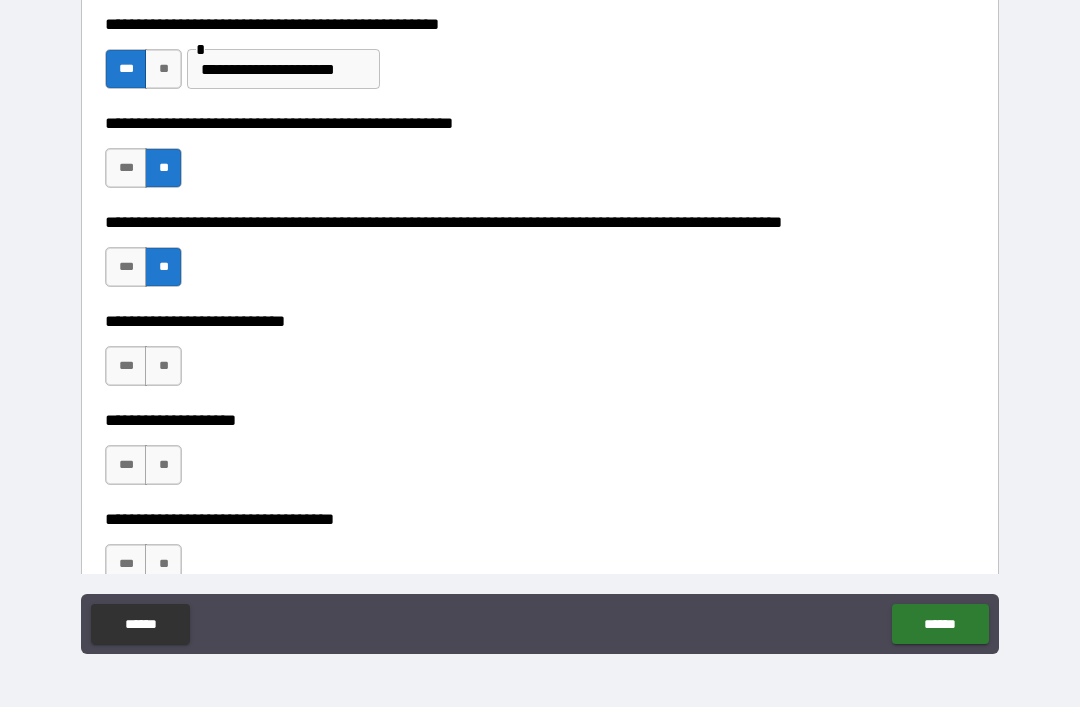 click on "**" at bounding box center [163, 366] 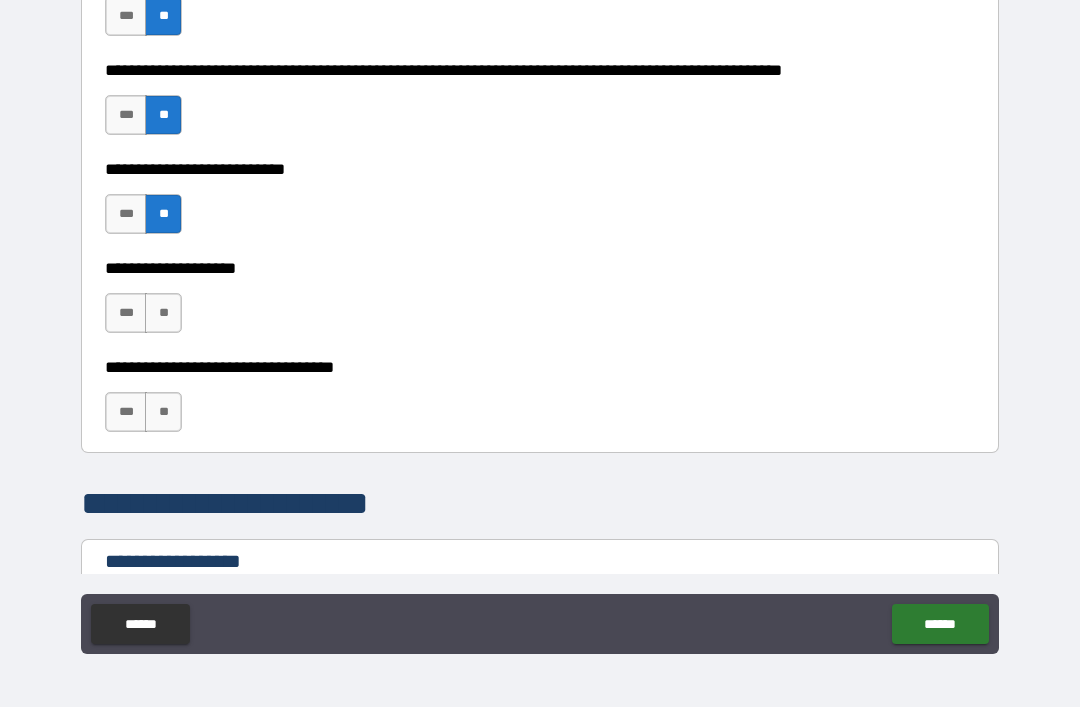 scroll, scrollTop: 903, scrollLeft: 0, axis: vertical 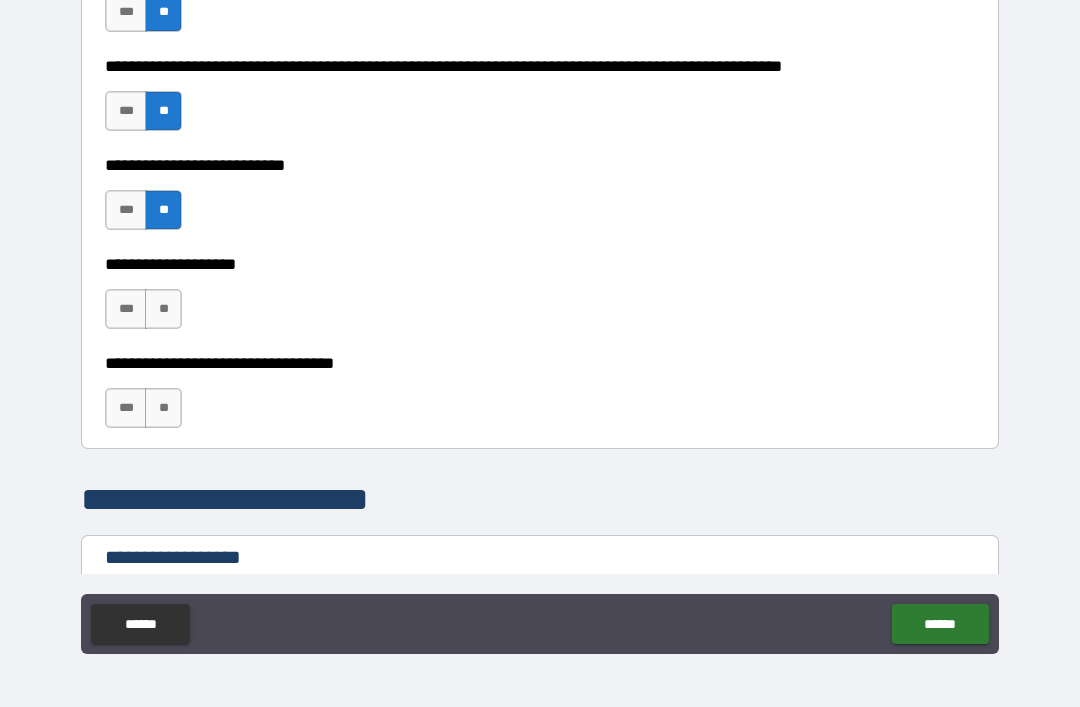 click on "**" at bounding box center (163, 309) 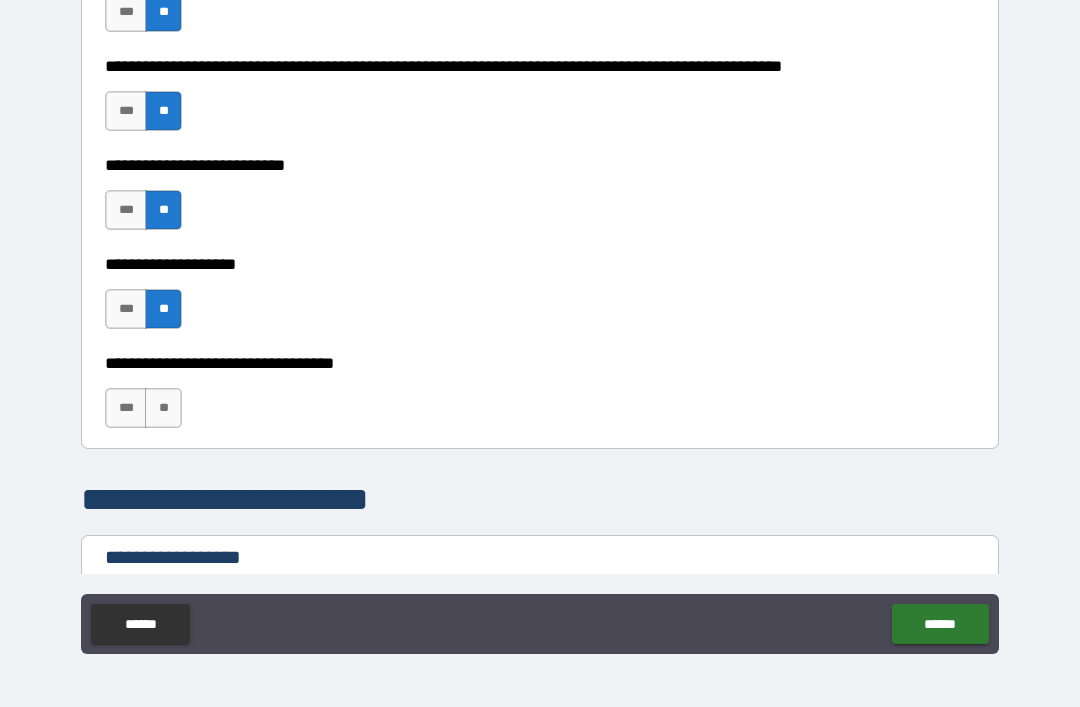 click on "**" at bounding box center (163, 408) 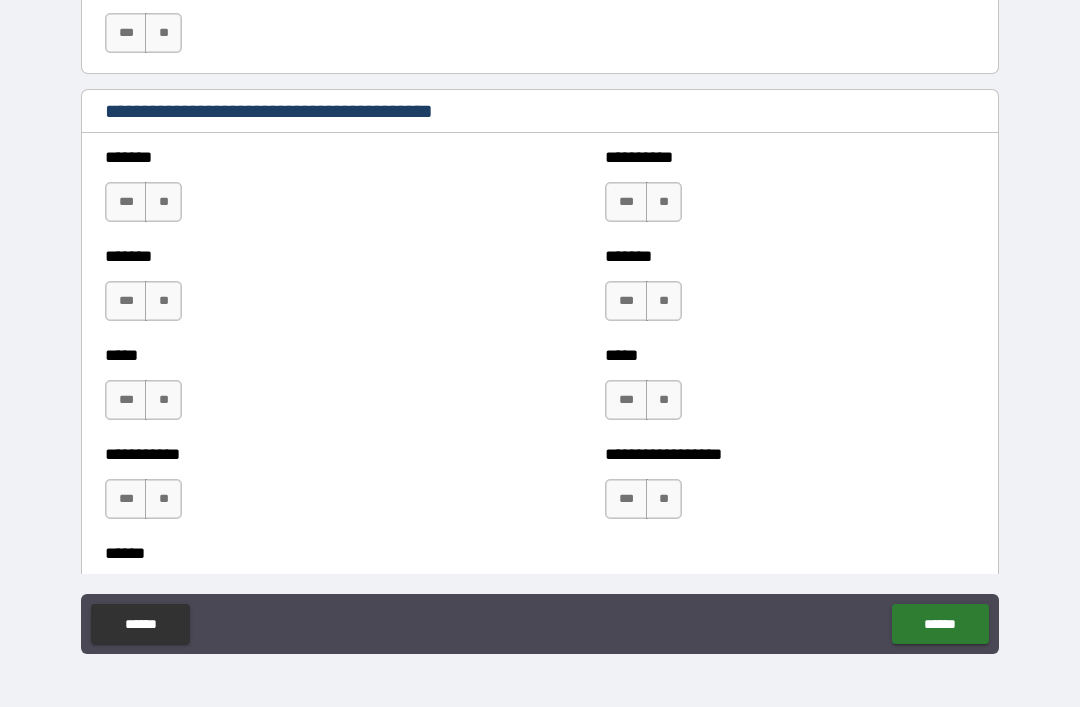 scroll, scrollTop: 1649, scrollLeft: 0, axis: vertical 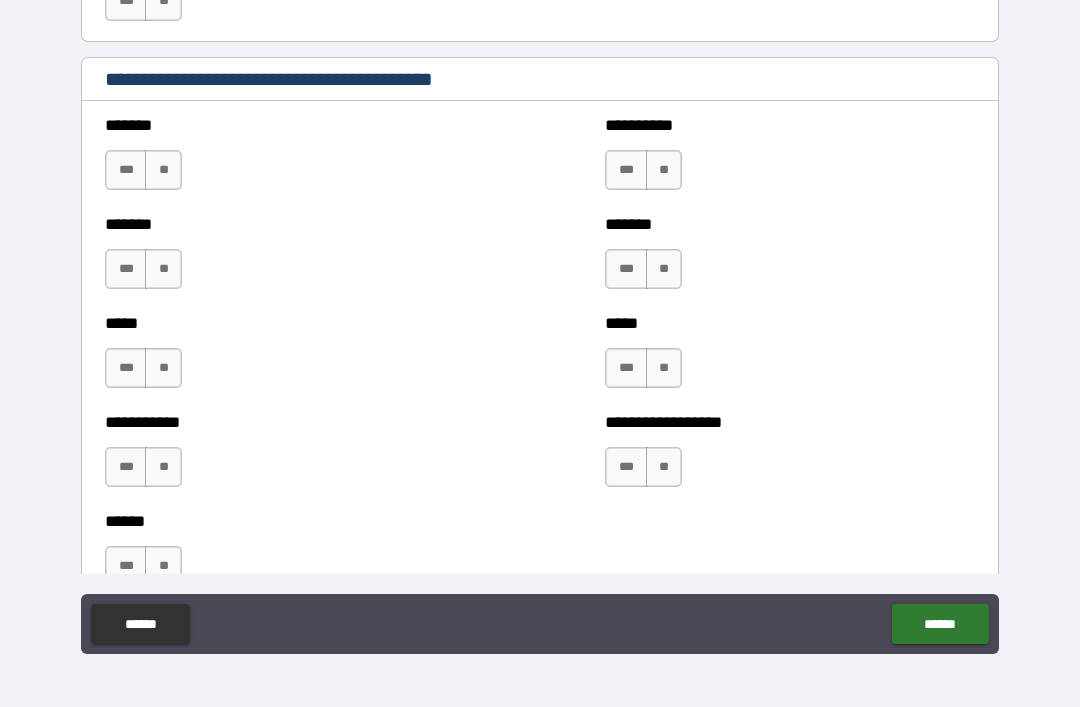 click on "**" at bounding box center [163, 170] 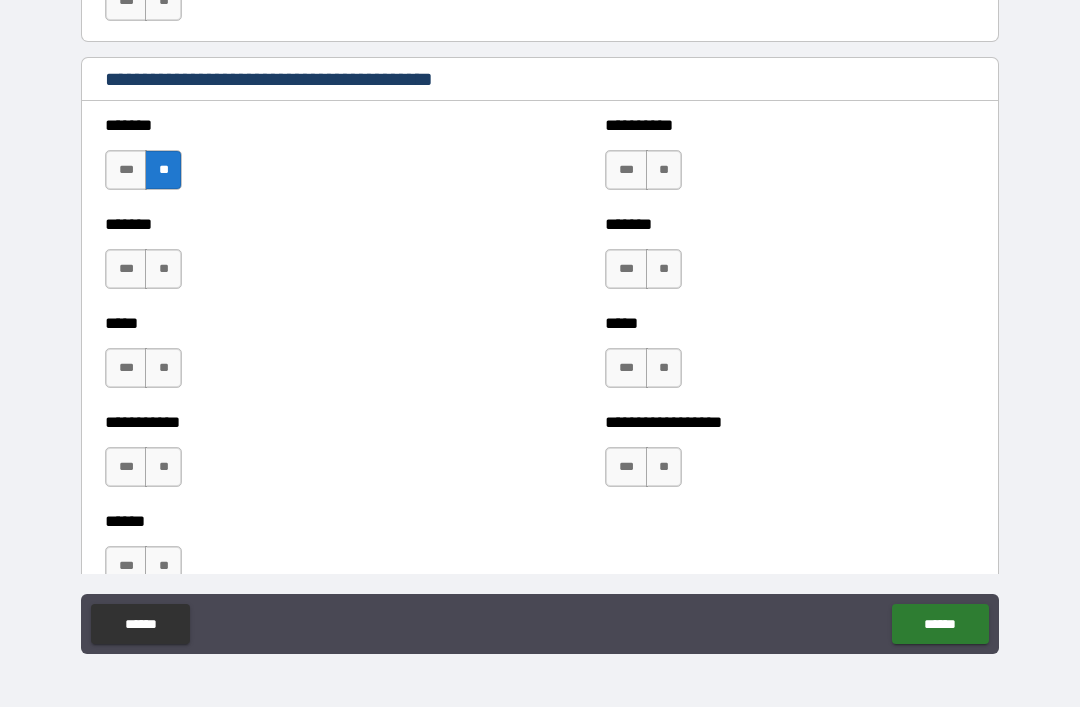 click on "**" at bounding box center (163, 269) 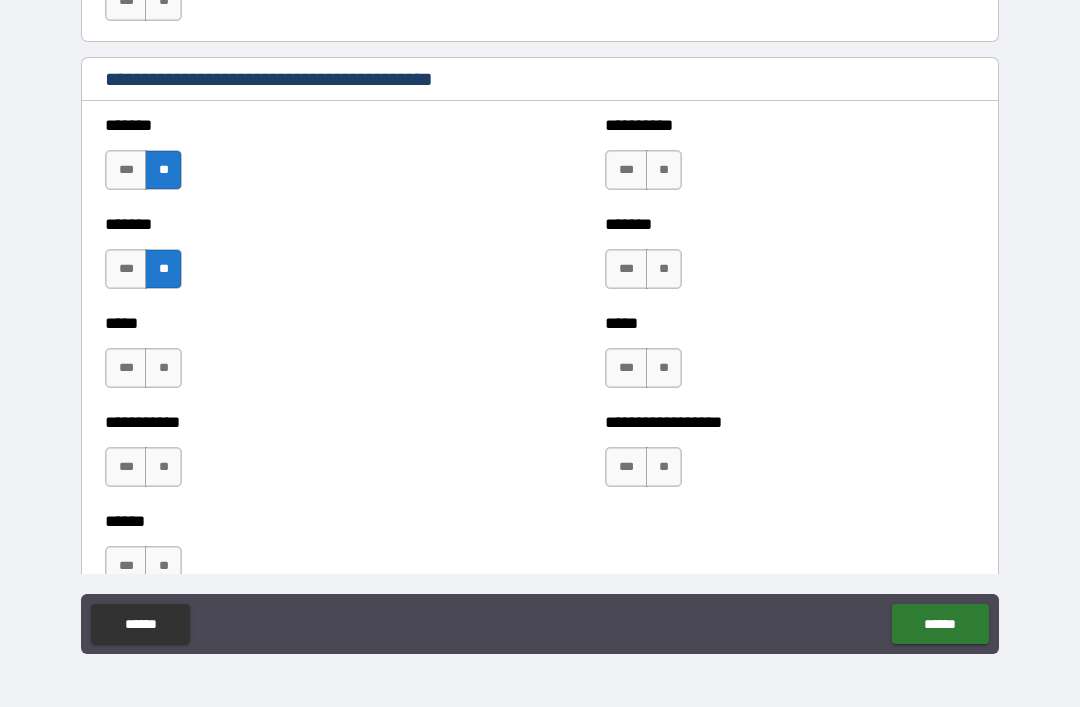 click on "**" at bounding box center [163, 368] 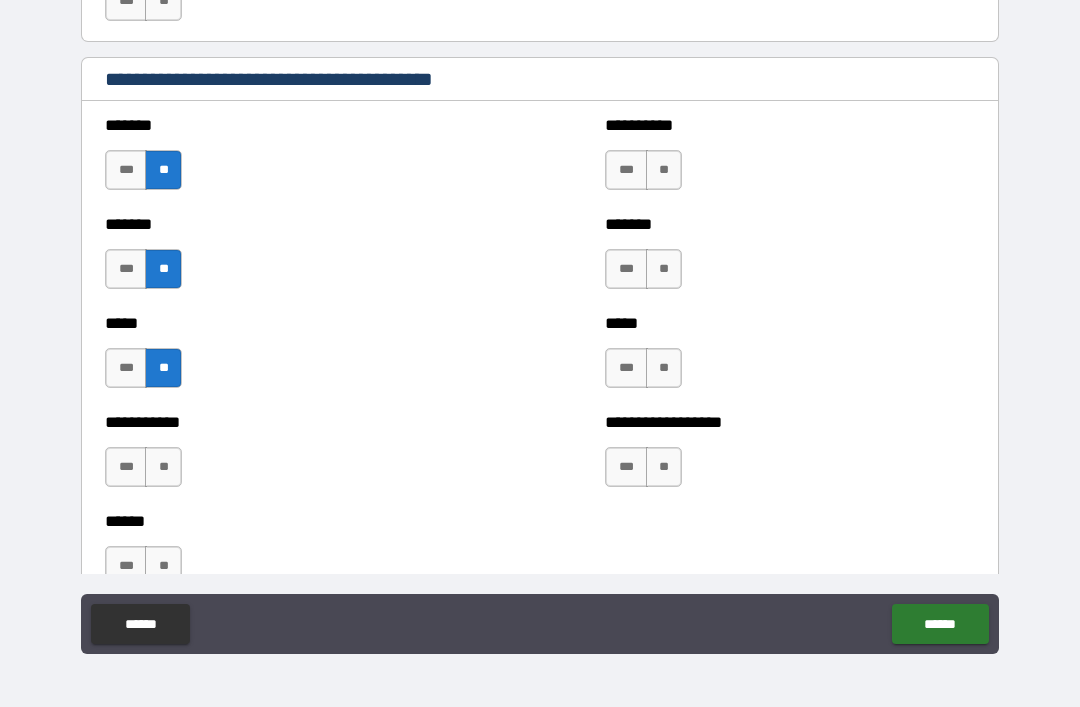click on "**" at bounding box center [163, 467] 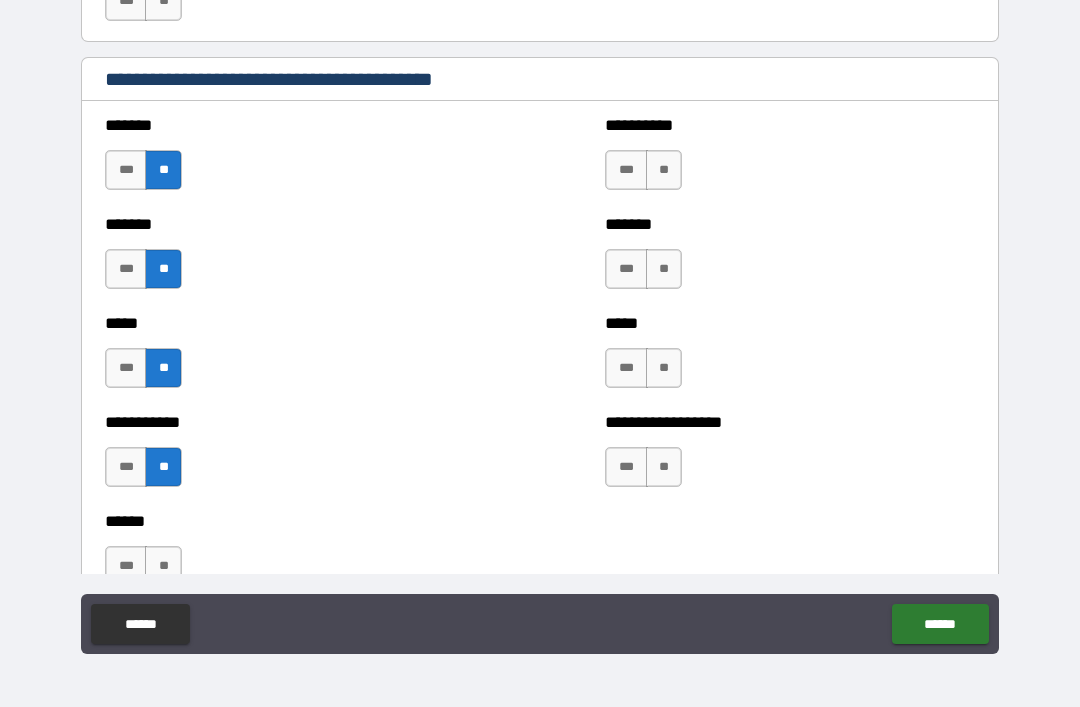 click on "**" at bounding box center (163, 566) 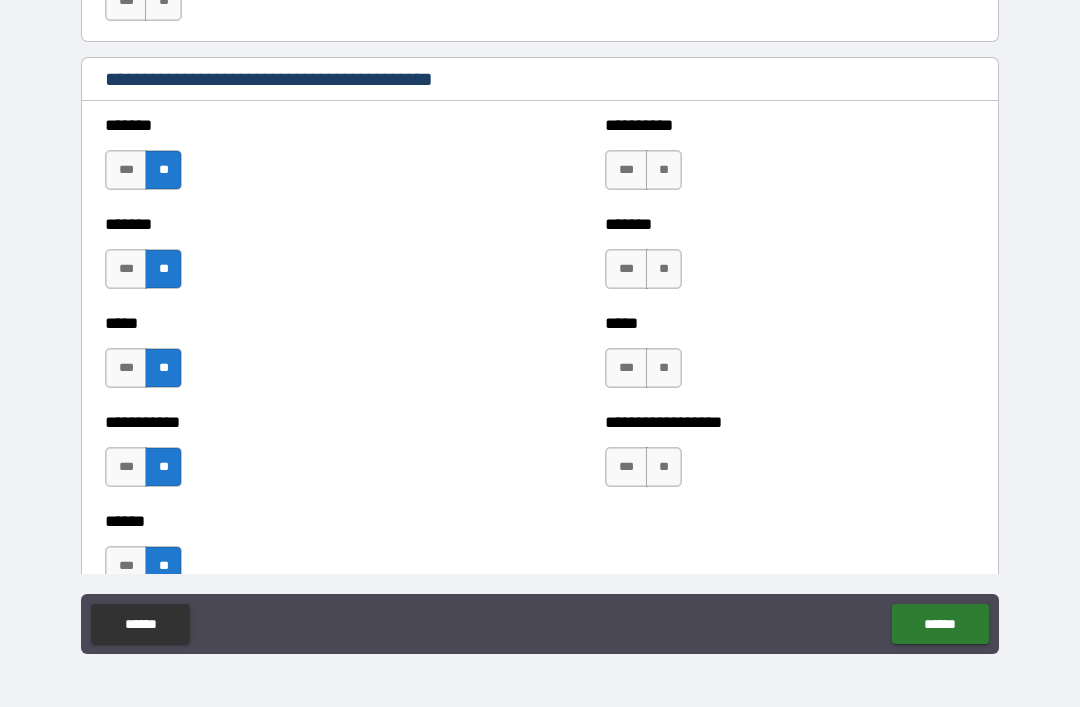 click on "**" at bounding box center [664, 170] 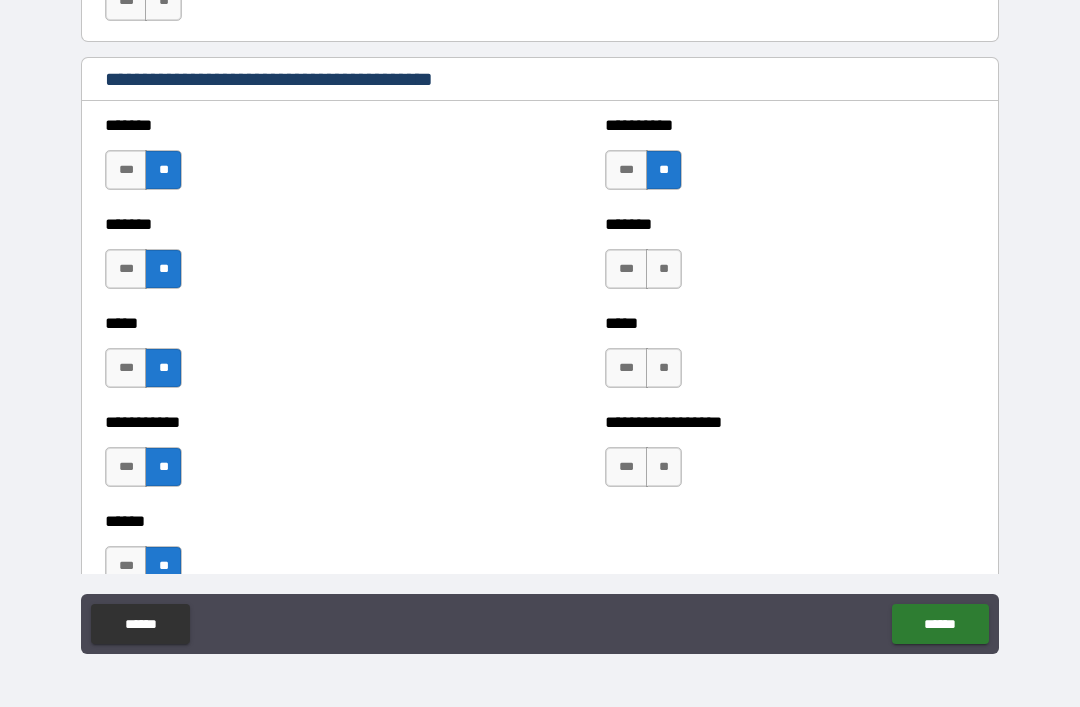 click on "**" at bounding box center [664, 269] 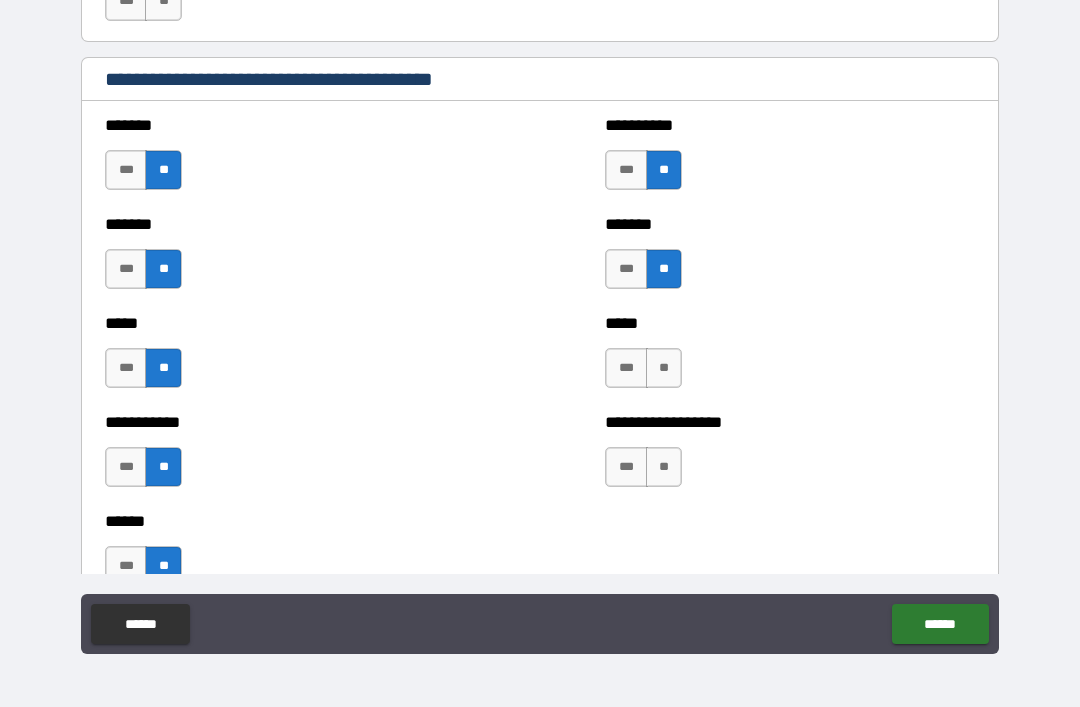 click on "**" at bounding box center [664, 368] 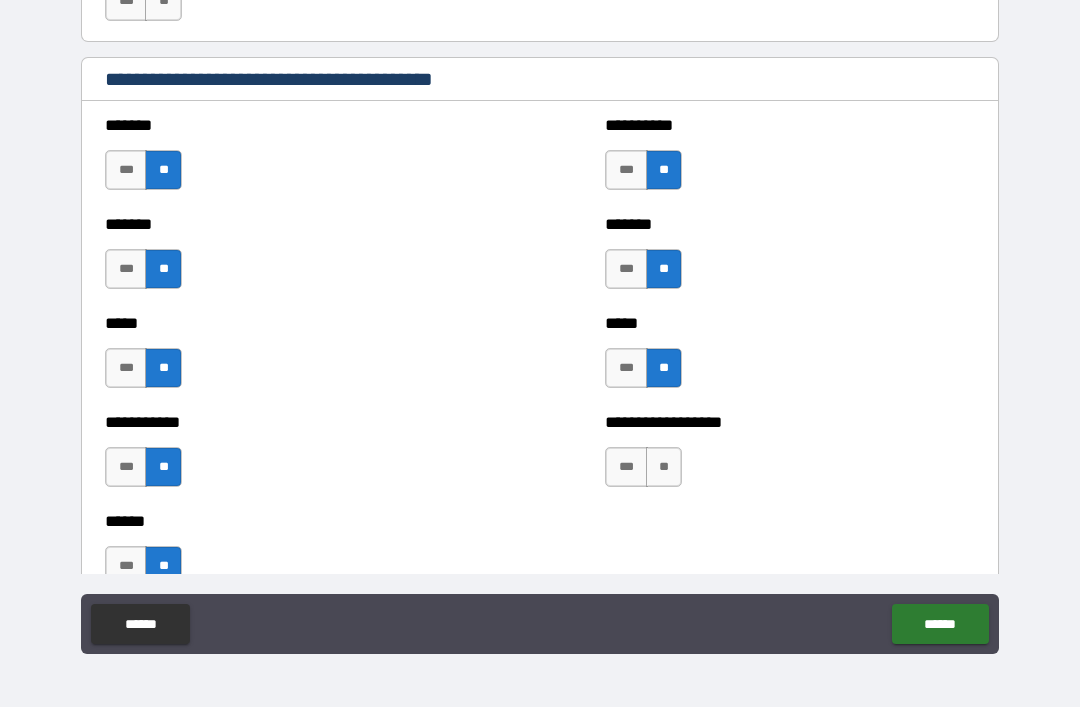 click on "**" at bounding box center [664, 467] 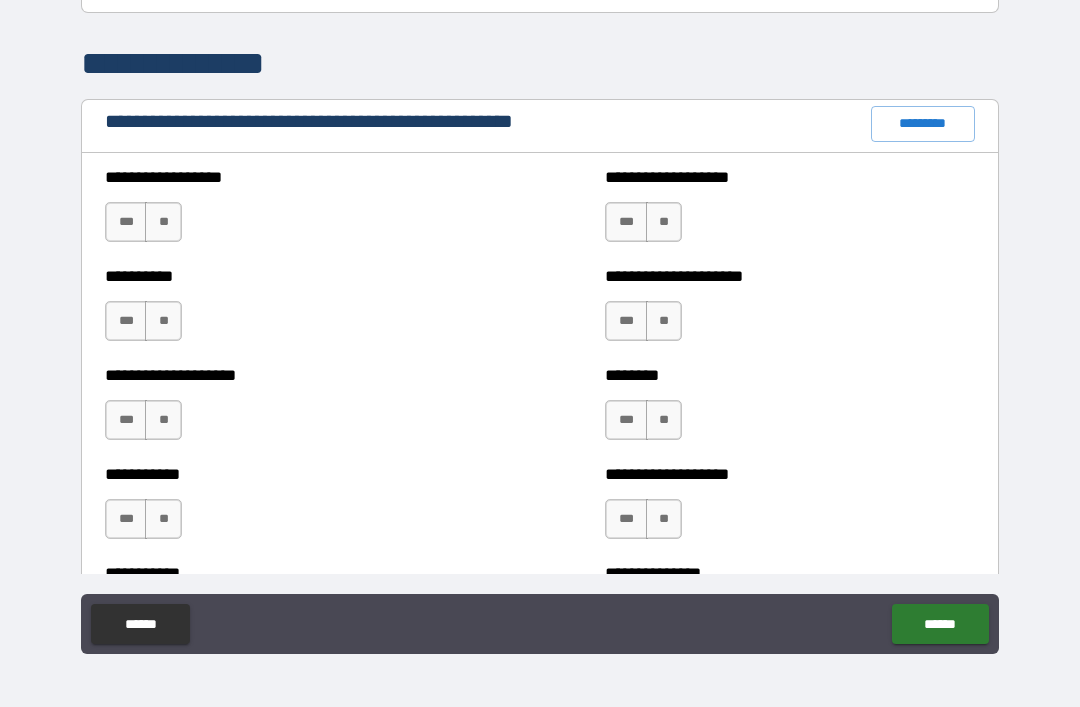 scroll, scrollTop: 2272, scrollLeft: 0, axis: vertical 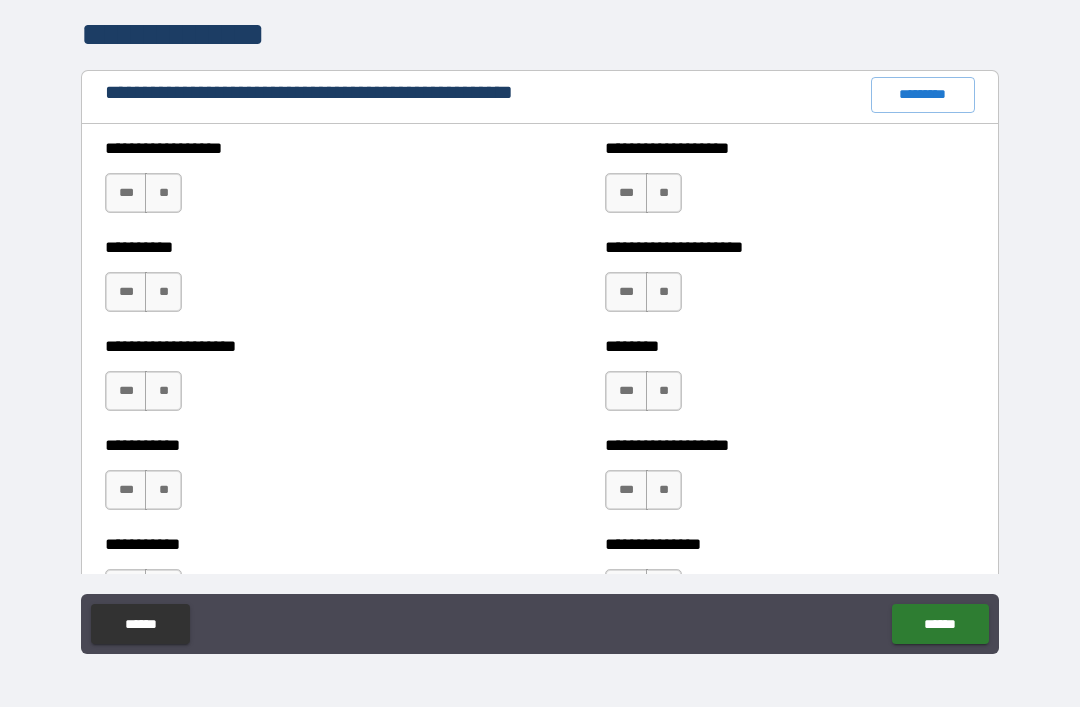 click on "**" at bounding box center [163, 193] 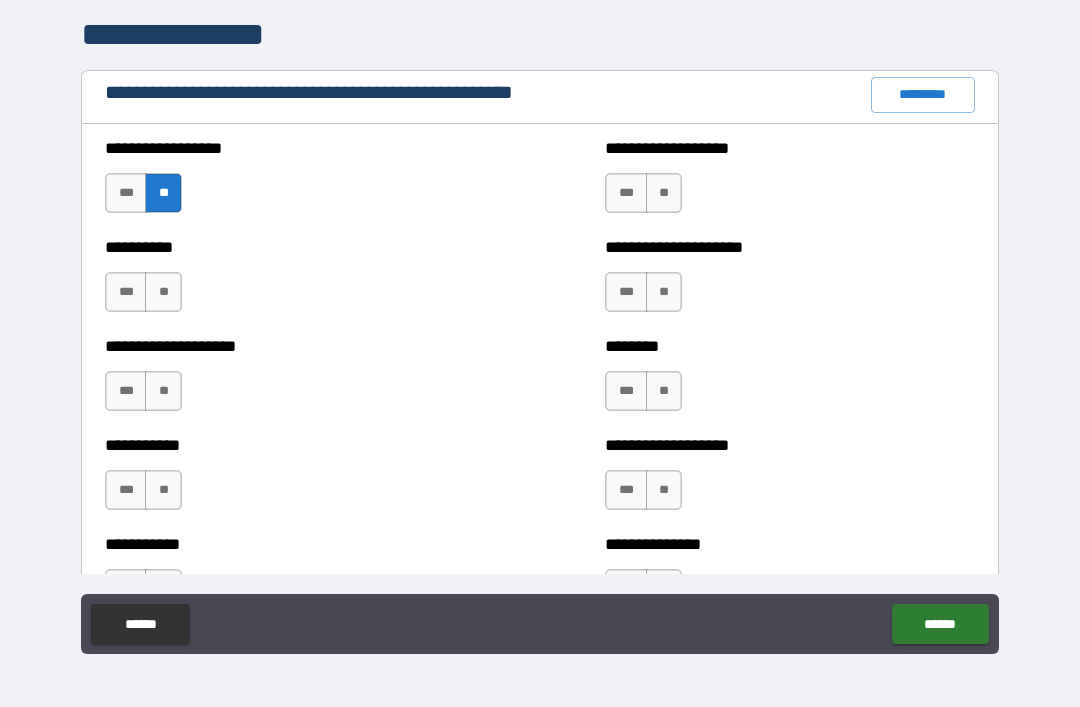 click on "**" at bounding box center (163, 292) 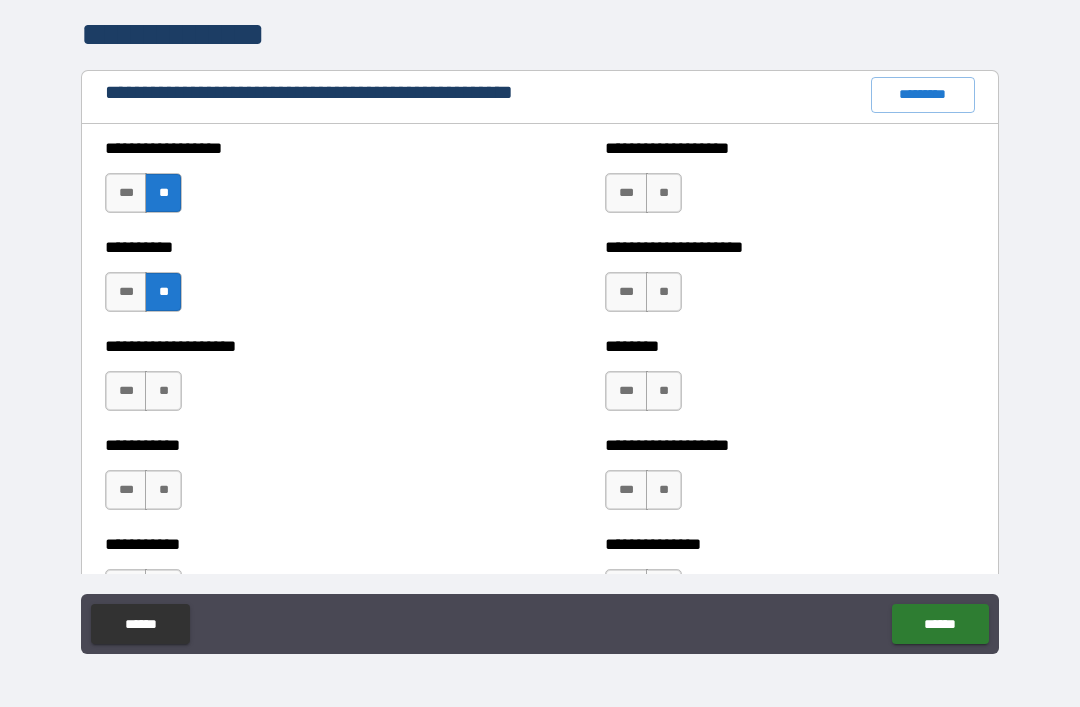 click on "**" at bounding box center (163, 391) 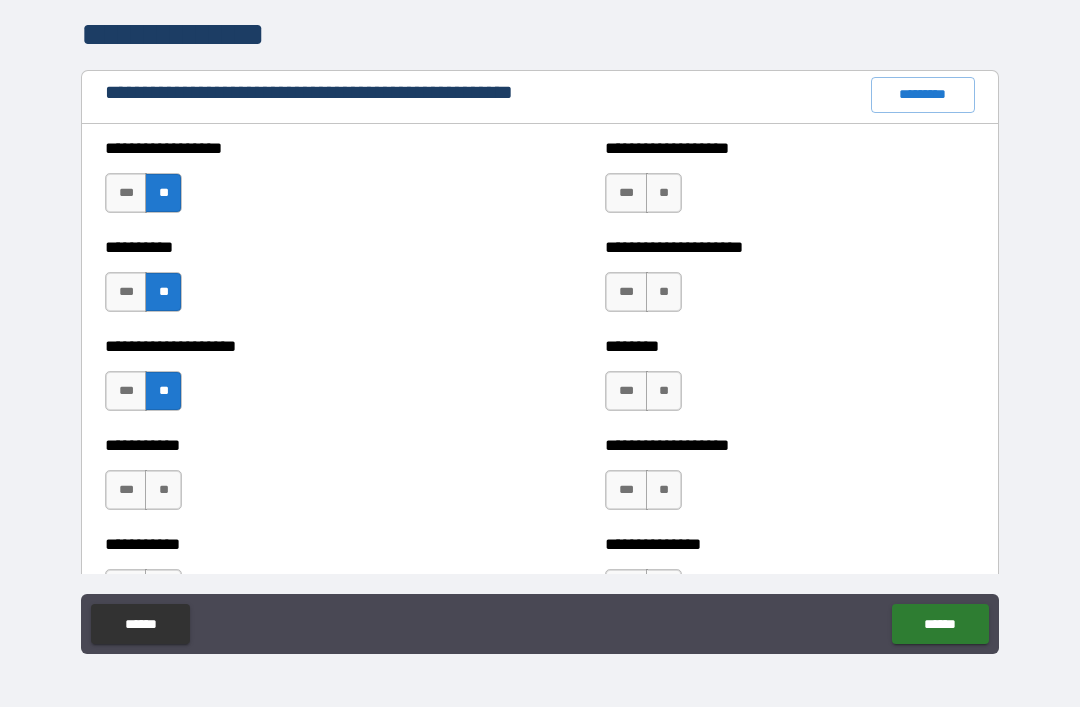 click on "**" at bounding box center (163, 490) 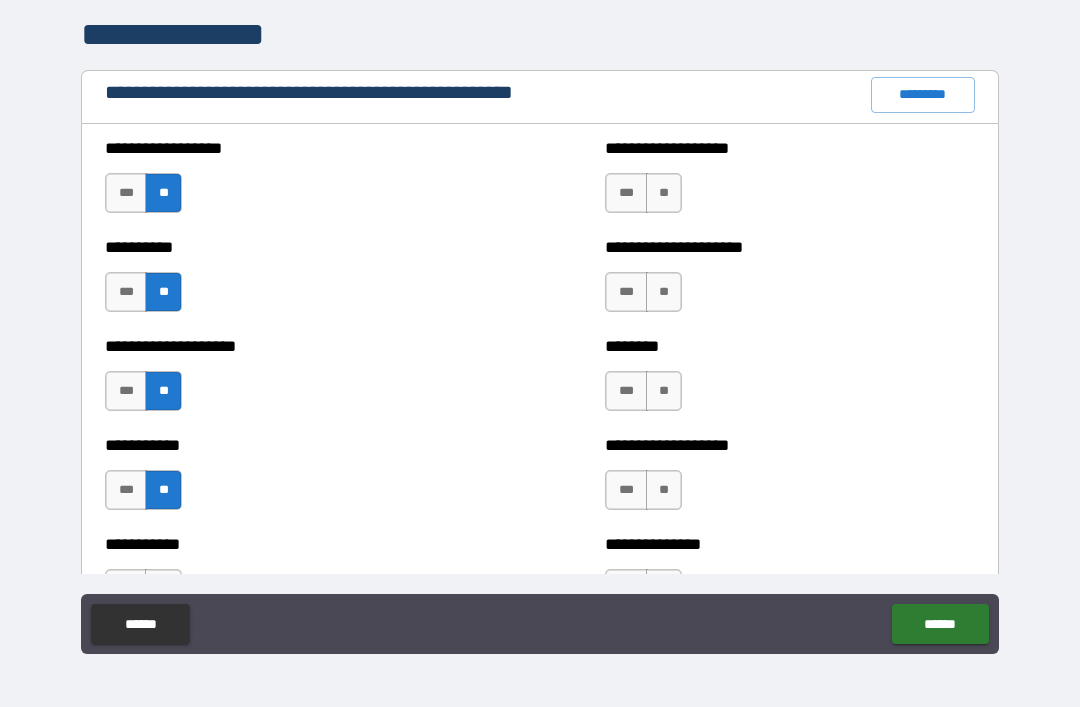 click on "**" at bounding box center (664, 193) 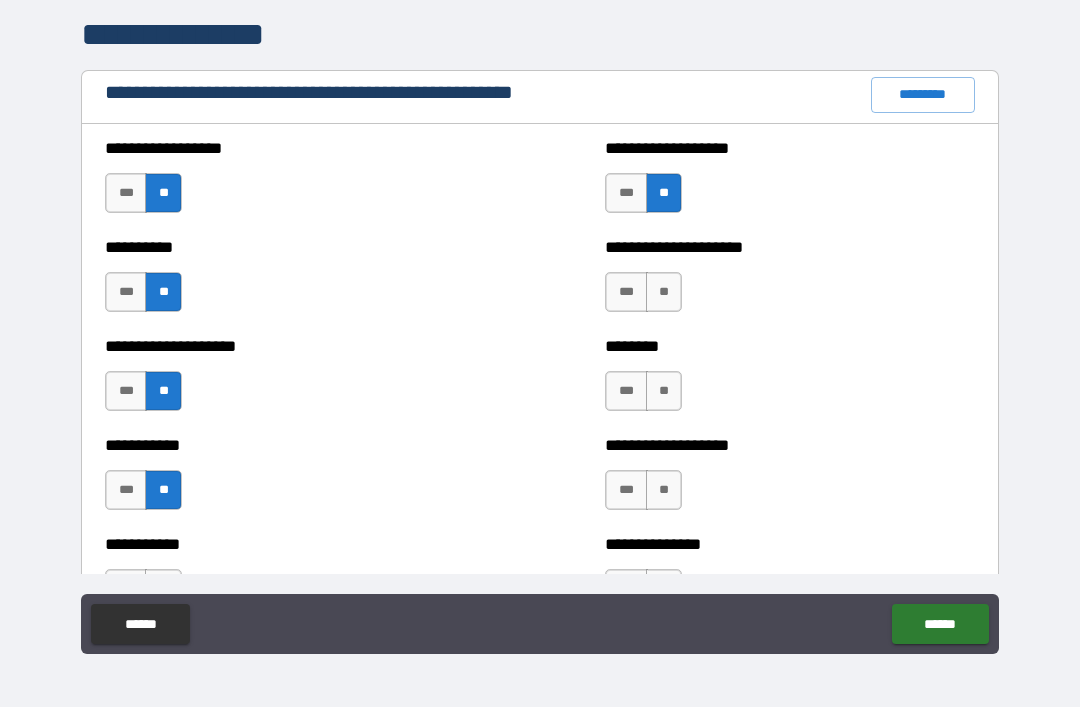 click on "**" at bounding box center (664, 292) 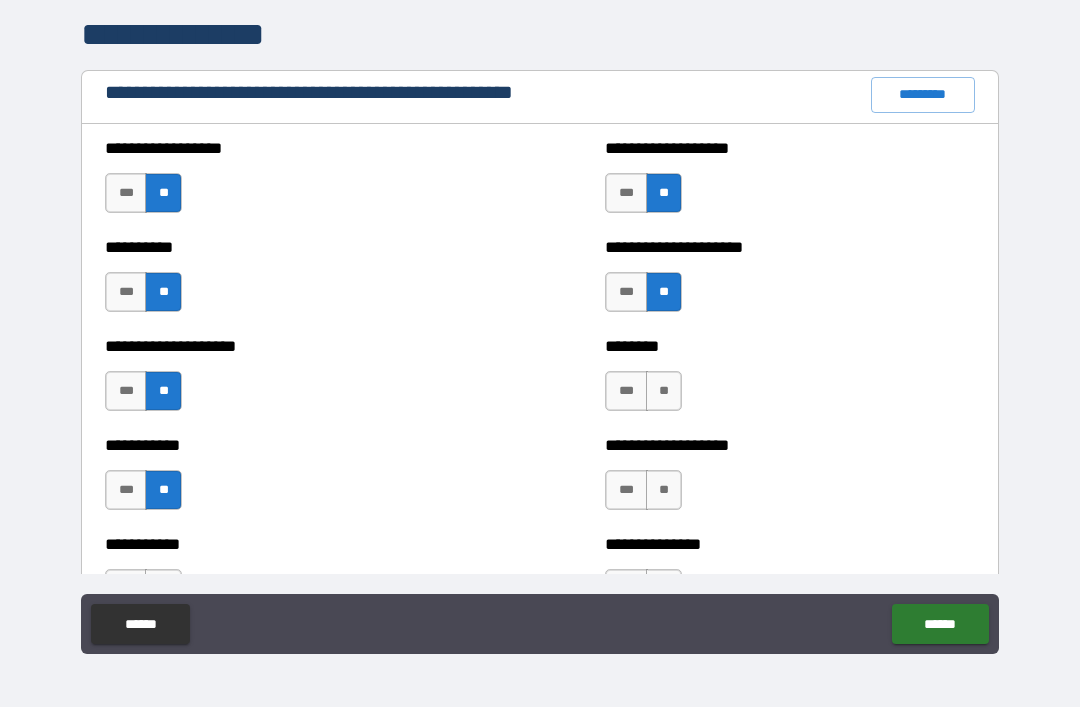 click on "**" at bounding box center [664, 391] 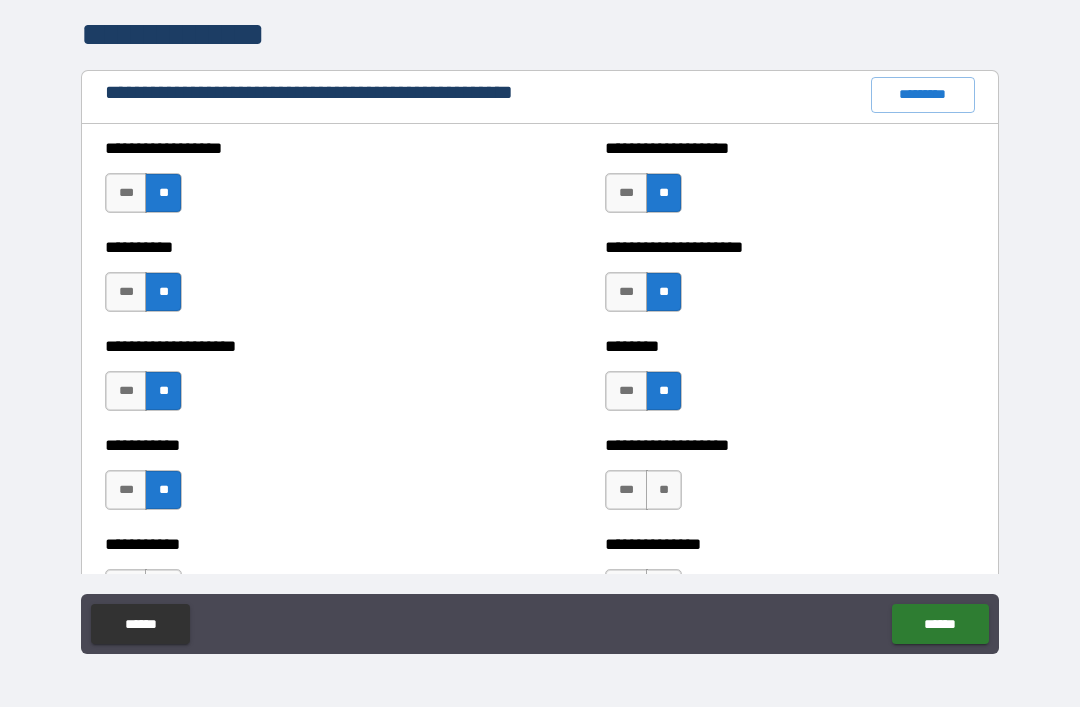 click on "**" at bounding box center (664, 490) 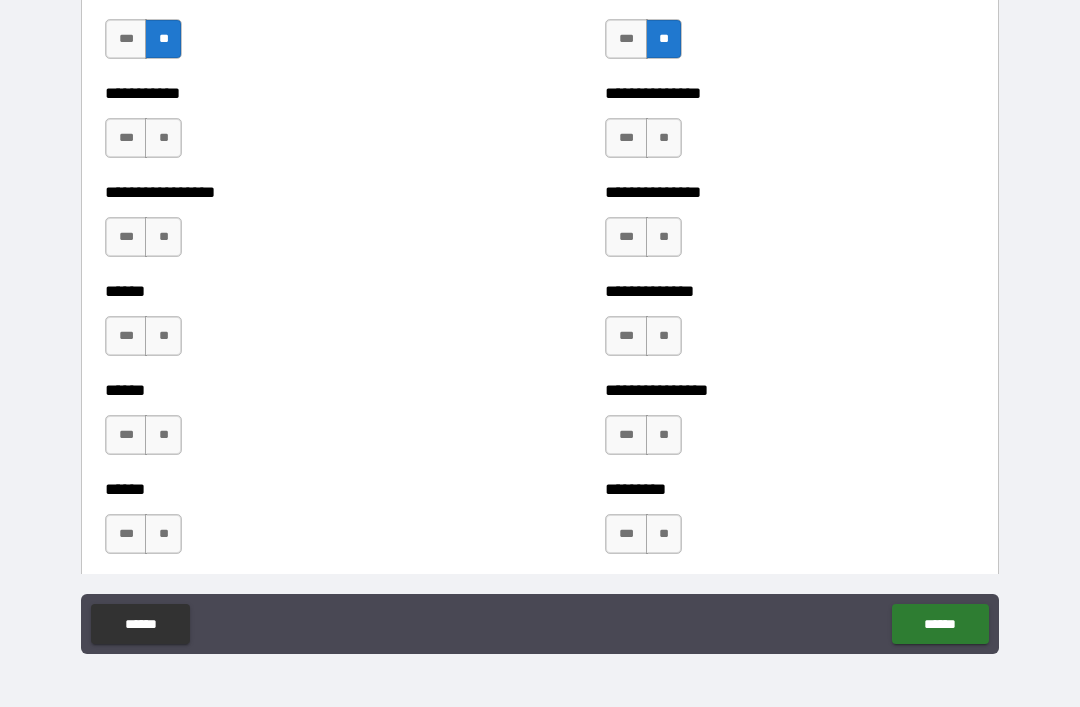 scroll, scrollTop: 2728, scrollLeft: 0, axis: vertical 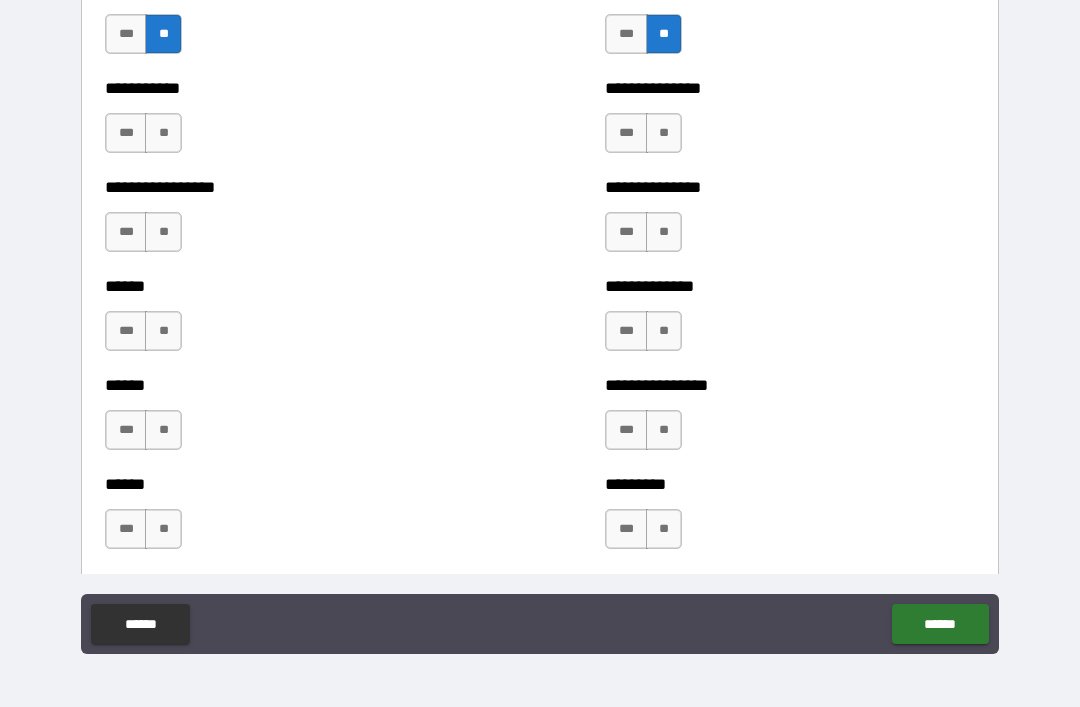 click on "**" at bounding box center (163, 133) 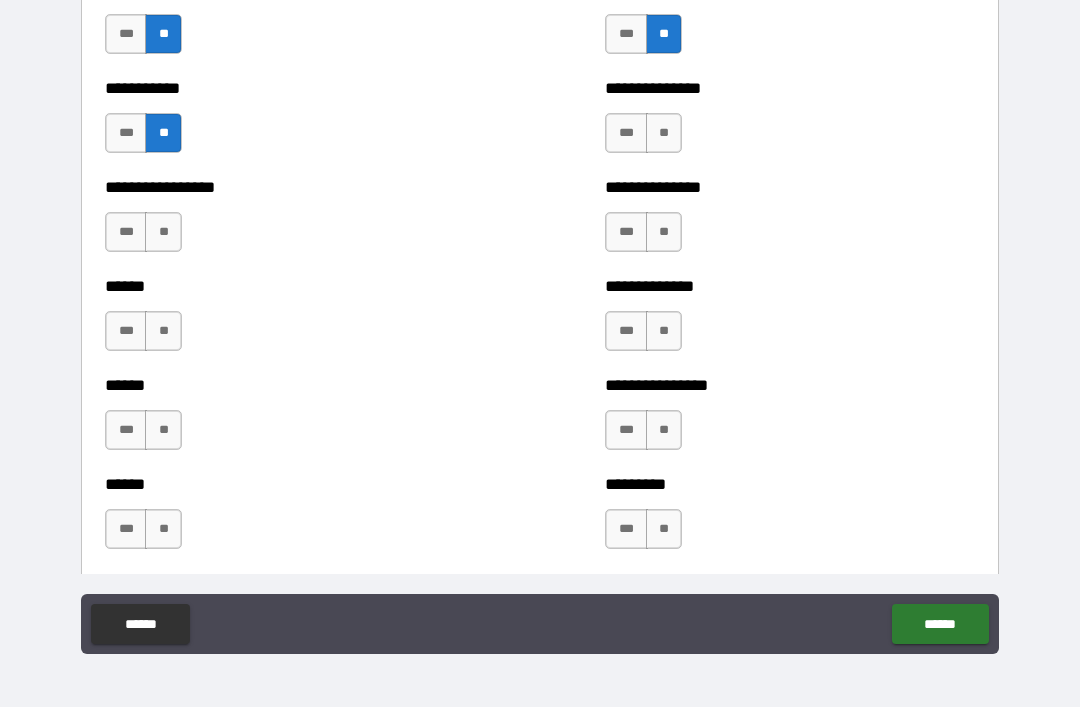 click on "**" at bounding box center [163, 232] 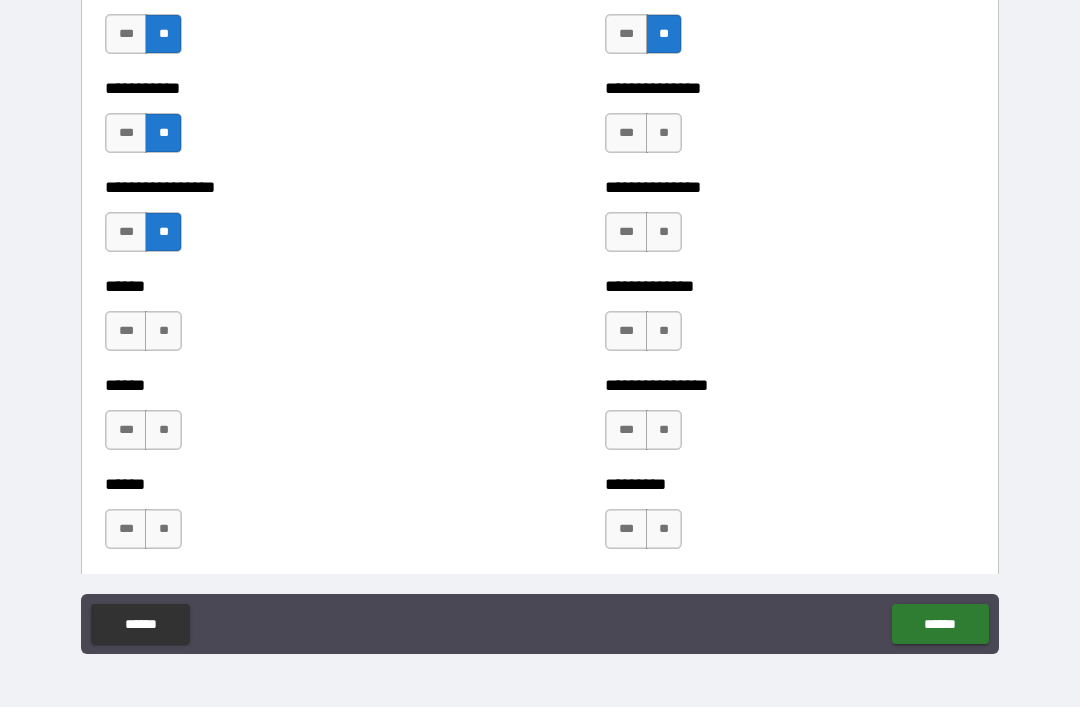 click on "**" at bounding box center (163, 331) 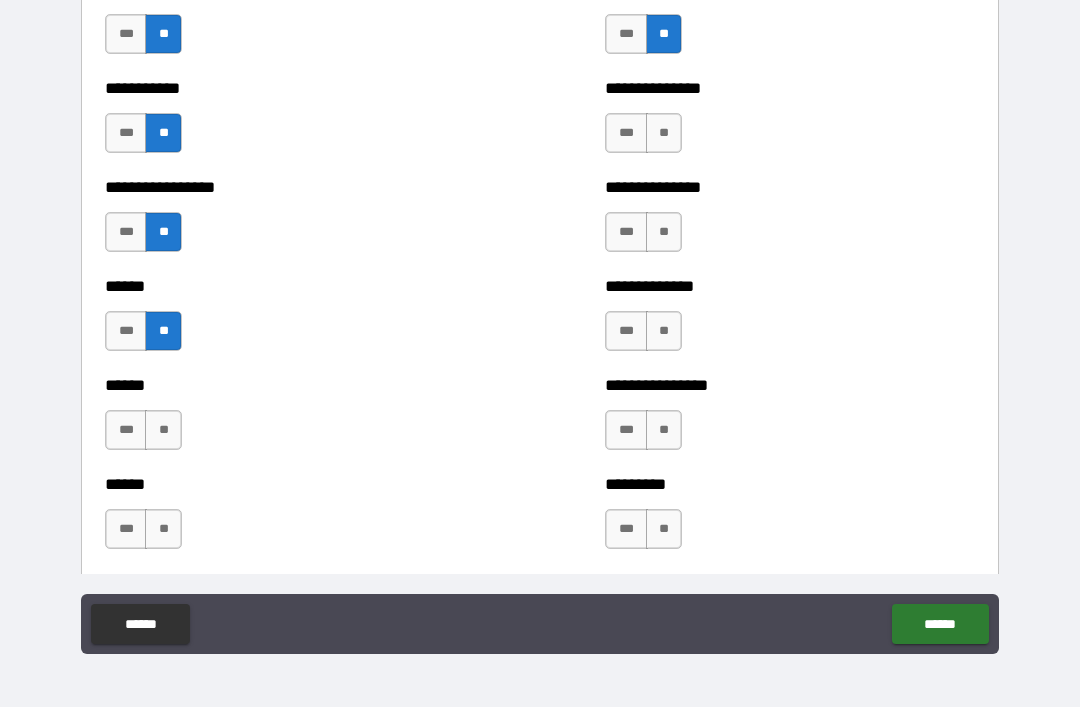 click on "**" at bounding box center [163, 430] 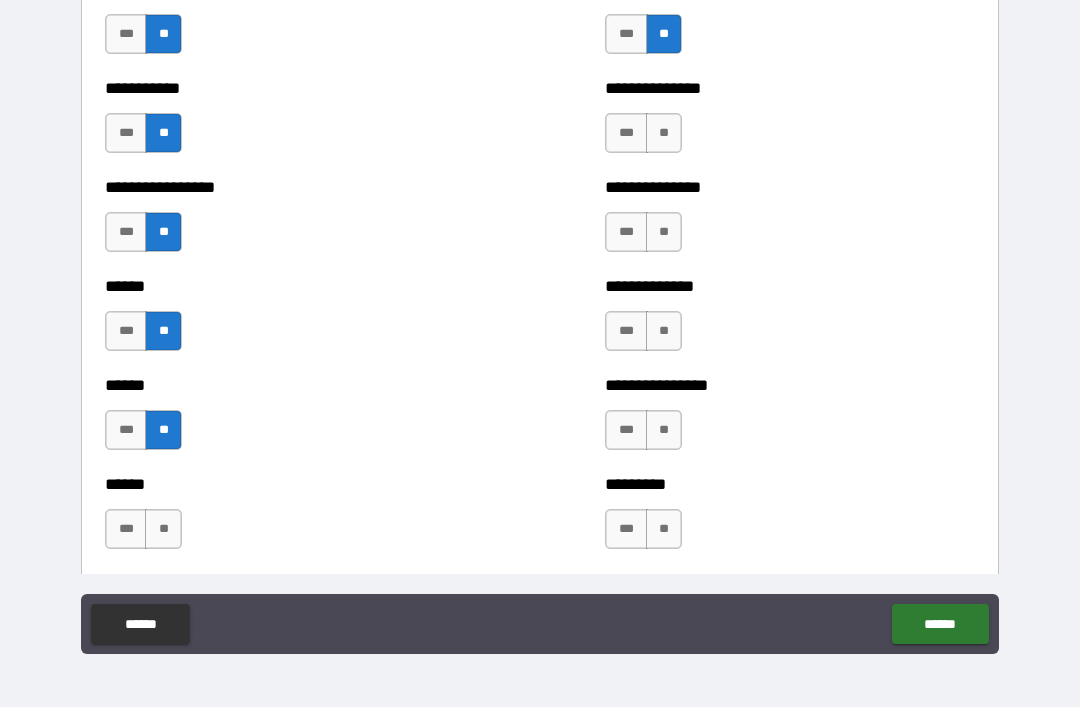 click on "**" at bounding box center [163, 529] 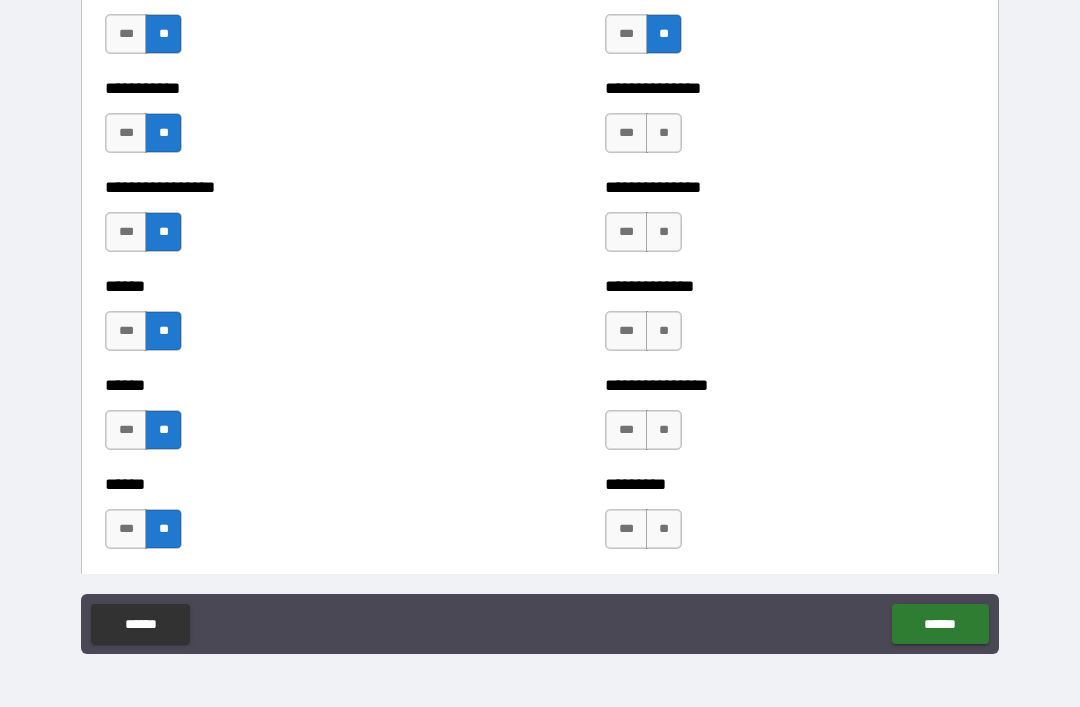click on "**" at bounding box center (664, 133) 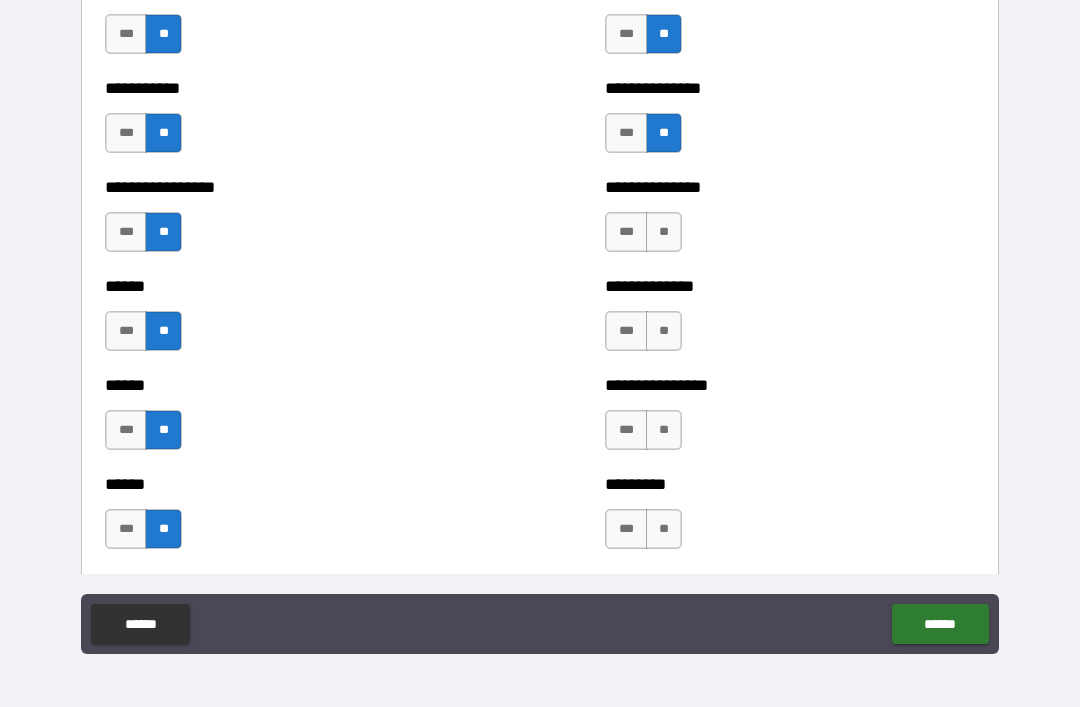 click on "**" at bounding box center (664, 232) 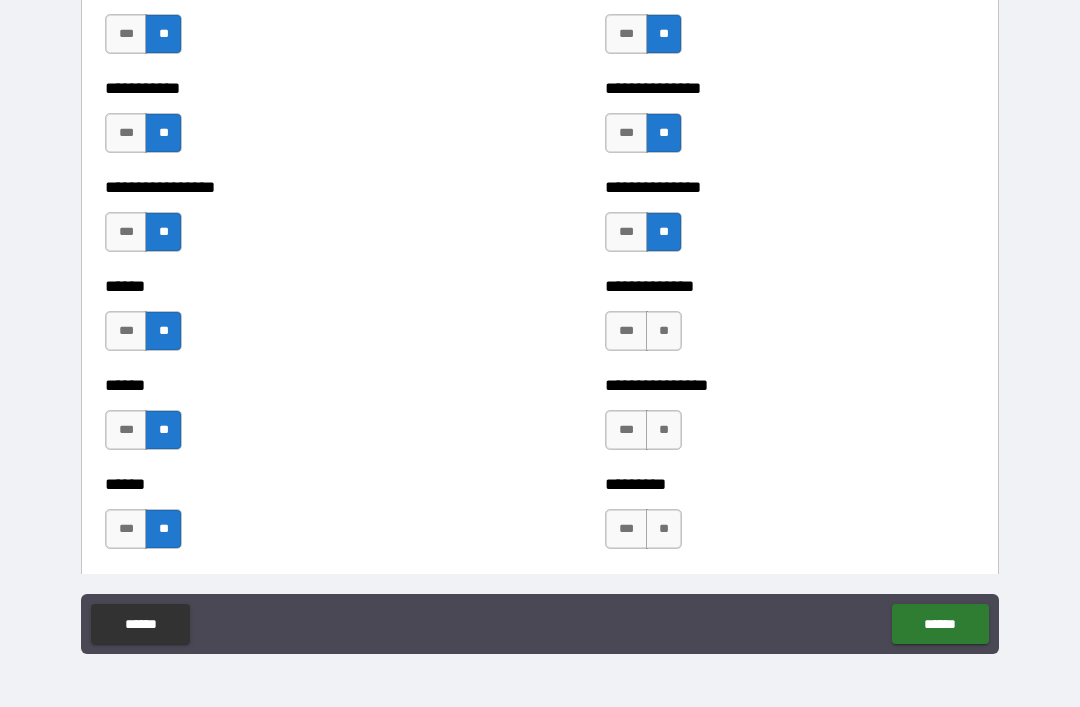 click on "**" at bounding box center [664, 331] 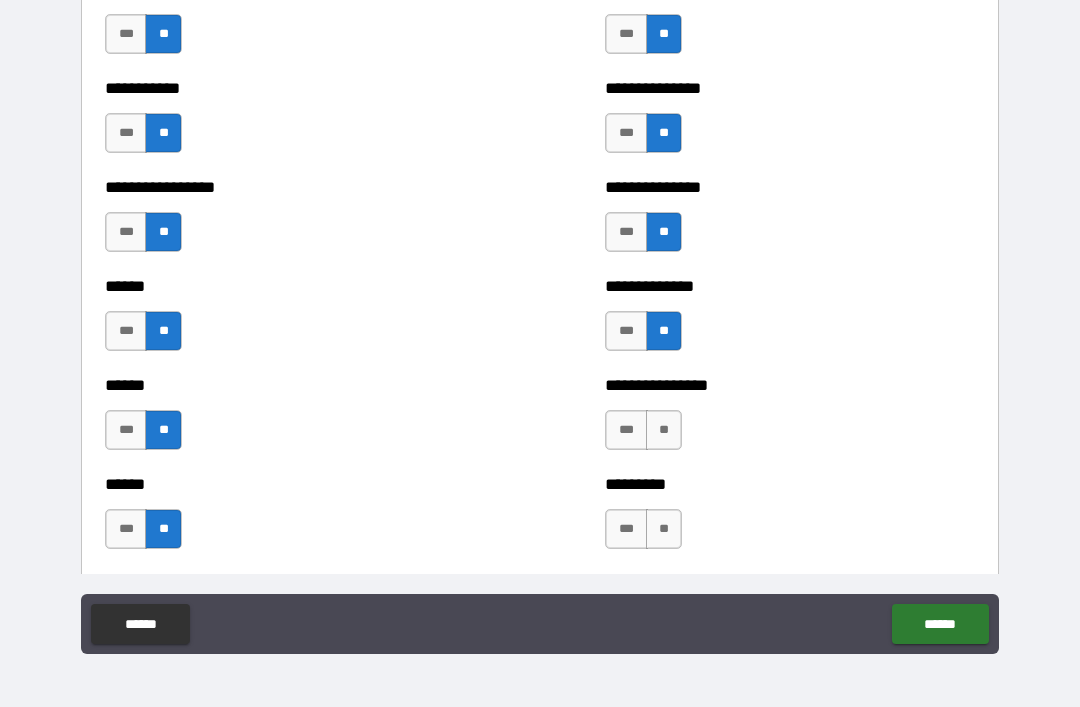 click on "**" at bounding box center [664, 430] 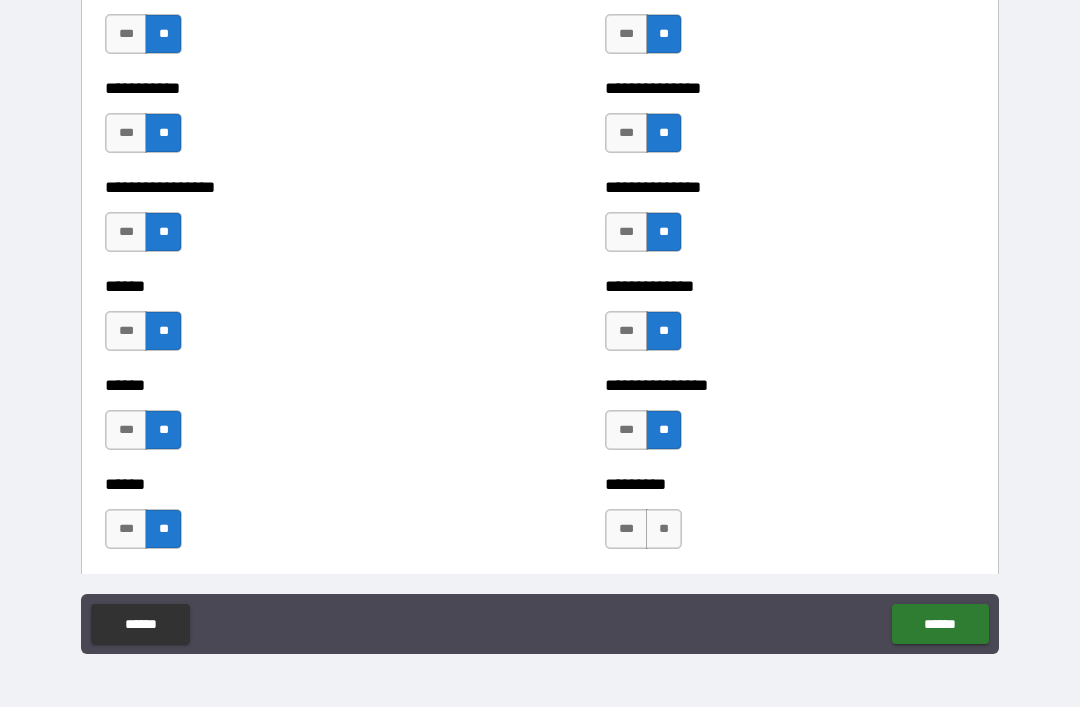 click on "**" at bounding box center (664, 529) 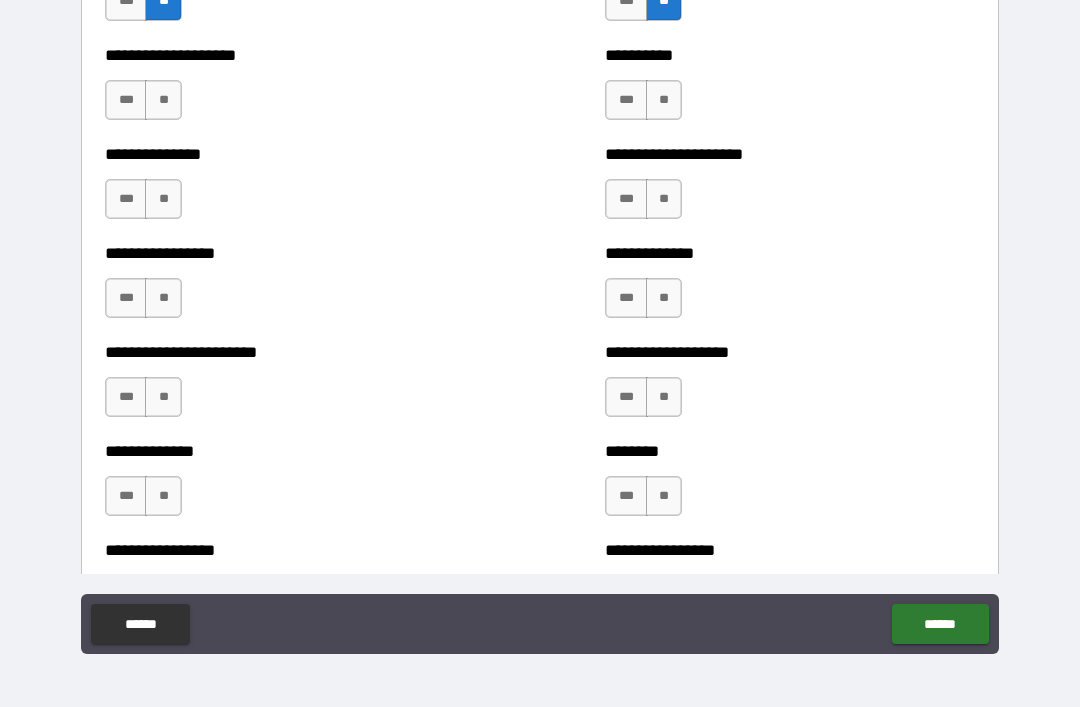 scroll, scrollTop: 3266, scrollLeft: 0, axis: vertical 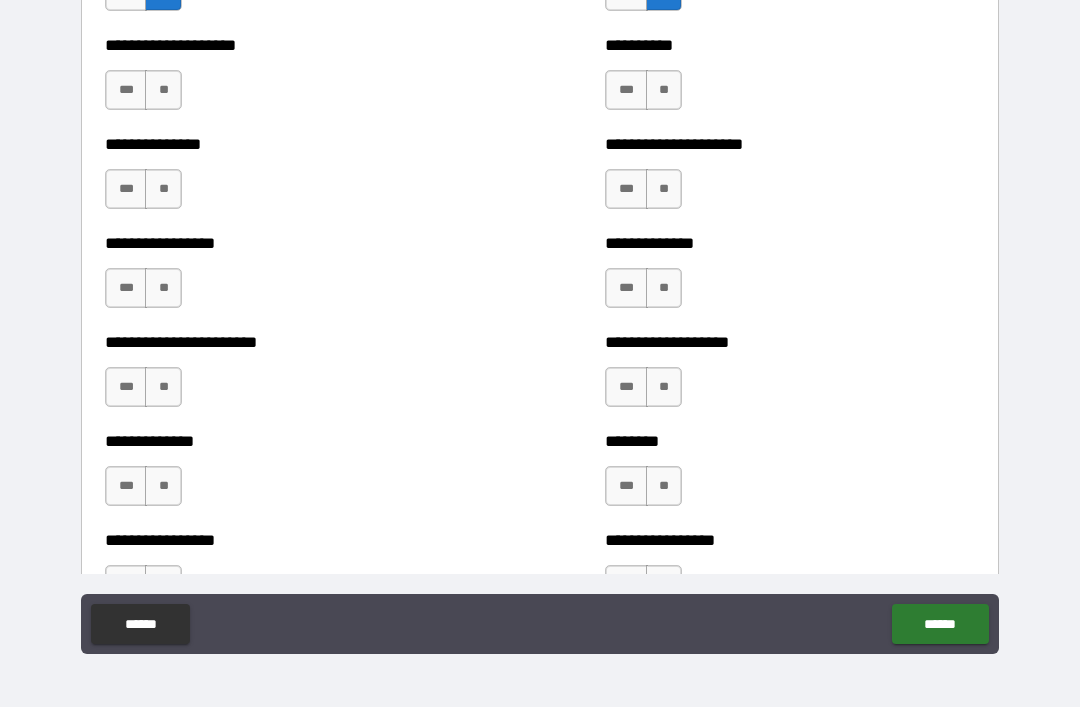 click on "**" at bounding box center (163, 90) 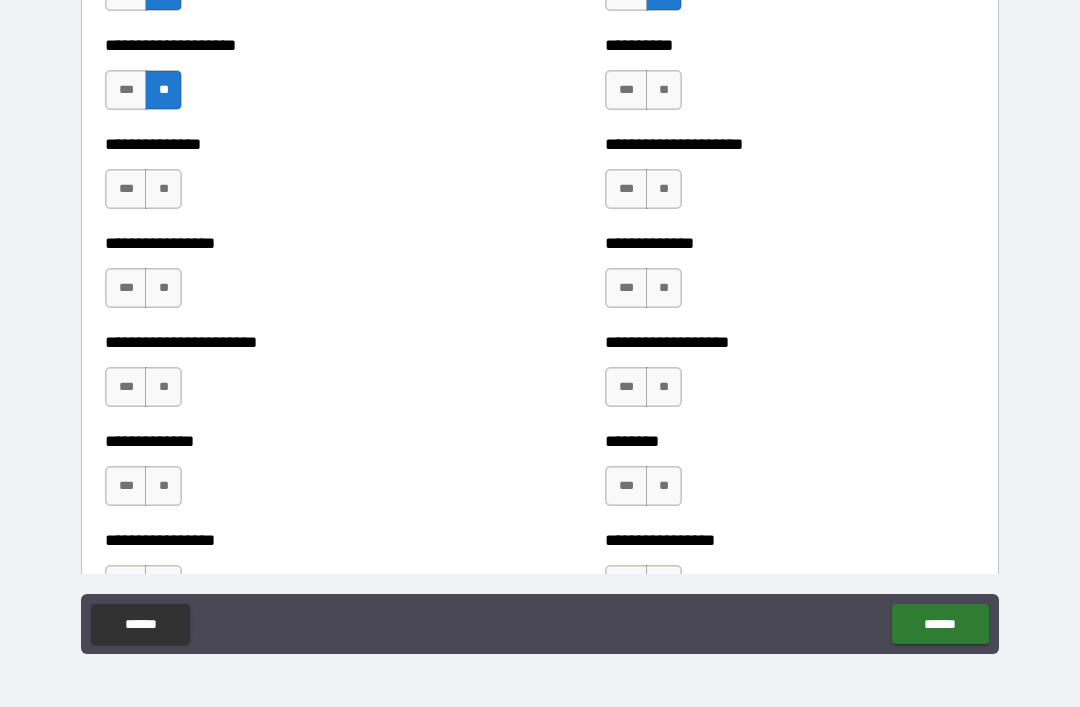 click on "**" at bounding box center (664, 90) 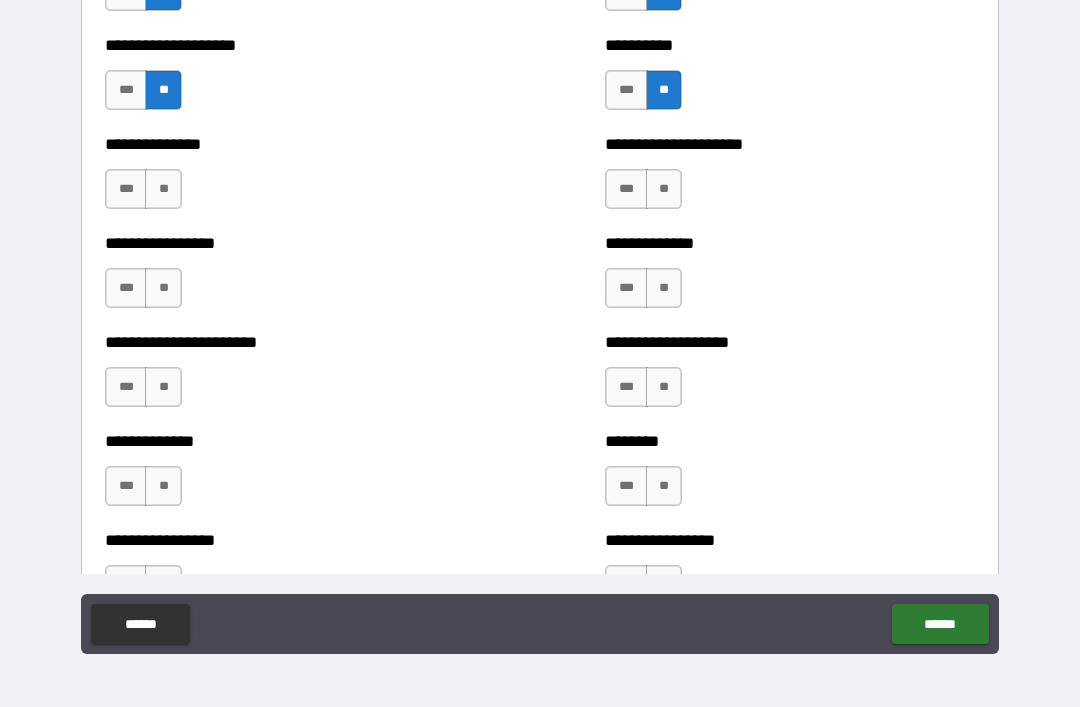 click on "**" at bounding box center [163, 189] 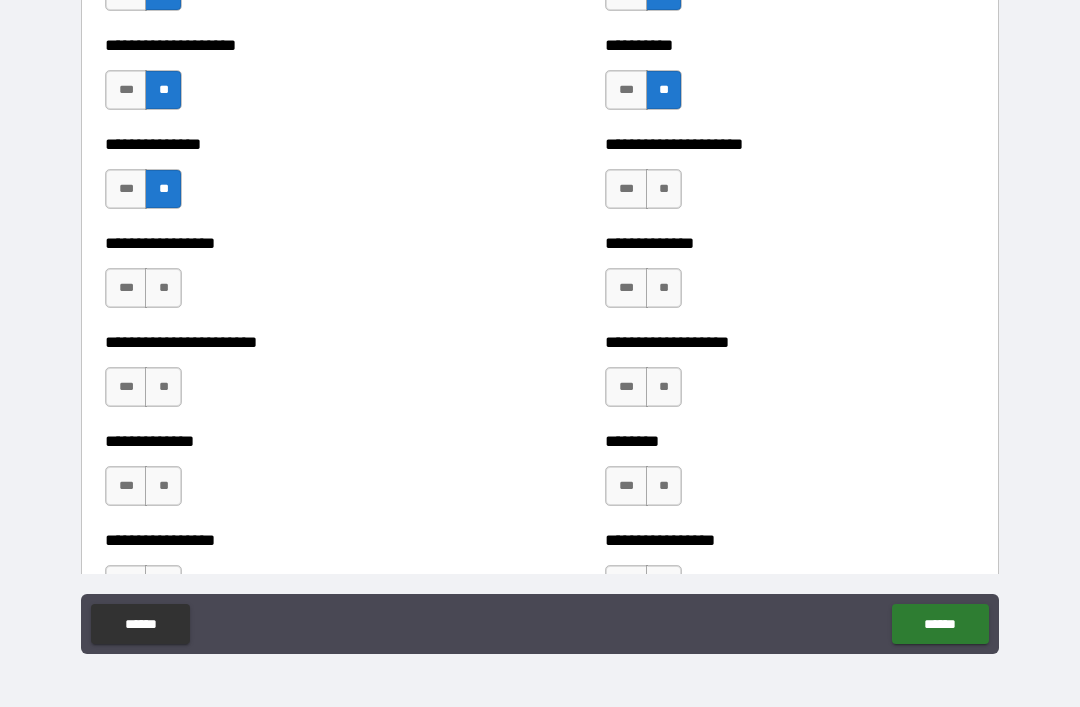 click on "**" at bounding box center (664, 189) 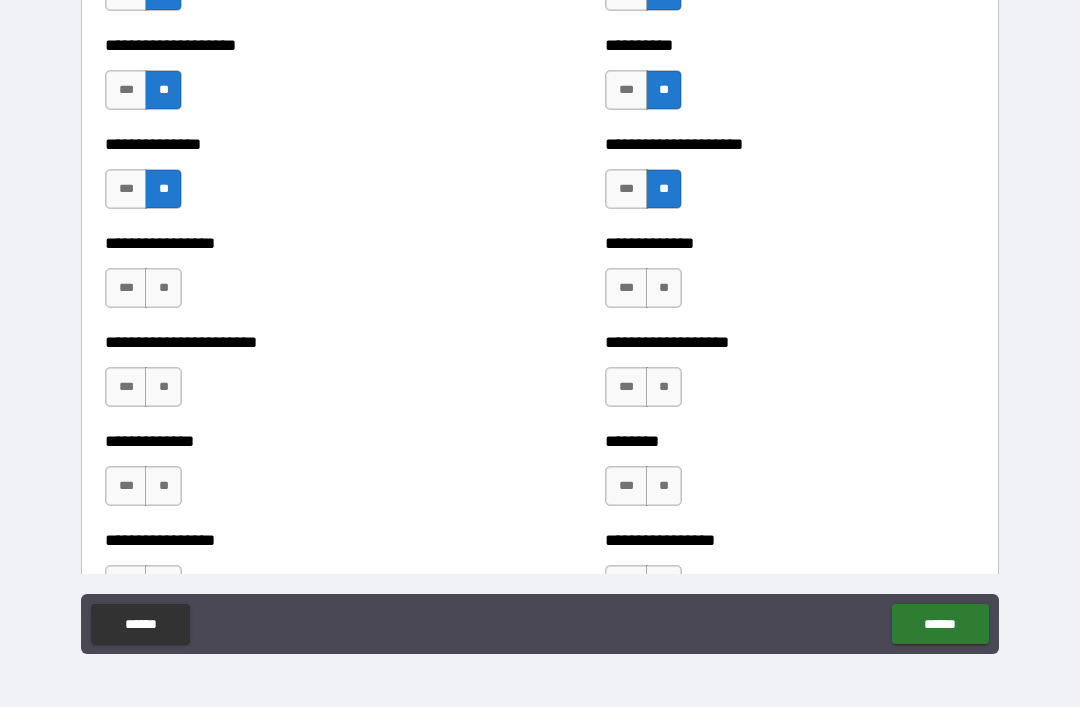 click on "**" at bounding box center (163, 288) 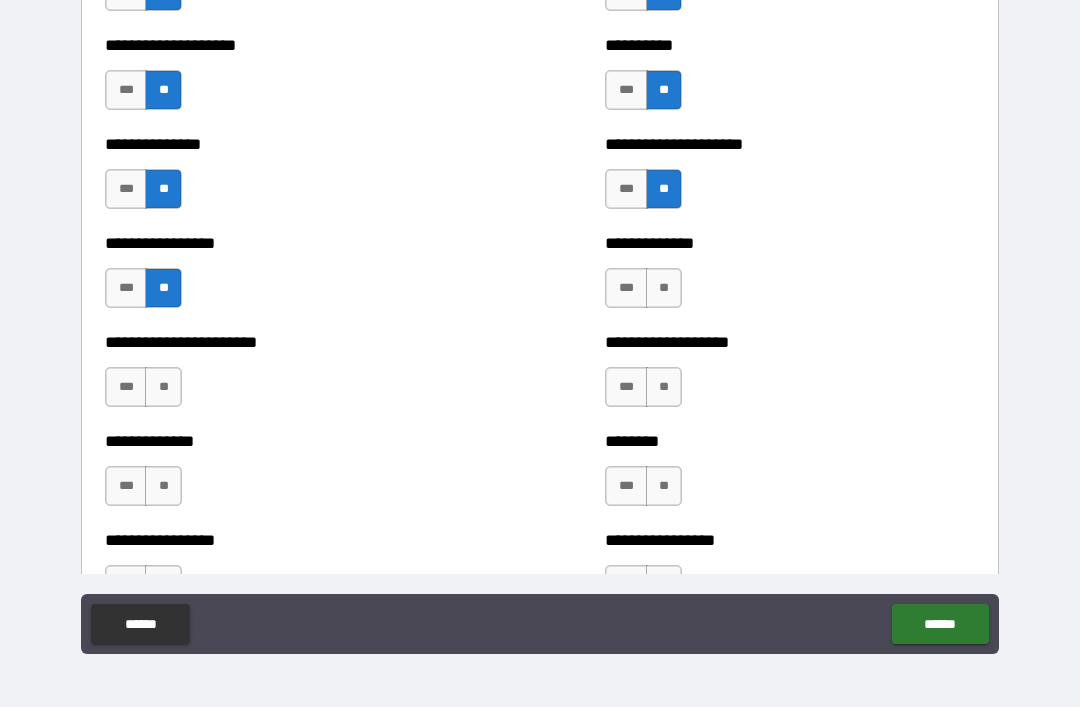 click on "**" at bounding box center [664, 288] 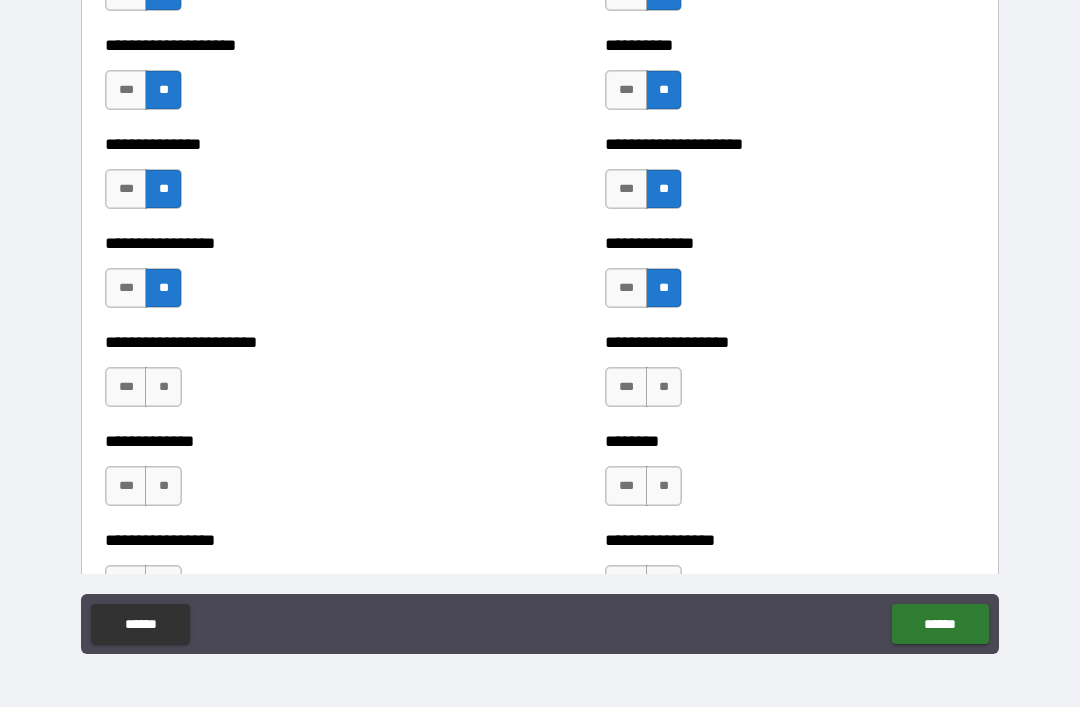 click on "**" at bounding box center (664, 387) 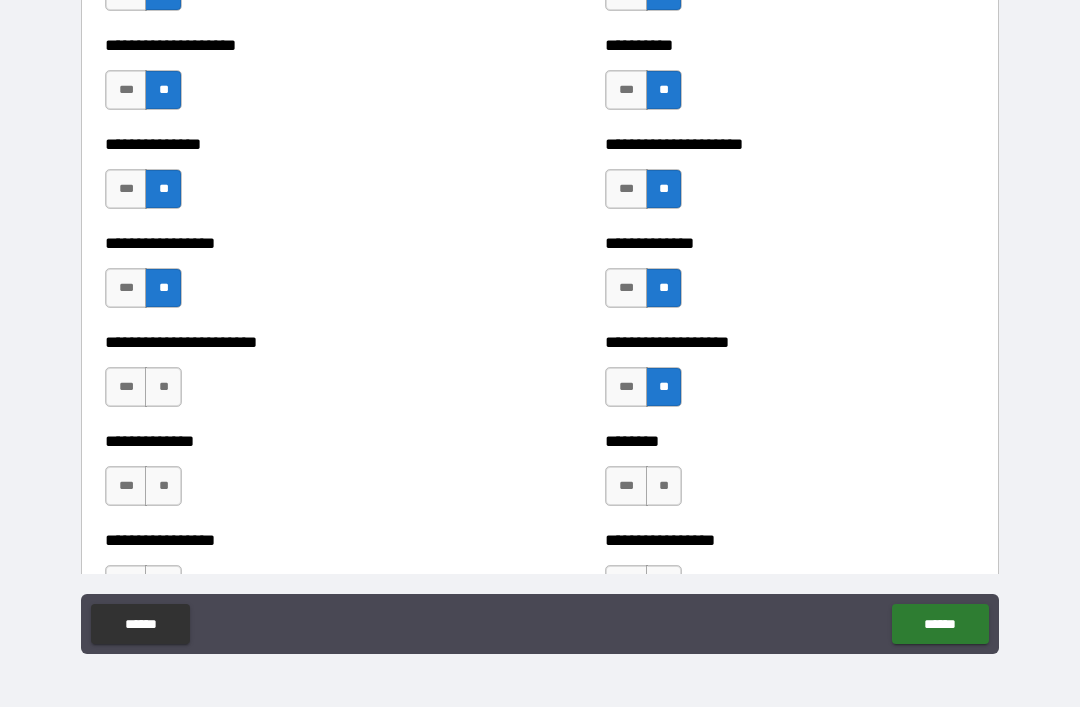 click on "**" at bounding box center [163, 387] 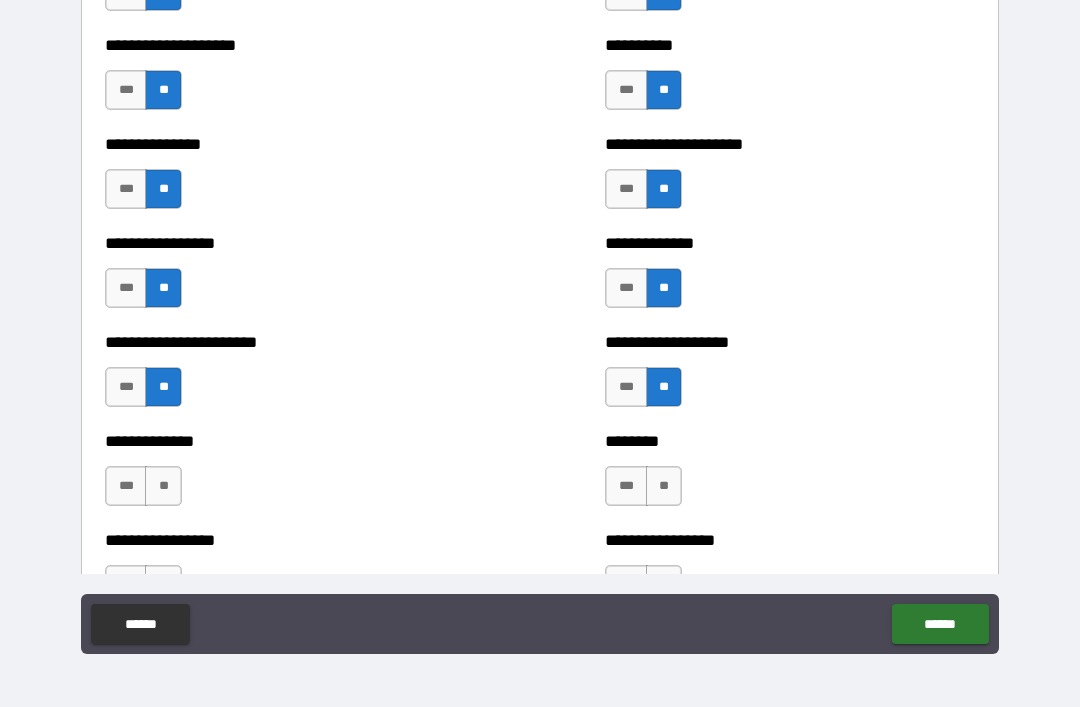 click on "**" at bounding box center (163, 486) 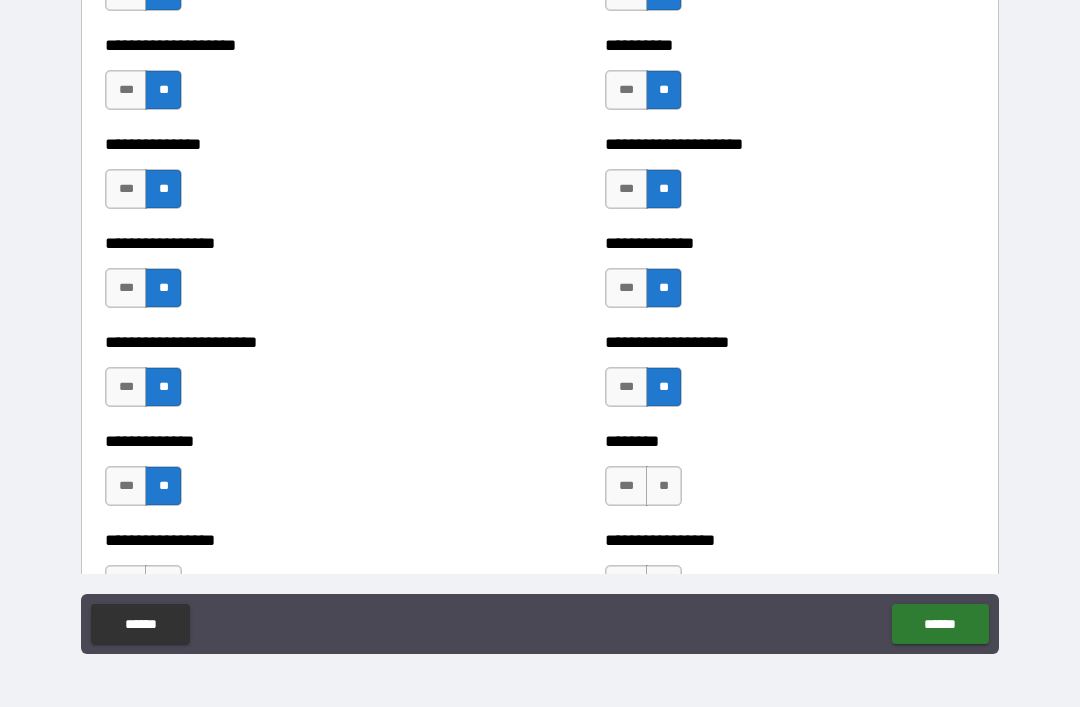 click on "**" at bounding box center [664, 486] 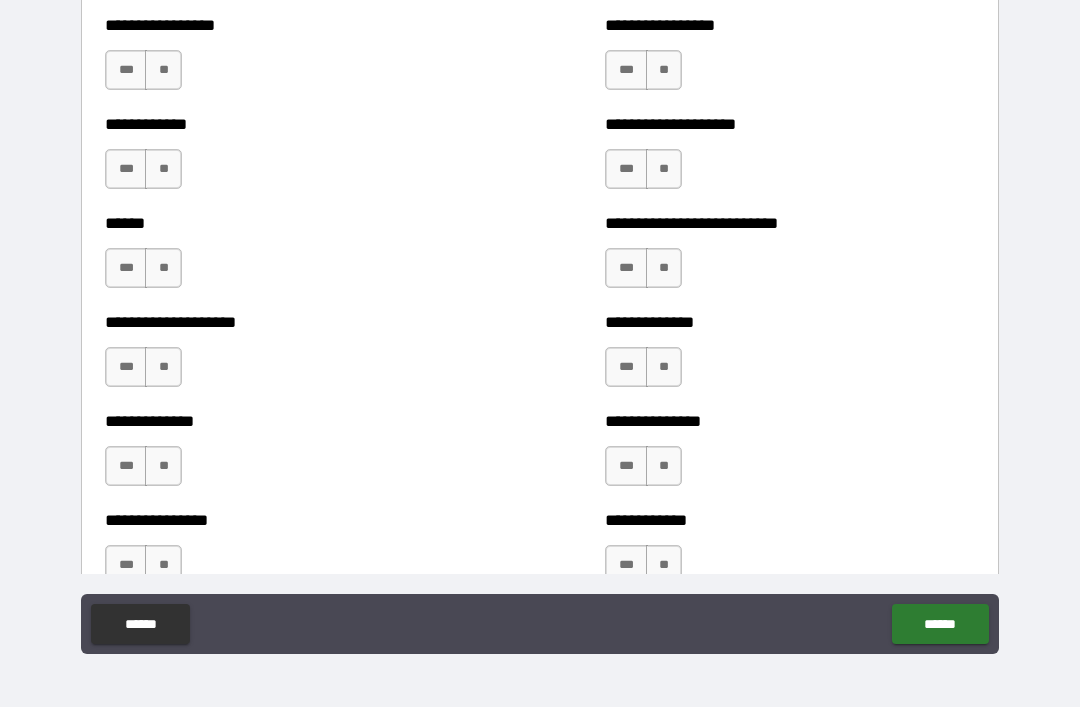 scroll, scrollTop: 3782, scrollLeft: 0, axis: vertical 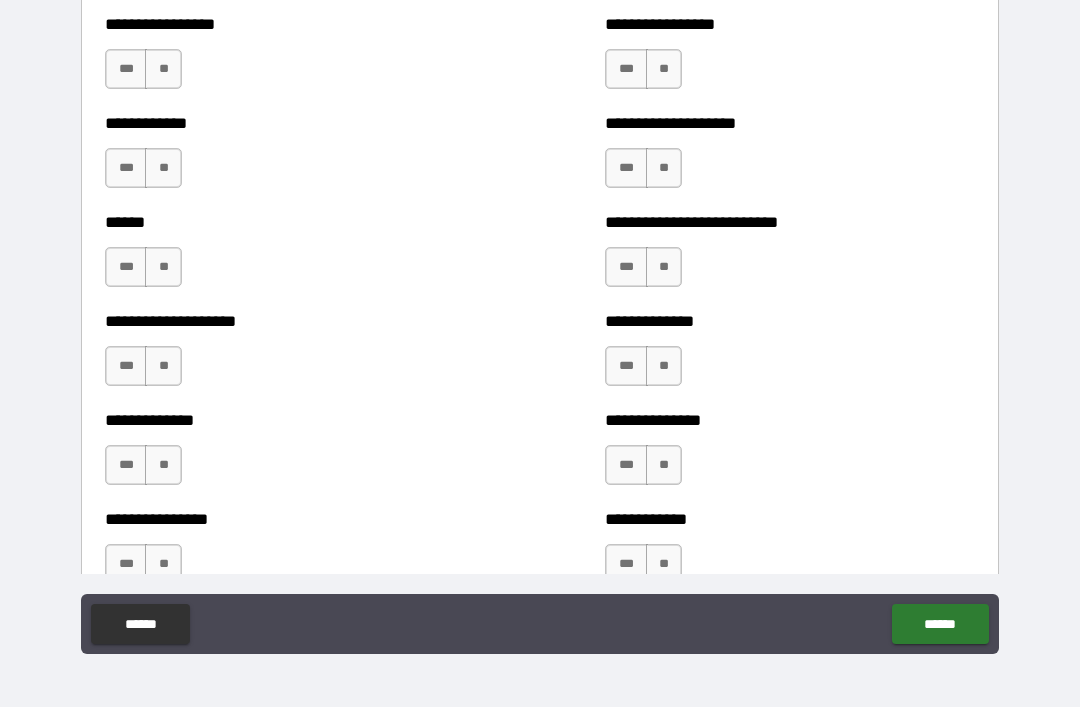 click on "**" at bounding box center [163, 69] 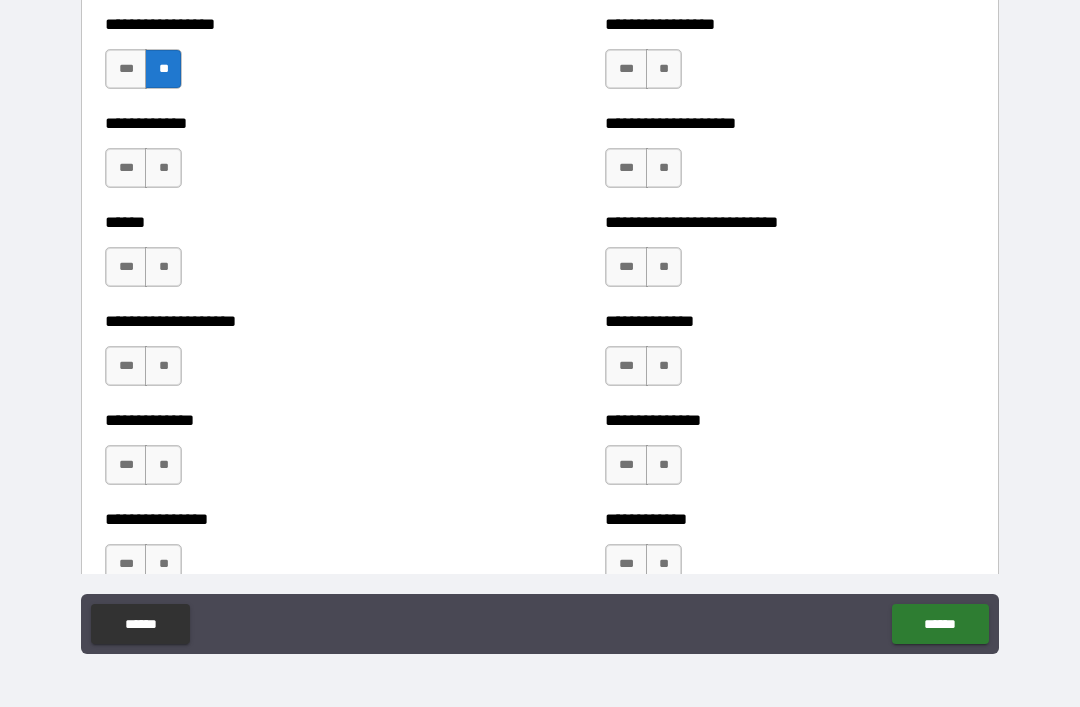 click on "**" at bounding box center (664, 69) 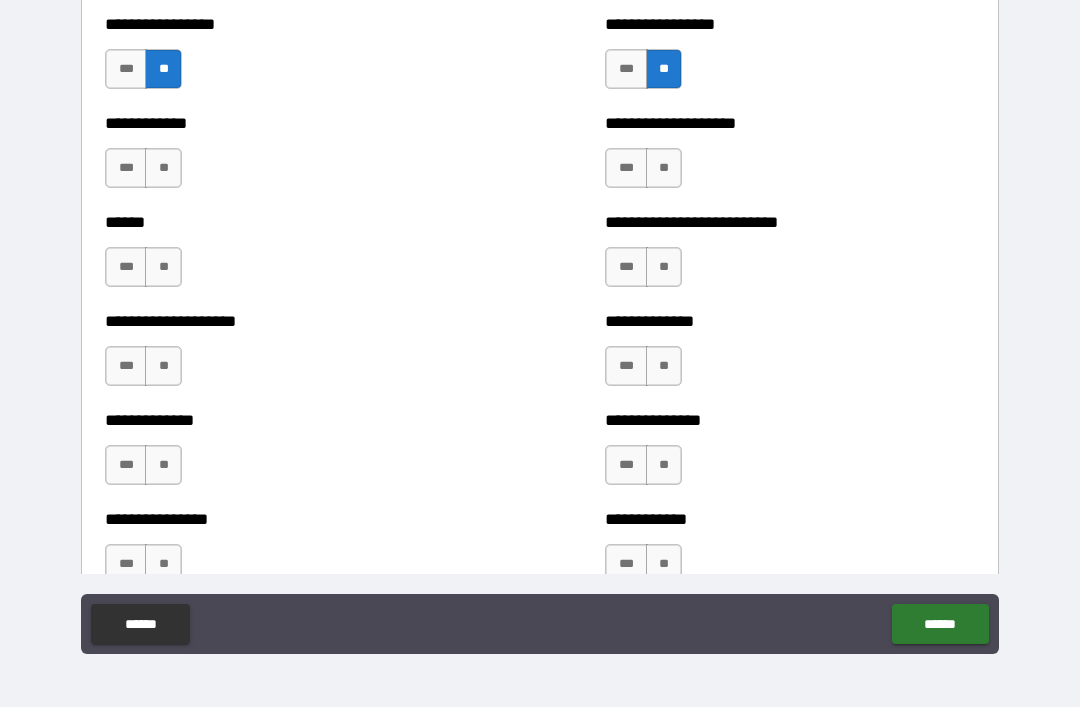 click on "**" at bounding box center [664, 168] 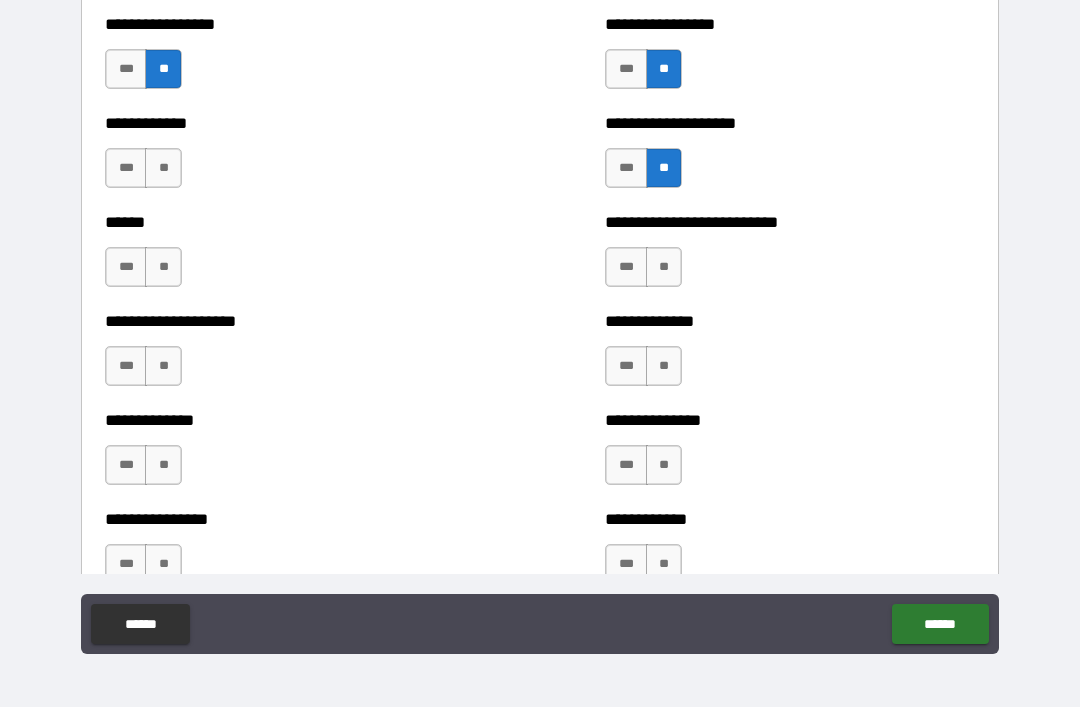 click on "**" at bounding box center (163, 168) 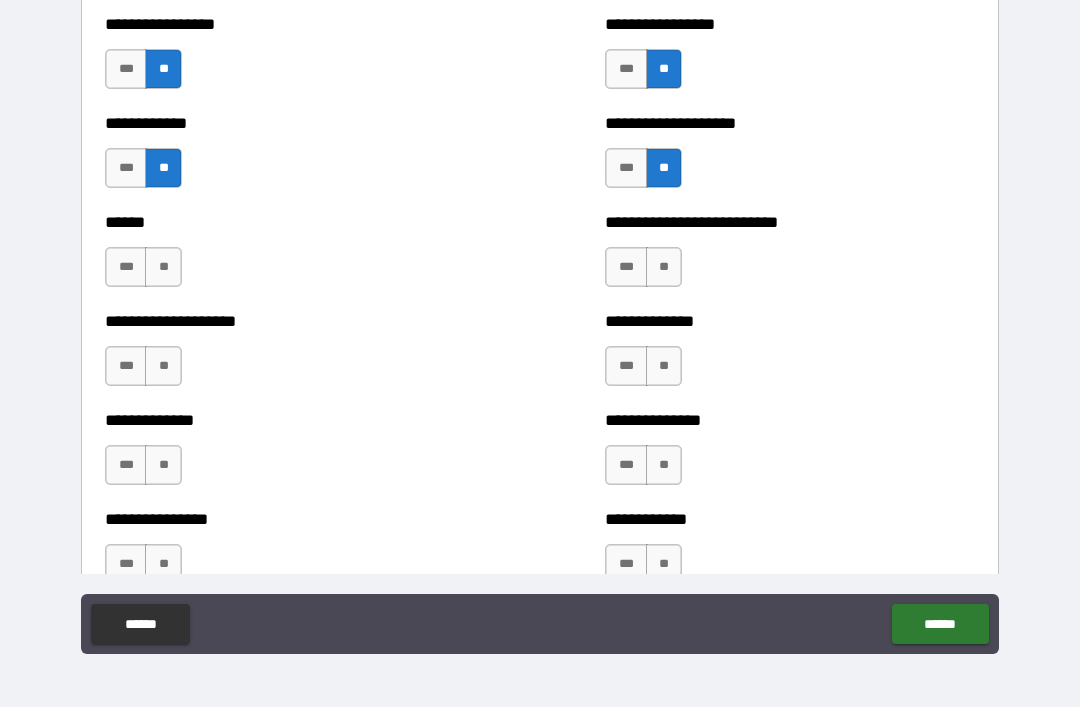click on "**" at bounding box center (163, 267) 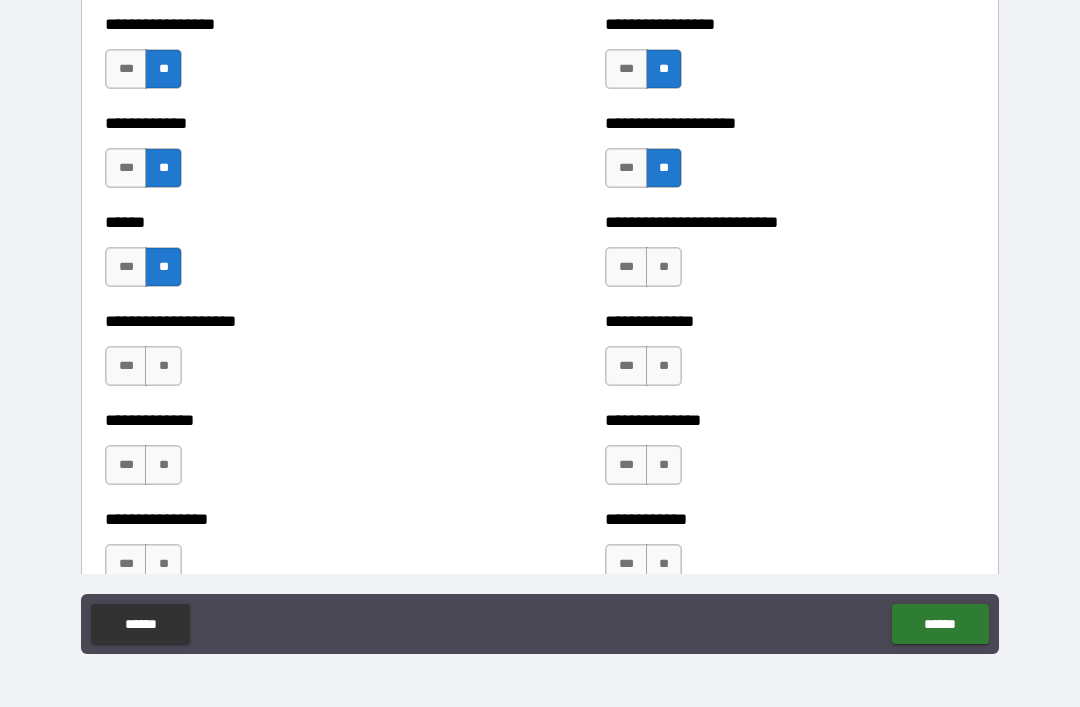 click on "**" at bounding box center [664, 267] 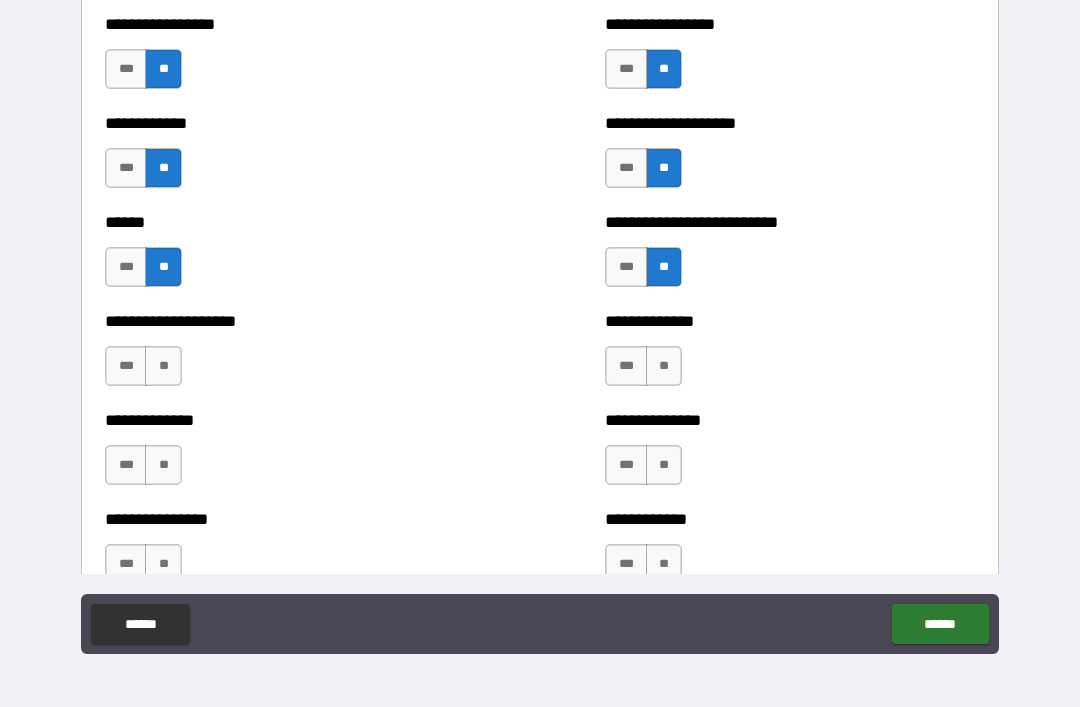 click on "**" at bounding box center [664, 366] 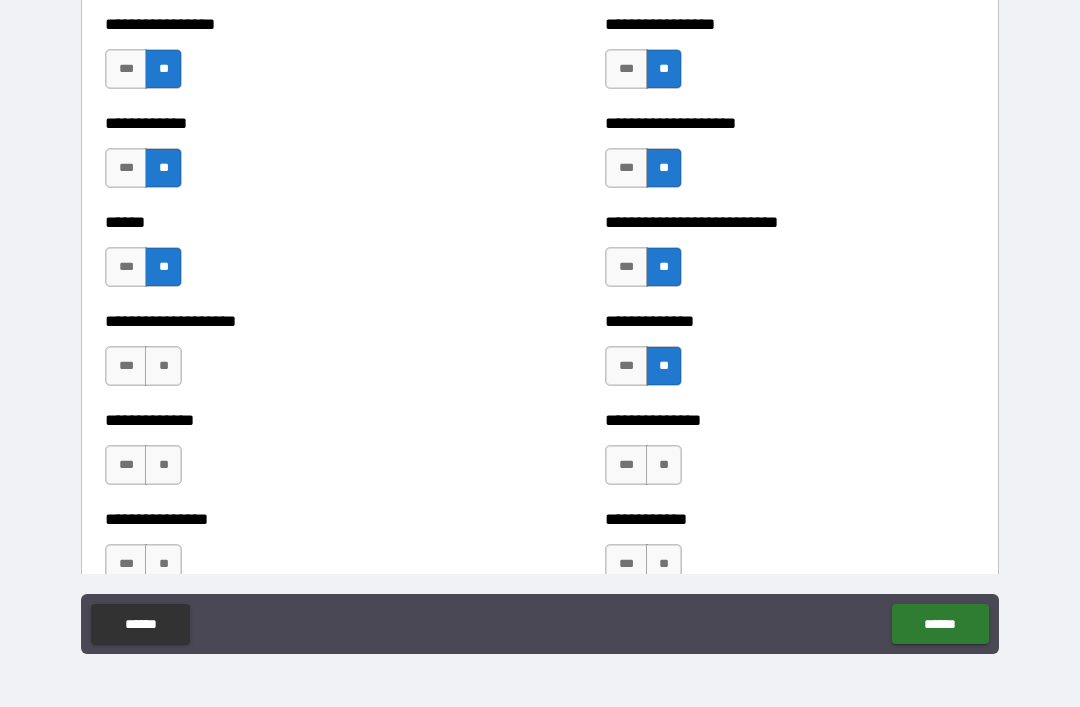 click on "**" at bounding box center (163, 366) 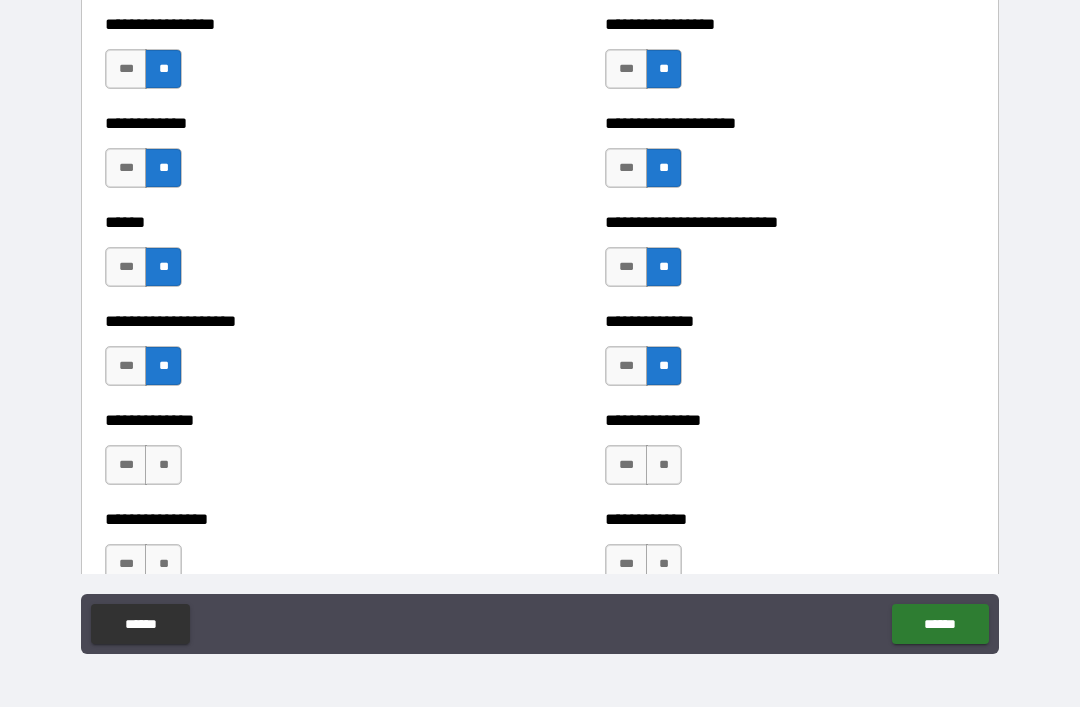 click on "**" at bounding box center [163, 465] 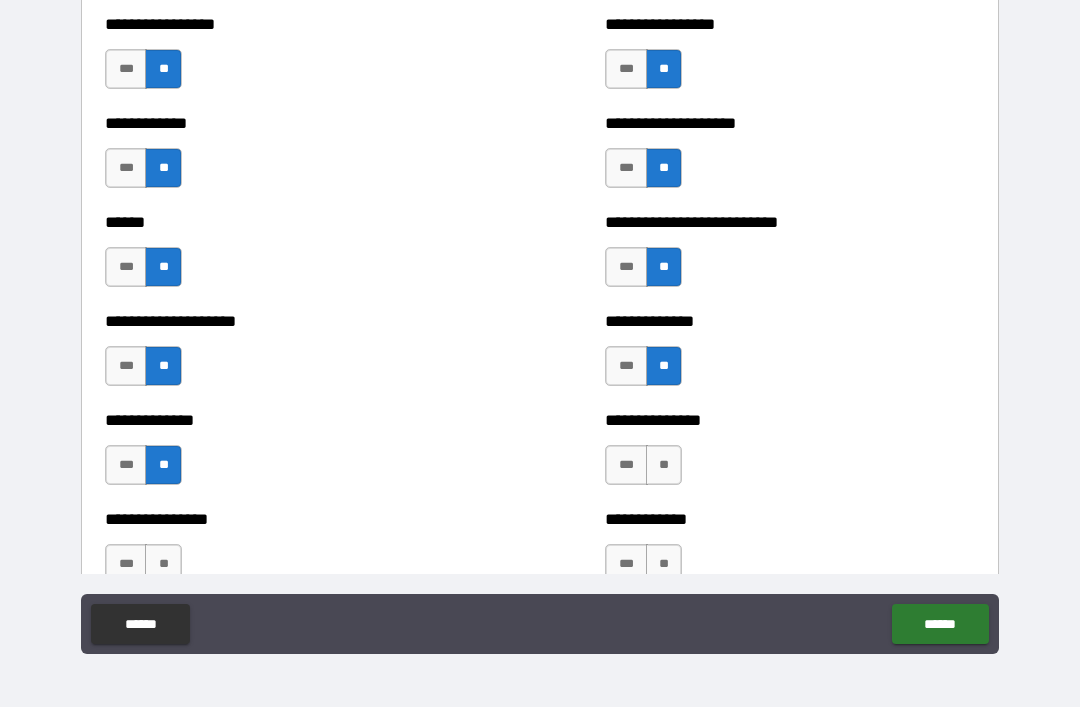 click on "**" at bounding box center [664, 465] 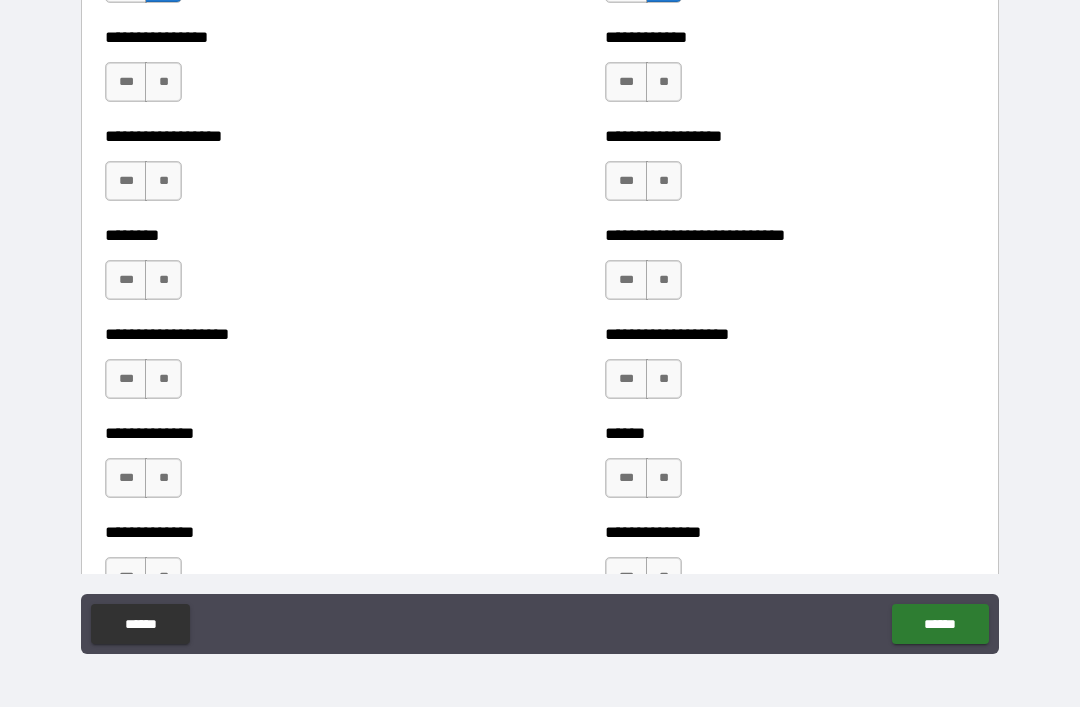 scroll, scrollTop: 4265, scrollLeft: 0, axis: vertical 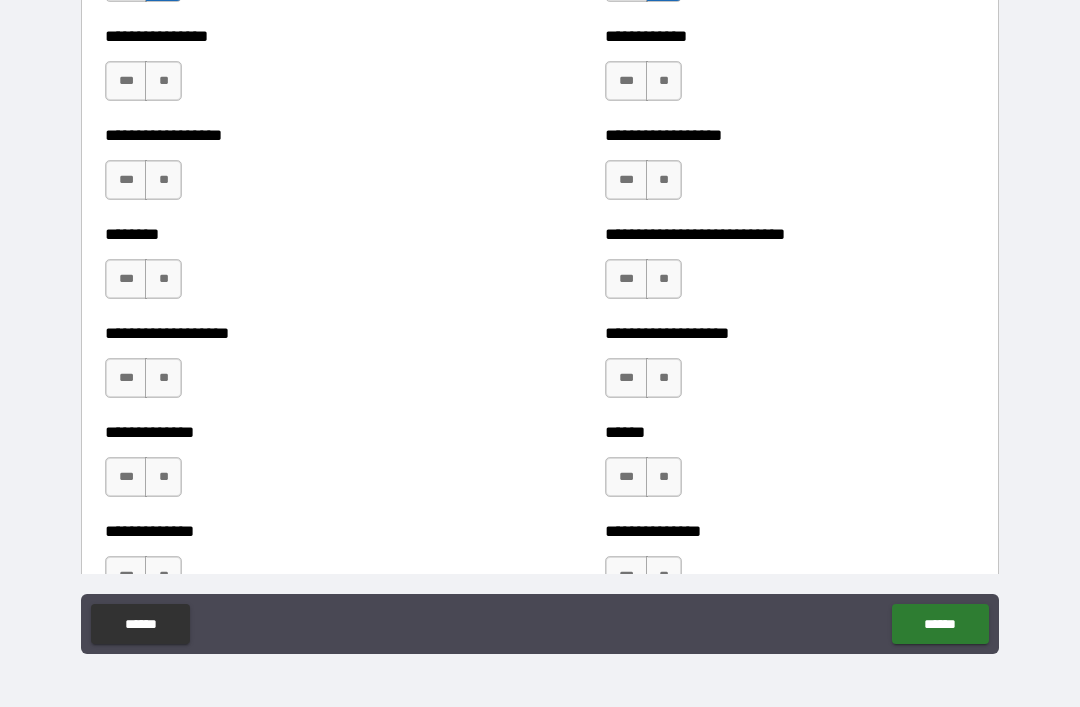 click on "**" at bounding box center [163, 81] 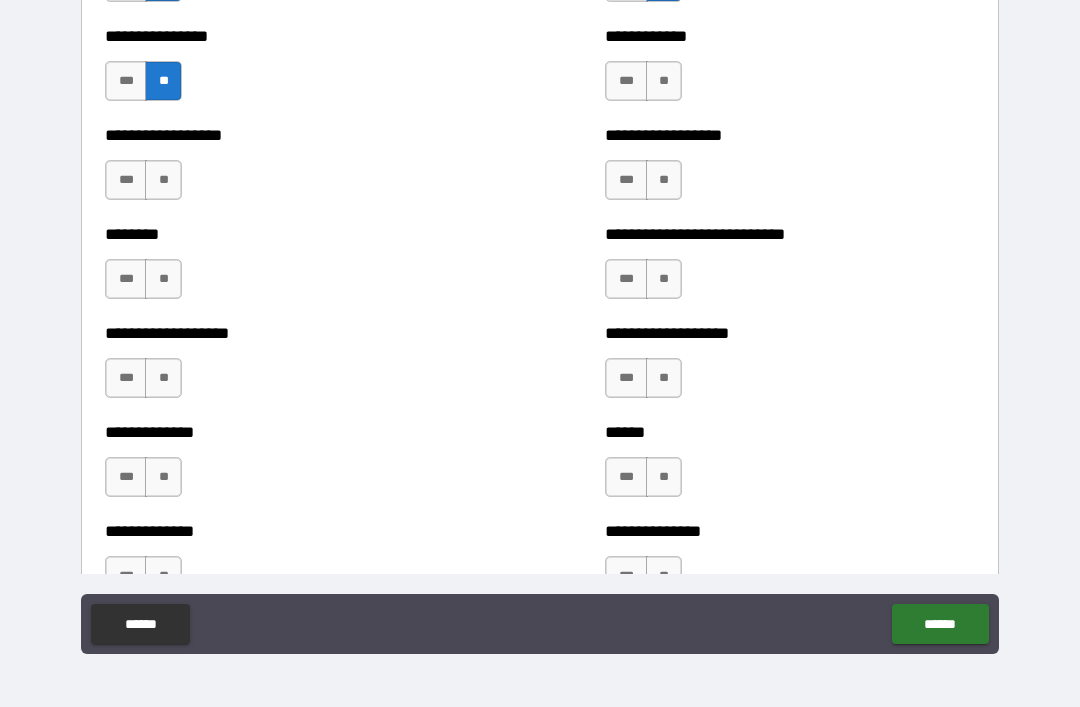 click on "**" at bounding box center [664, 81] 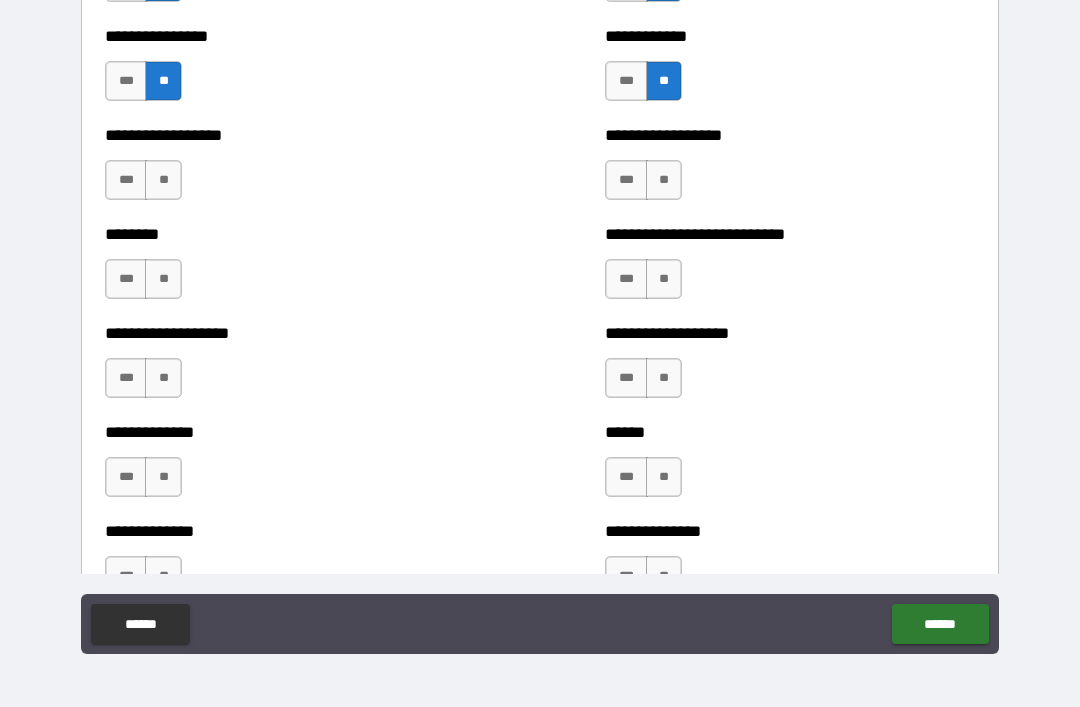 click on "**" at bounding box center [664, 180] 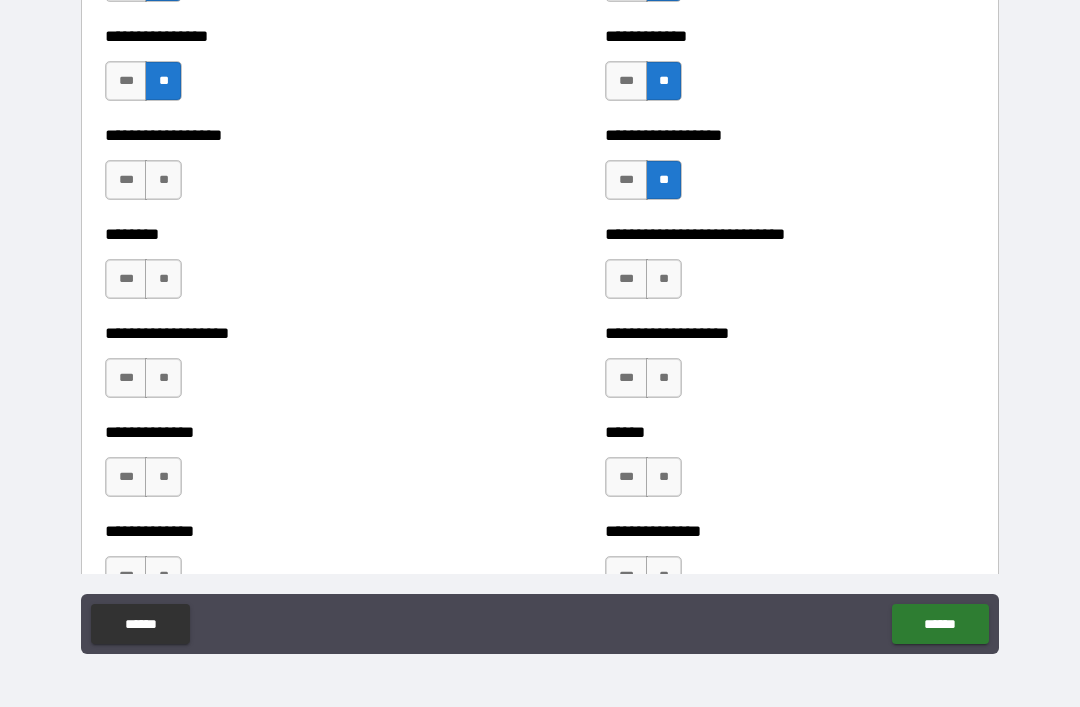 click on "**" at bounding box center (163, 180) 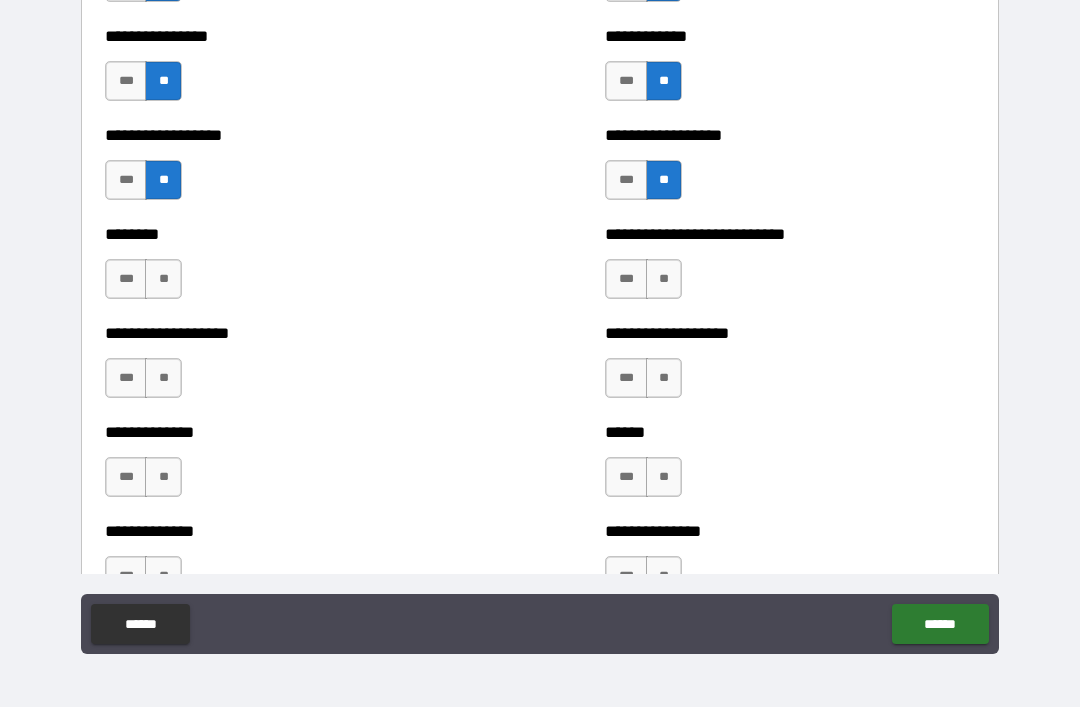 click on "**" at bounding box center (163, 279) 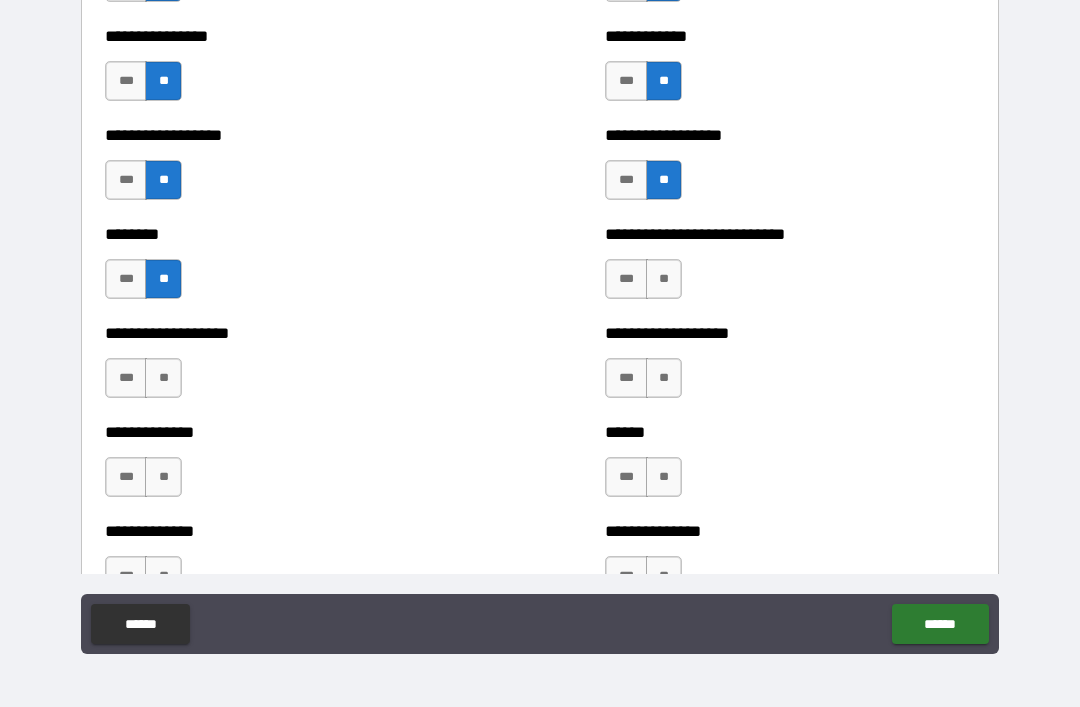 click on "**" at bounding box center (664, 279) 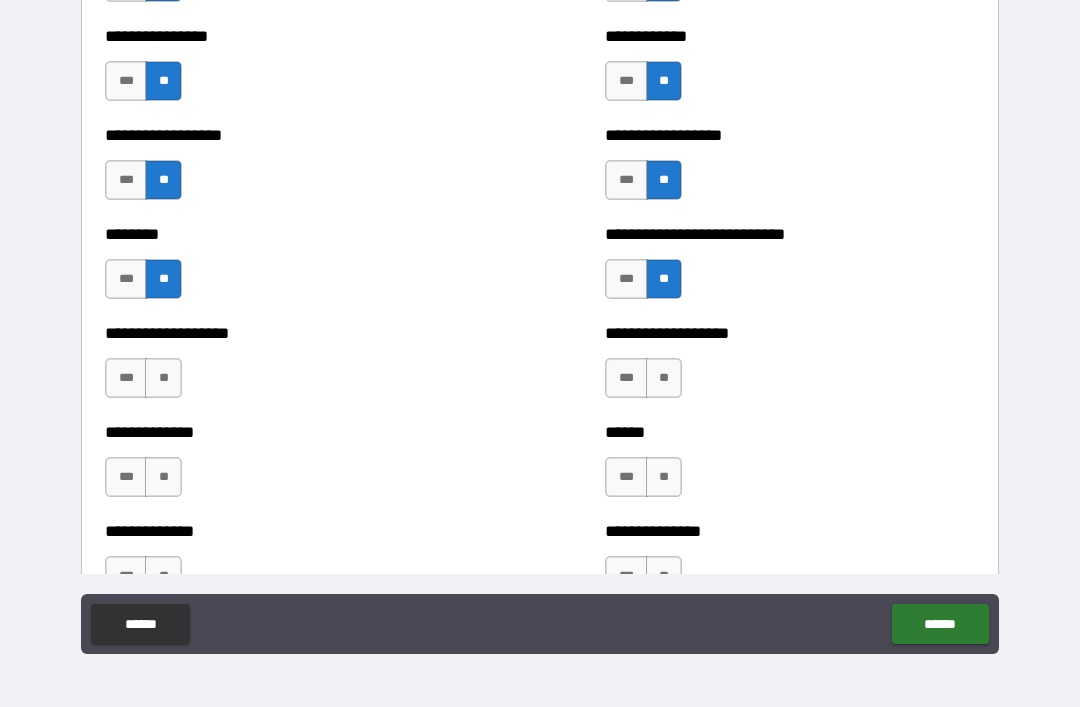 click on "**" at bounding box center (664, 378) 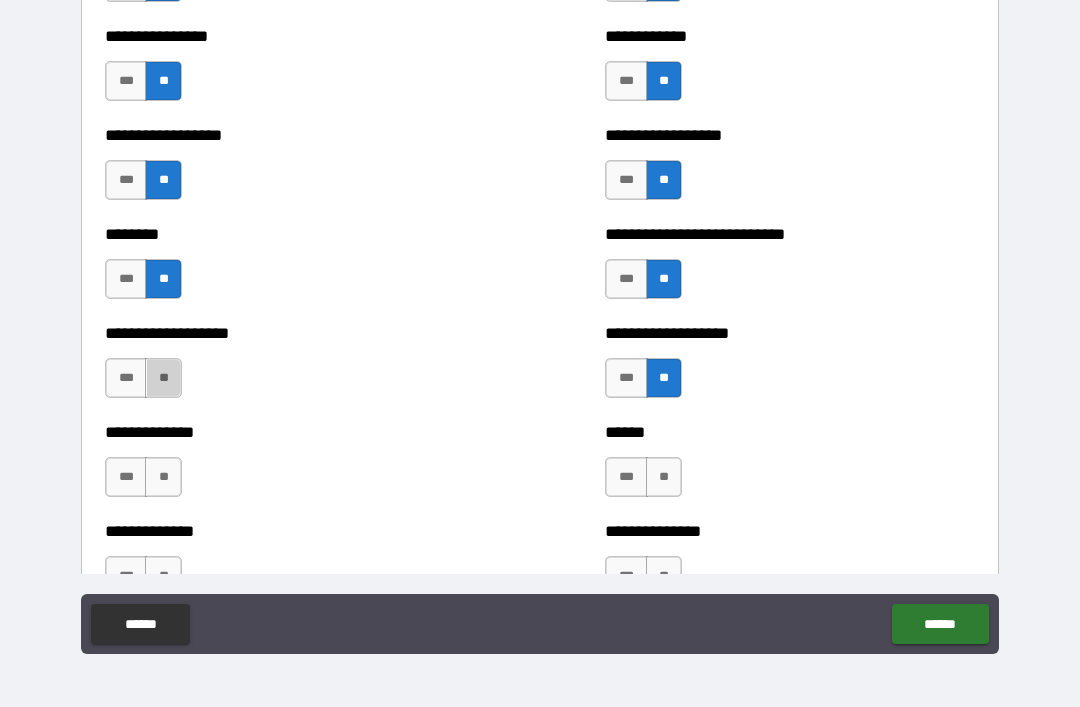 click on "**" at bounding box center (163, 378) 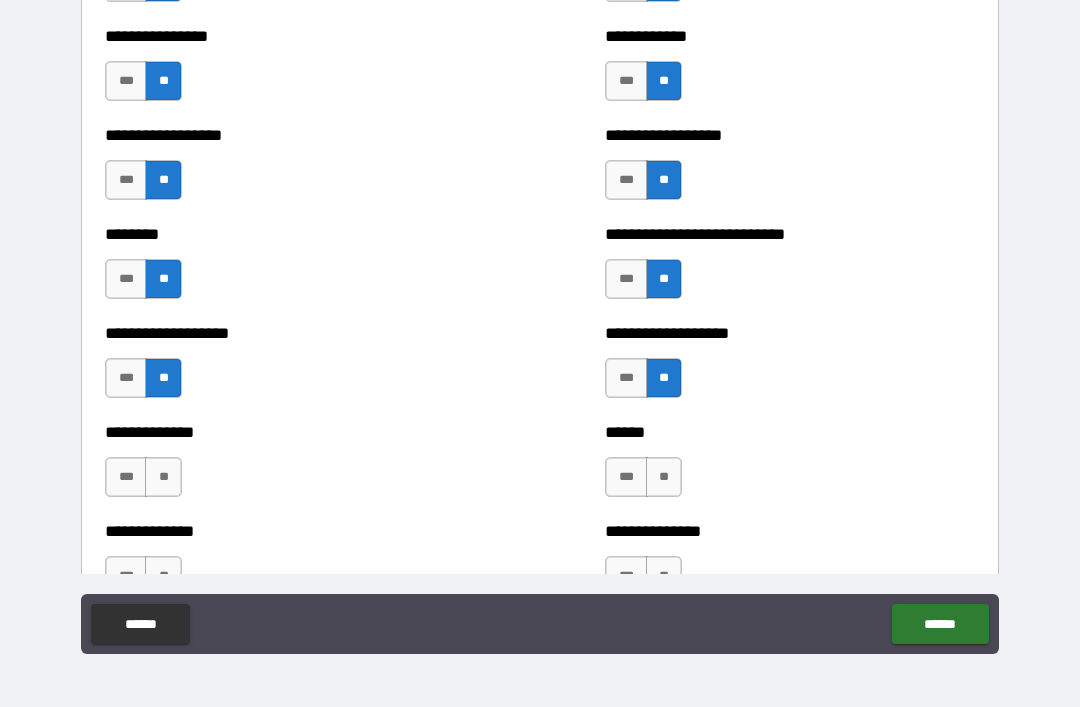 click on "**" at bounding box center [163, 477] 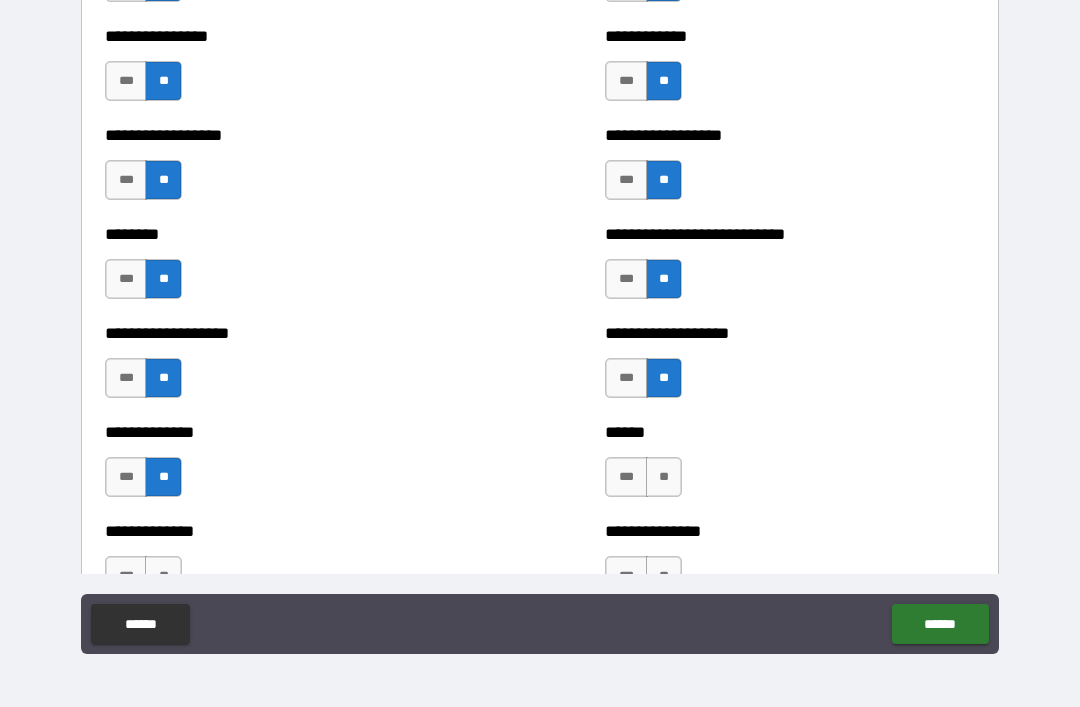 click on "**" at bounding box center [664, 477] 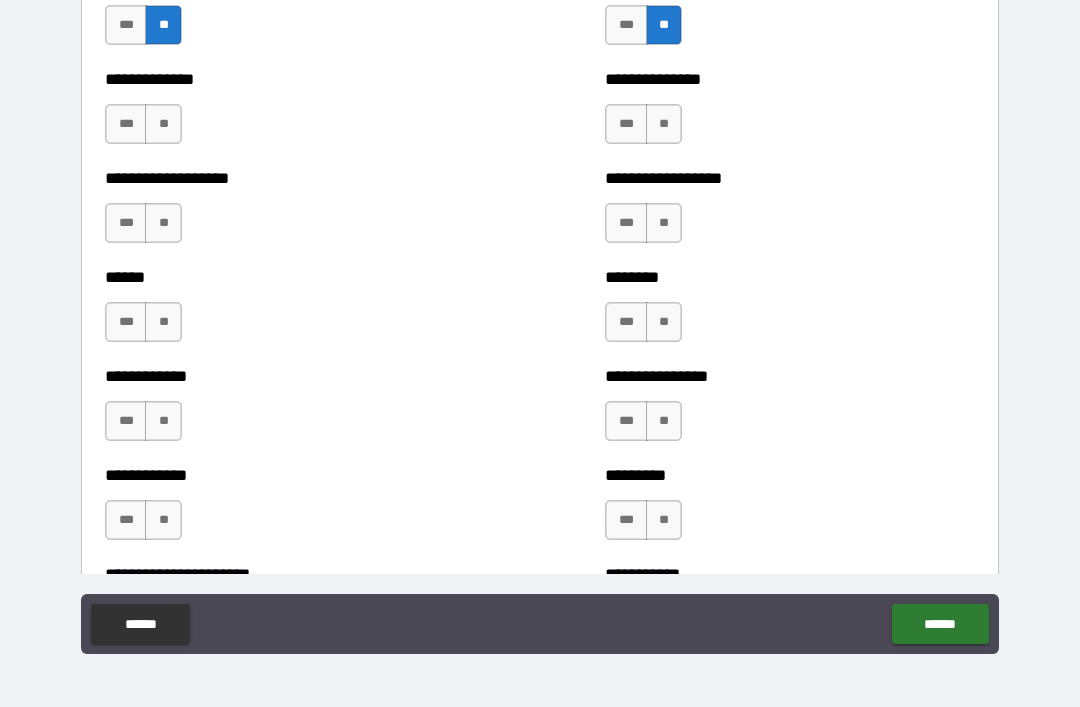 scroll, scrollTop: 4798, scrollLeft: 0, axis: vertical 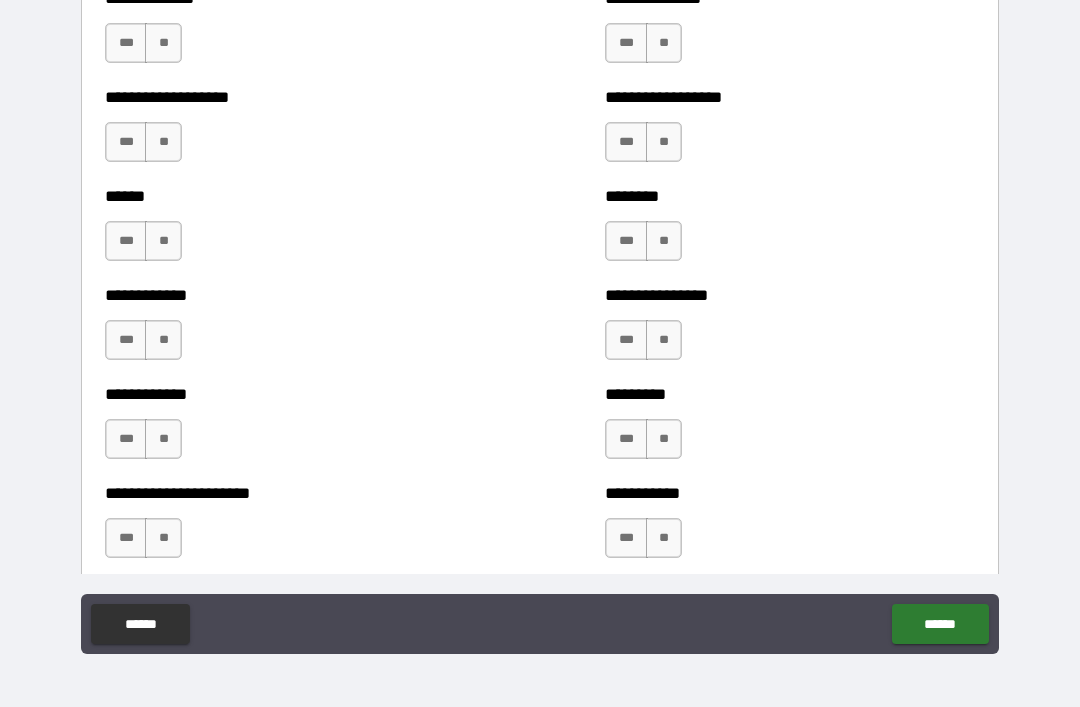 click on "**" at bounding box center [163, 43] 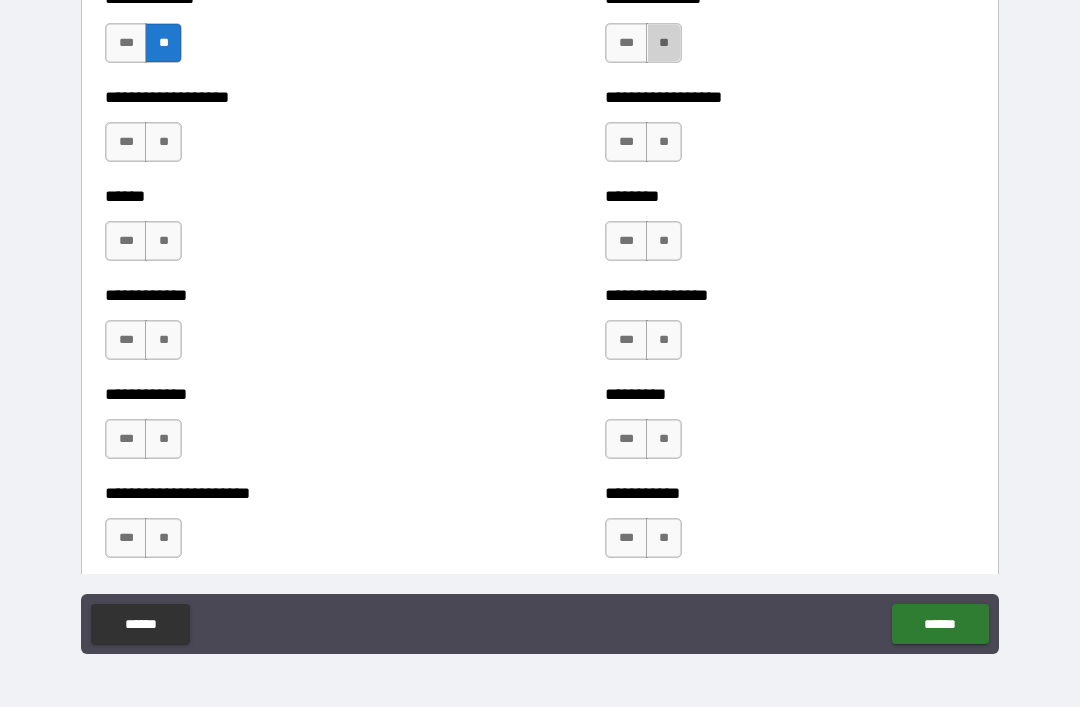 click on "**" at bounding box center (664, 43) 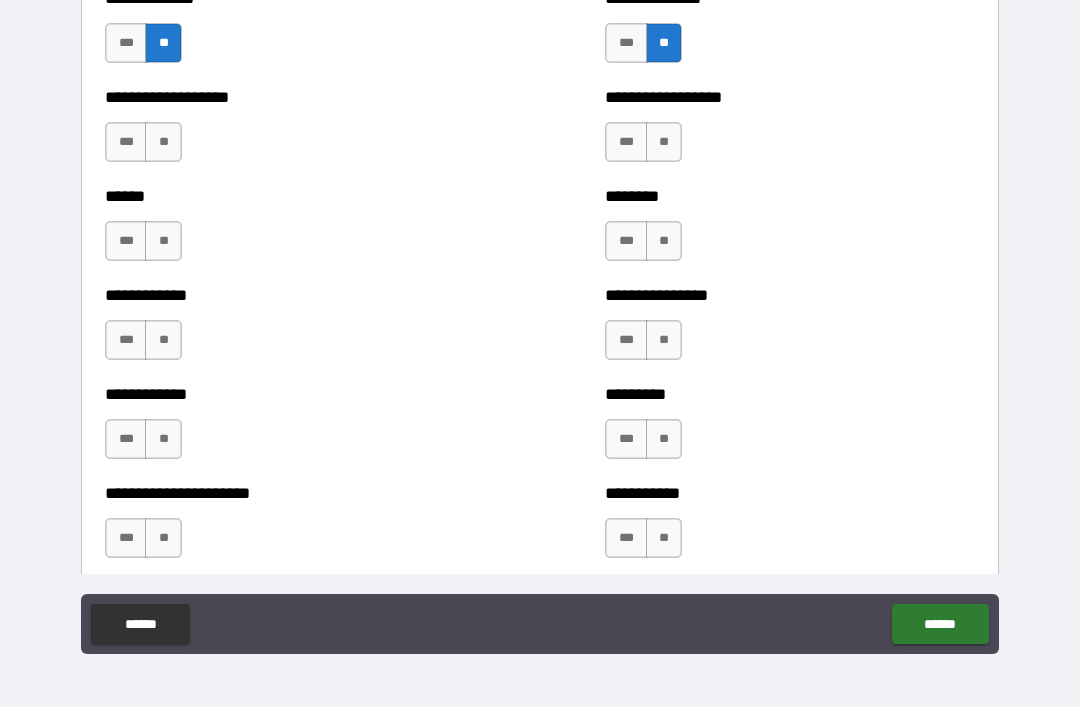 click on "**" at bounding box center [664, 142] 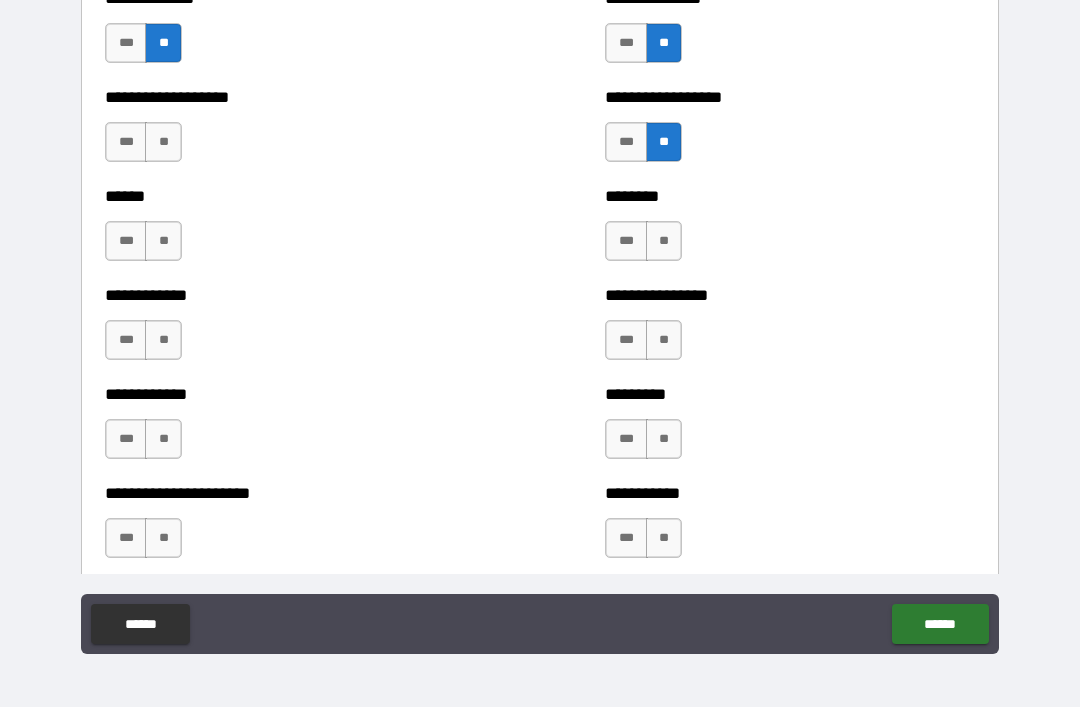 click on "**" at bounding box center [664, 241] 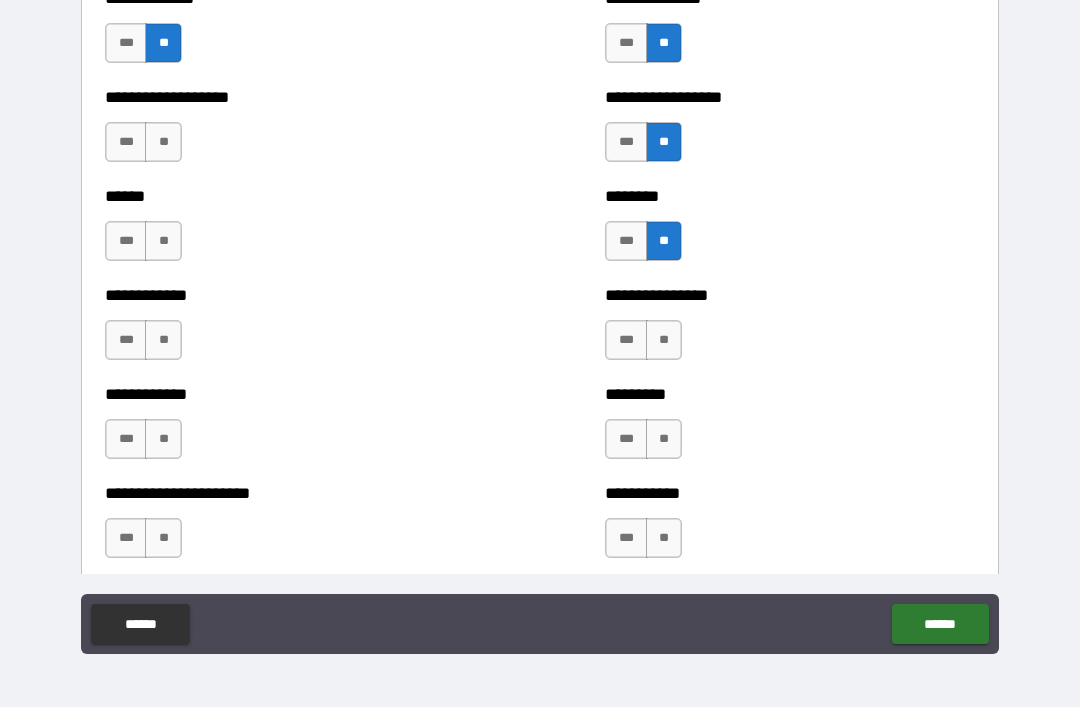 click on "**" at bounding box center (664, 340) 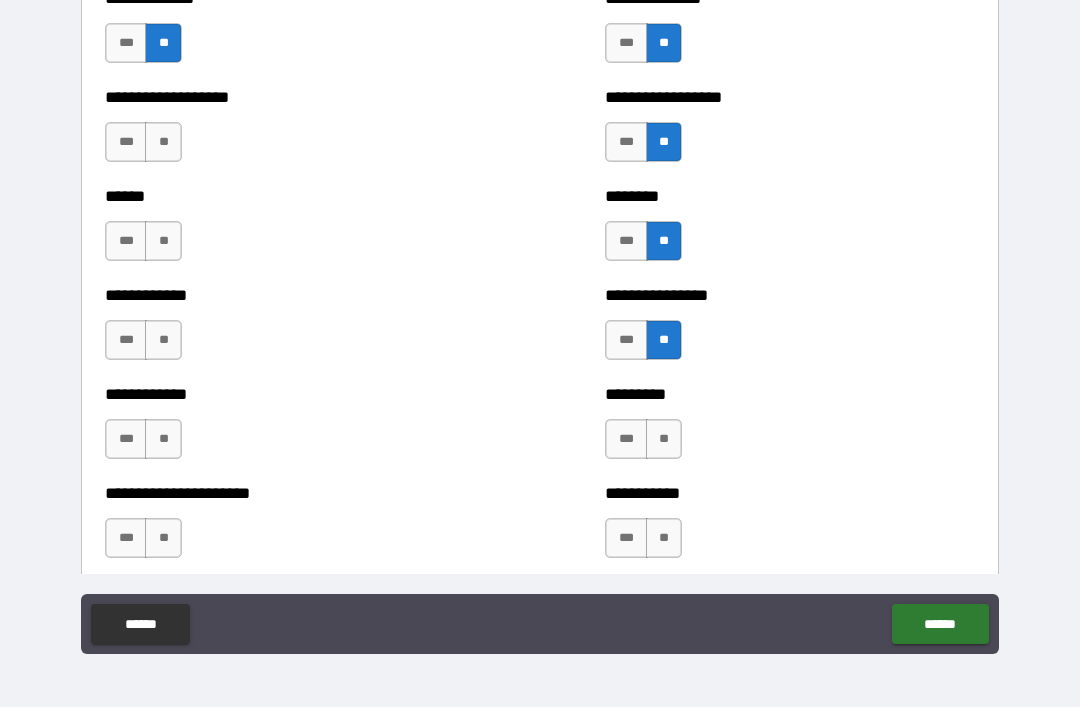 click on "**" at bounding box center (664, 439) 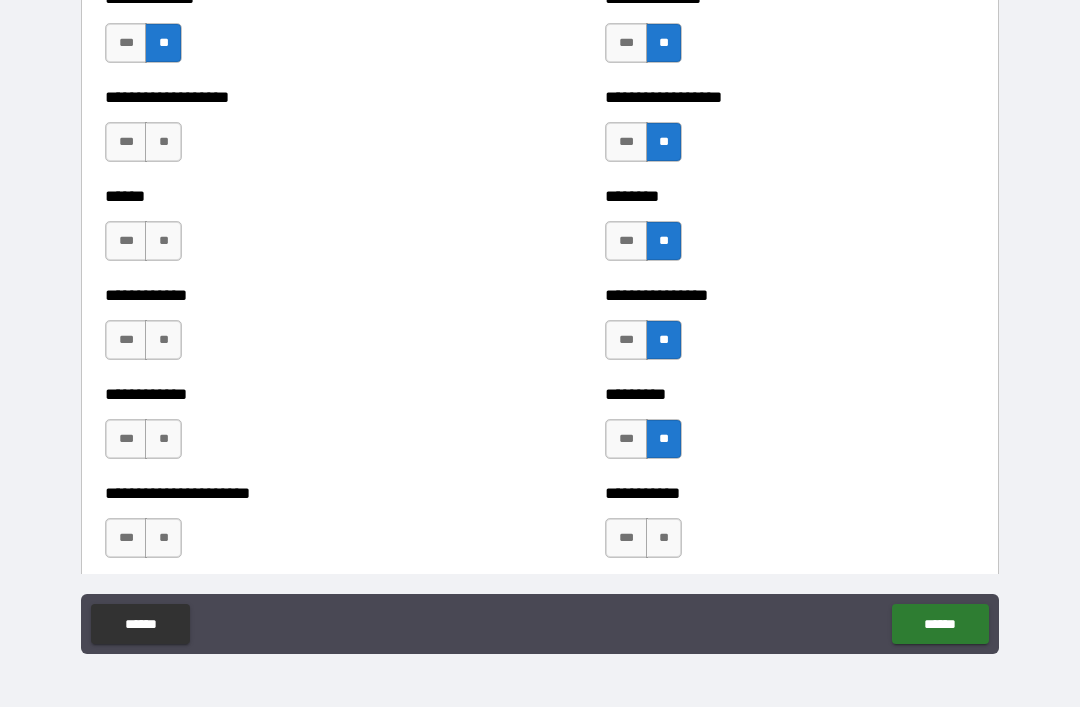 click on "**" at bounding box center (664, 538) 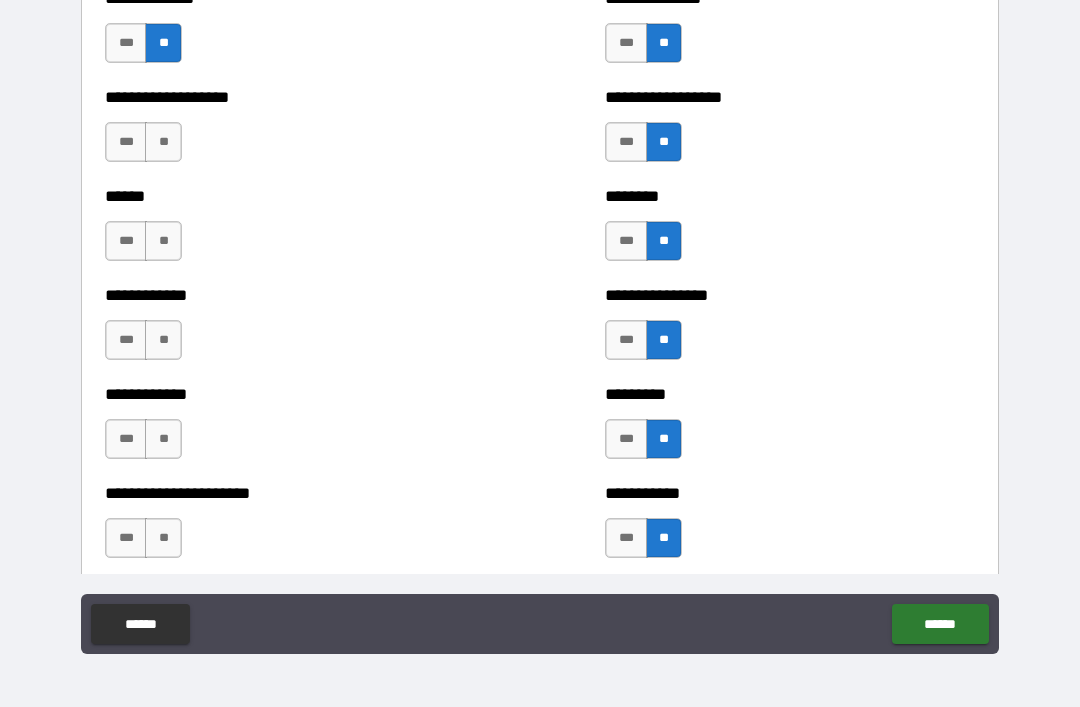 click on "**" at bounding box center (163, 538) 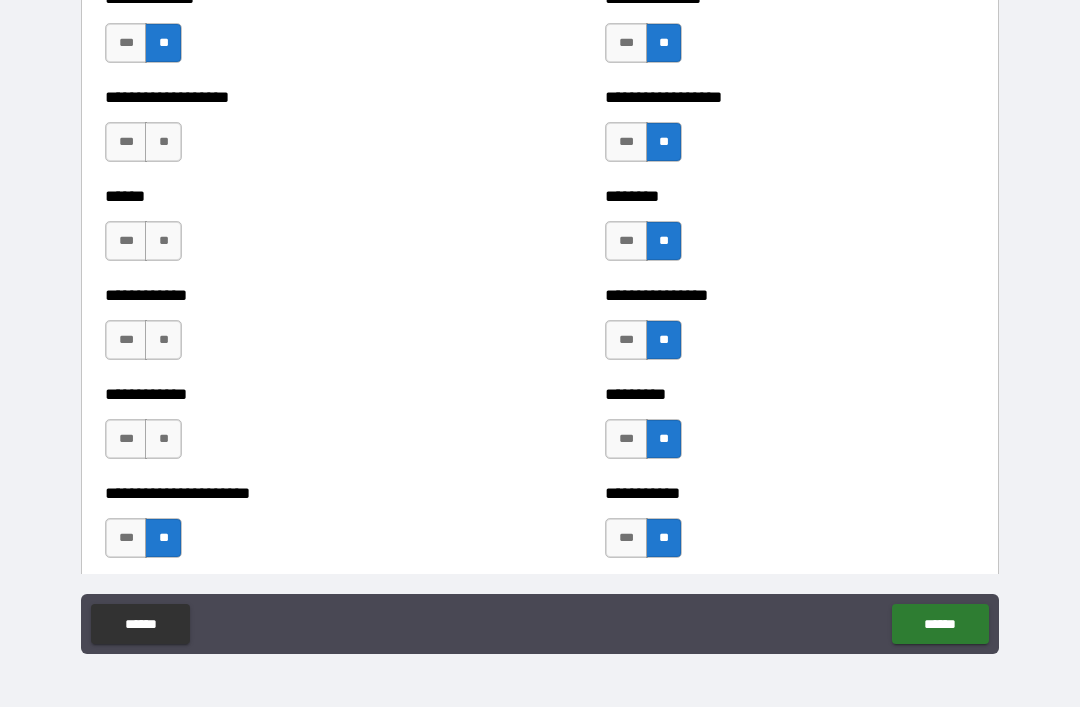 click on "**" at bounding box center (163, 439) 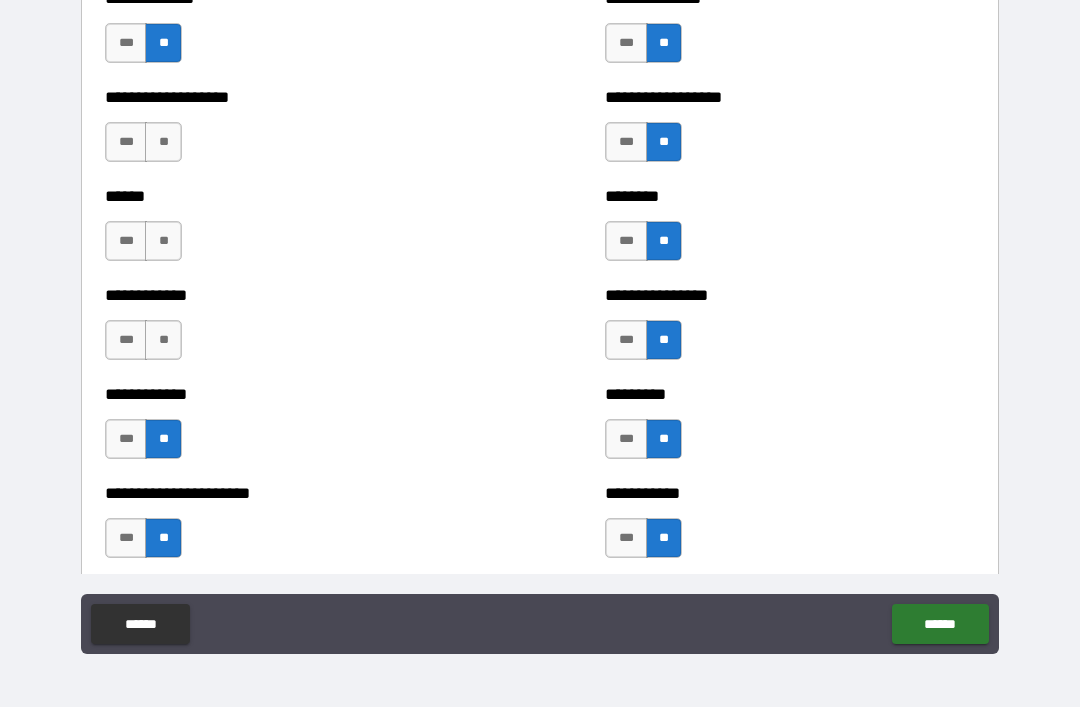 click on "**" at bounding box center (163, 340) 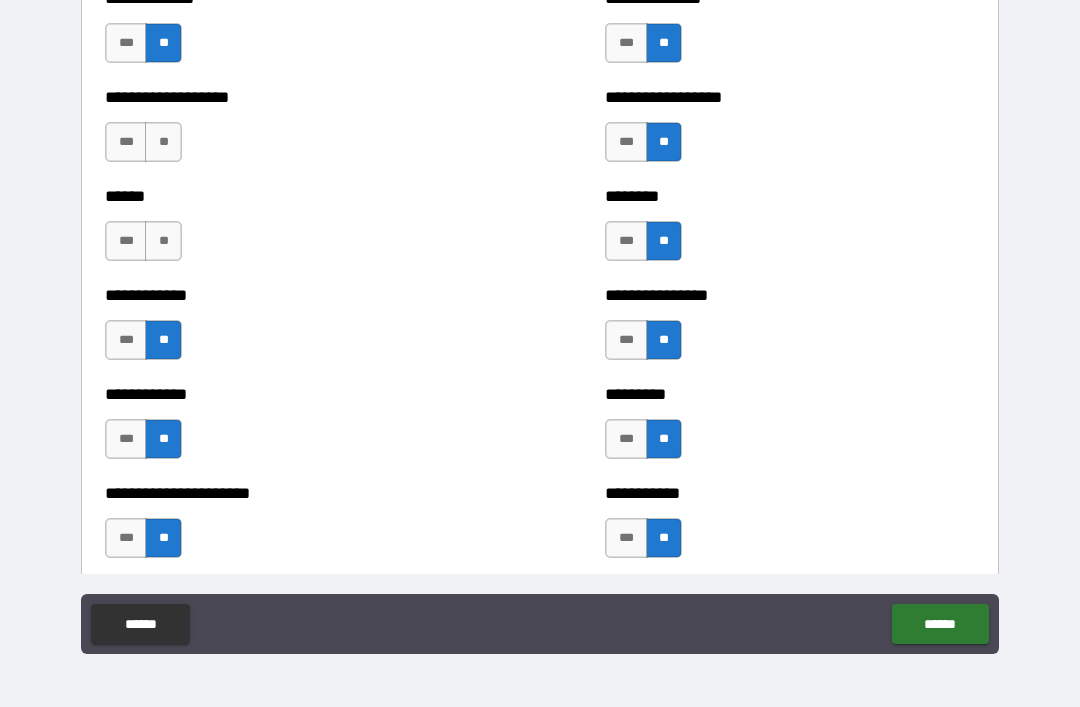 click on "**" at bounding box center [163, 241] 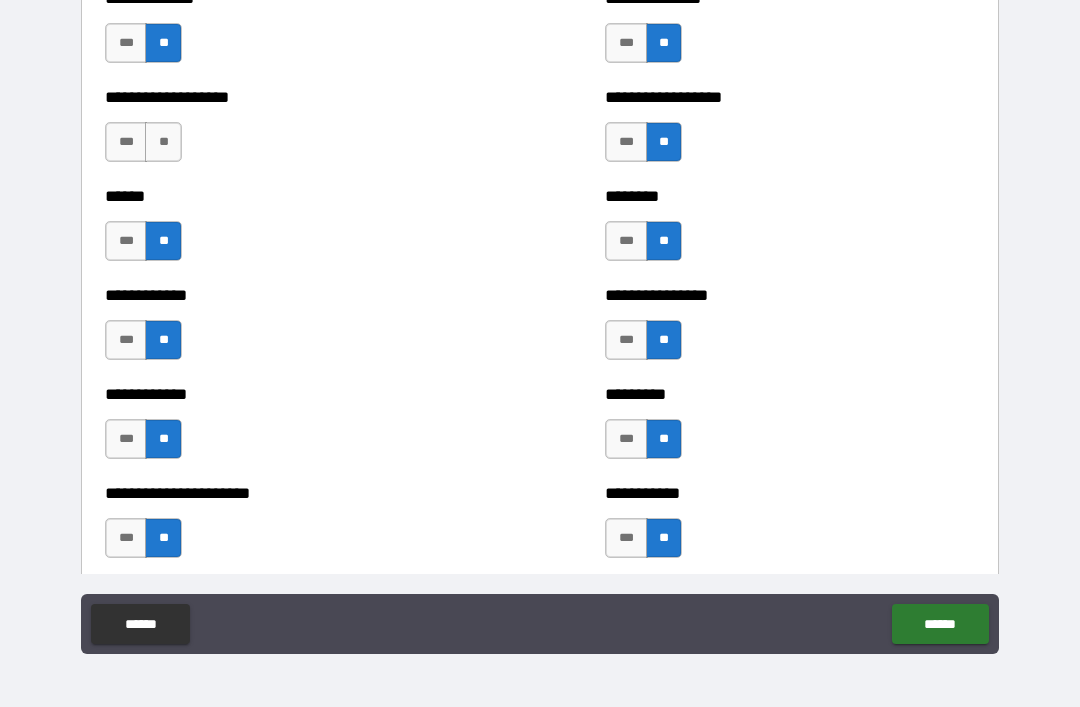 click on "**" at bounding box center [163, 142] 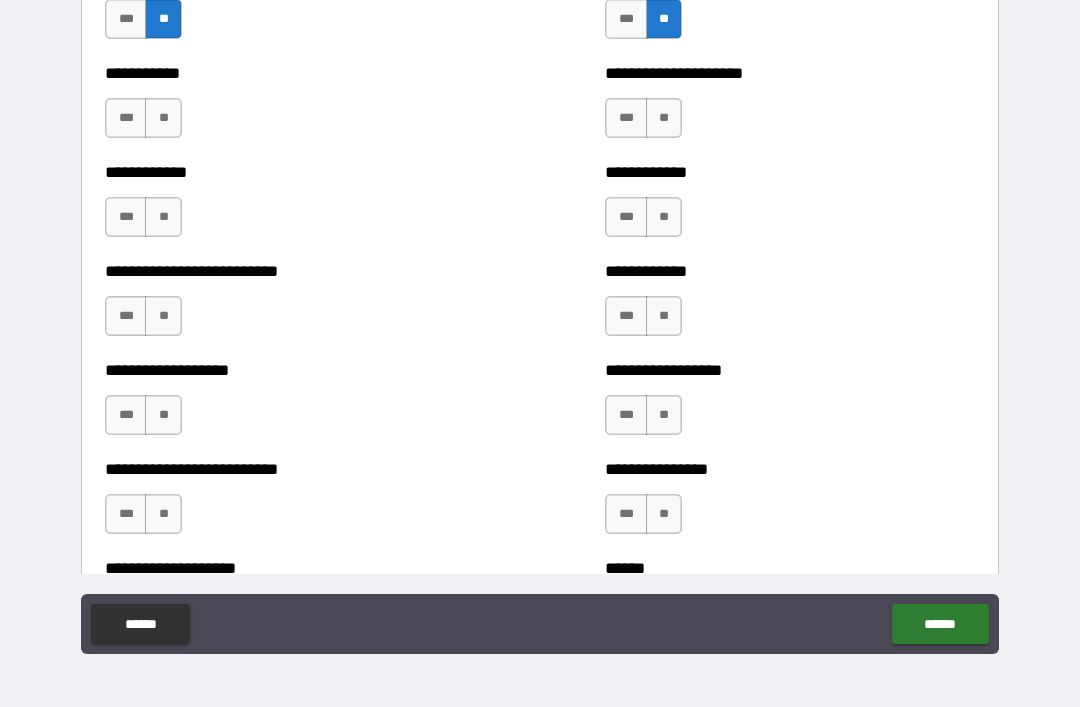 scroll, scrollTop: 5379, scrollLeft: 0, axis: vertical 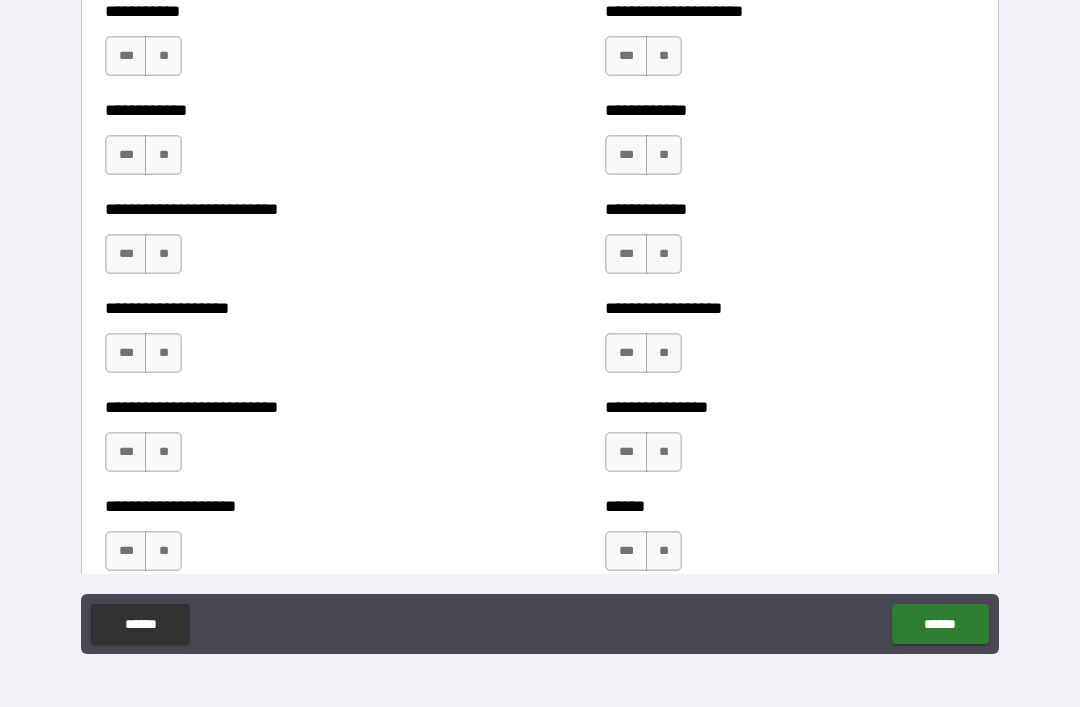 click on "**" at bounding box center [163, 56] 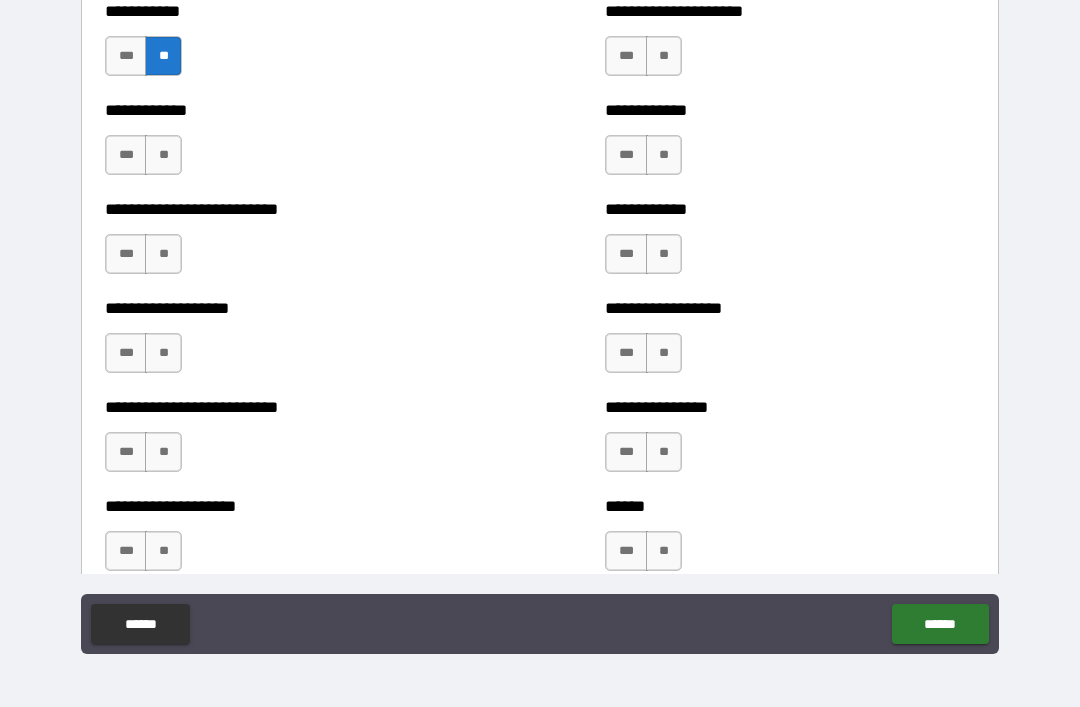 click on "**" at bounding box center [664, 56] 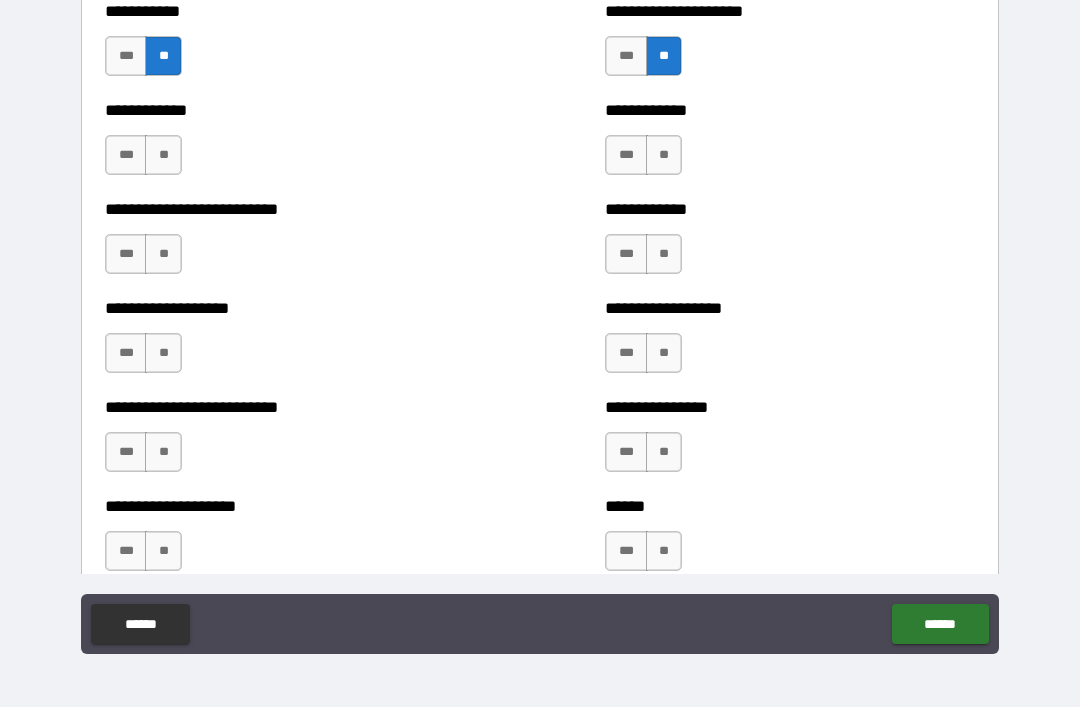 click on "**" at bounding box center [664, 155] 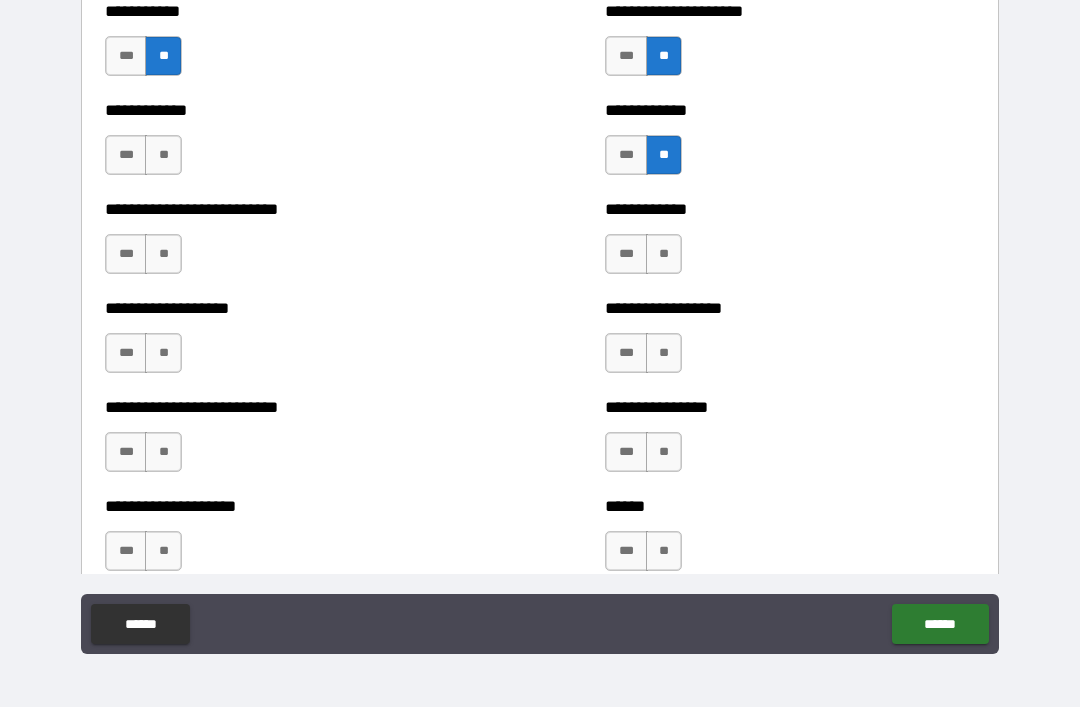 click on "**" at bounding box center (664, 254) 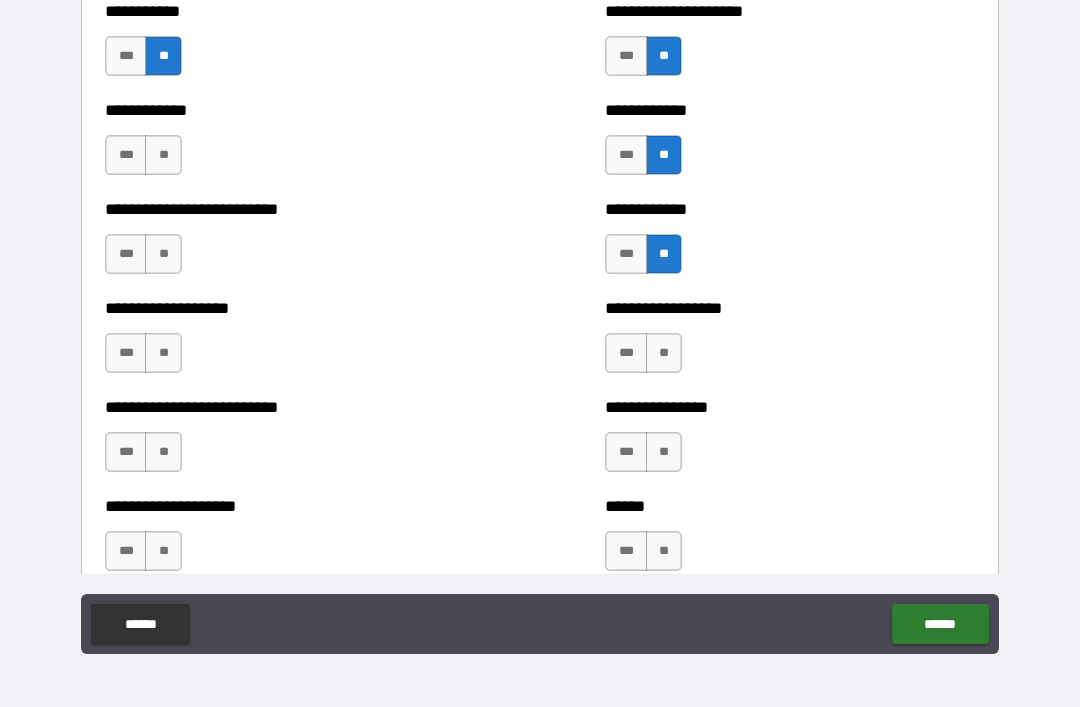 click on "**" at bounding box center (664, 353) 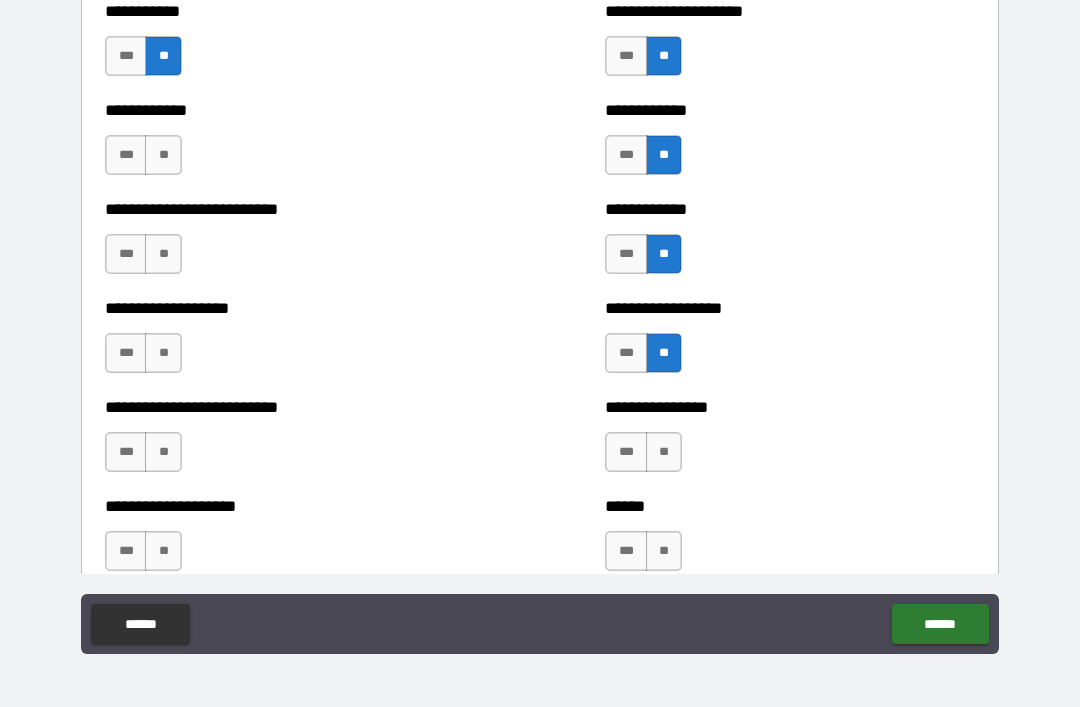 click on "**" at bounding box center [664, 452] 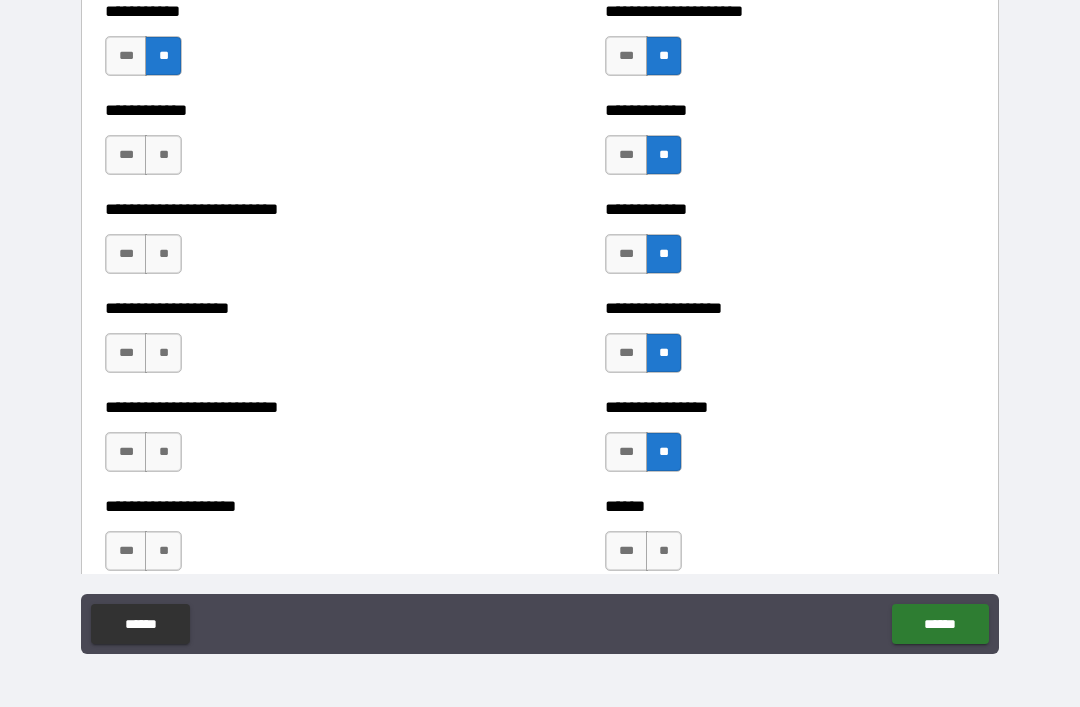 click on "**" at bounding box center [664, 551] 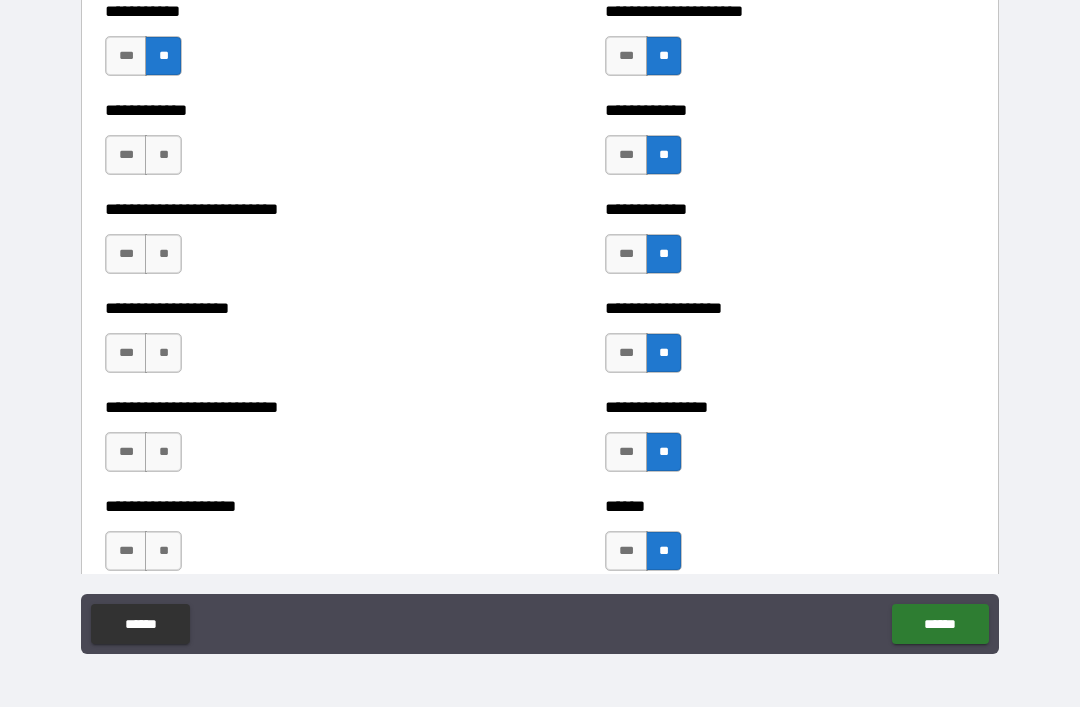 click on "**" at bounding box center [163, 551] 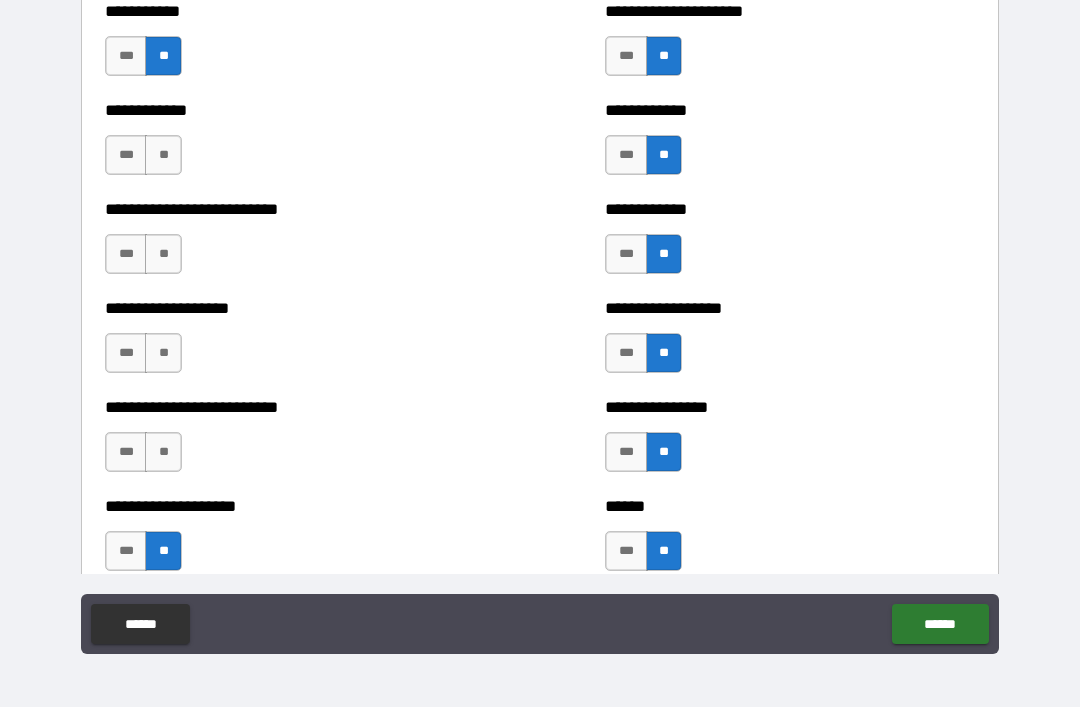 click on "**" at bounding box center [163, 452] 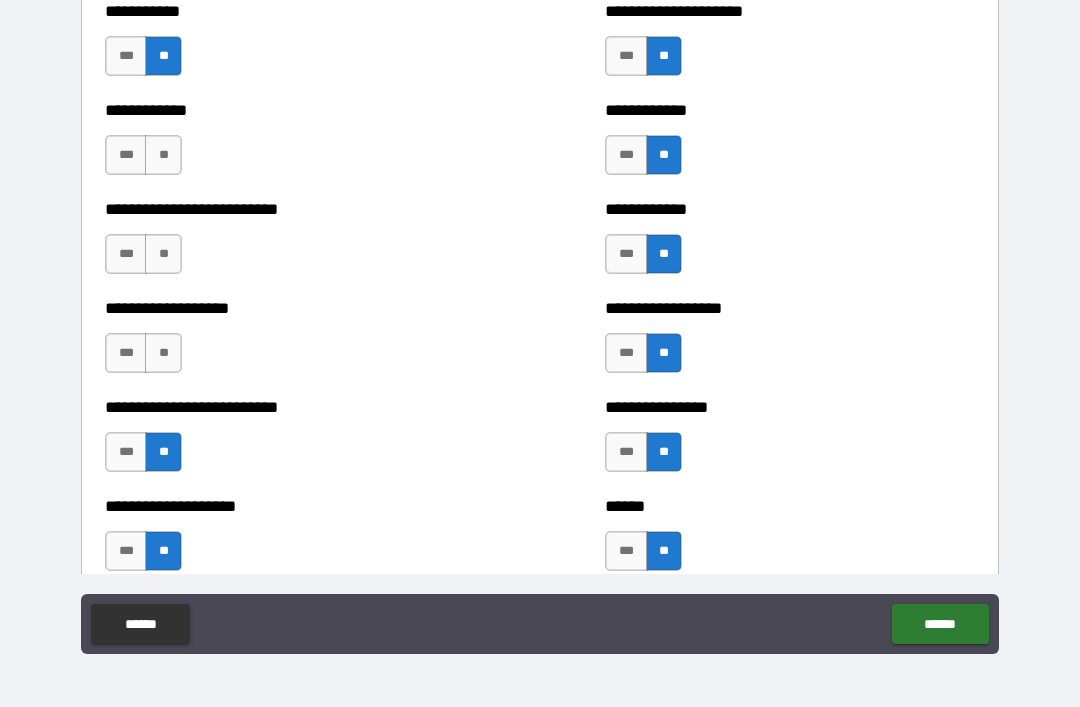 click on "**" at bounding box center [163, 353] 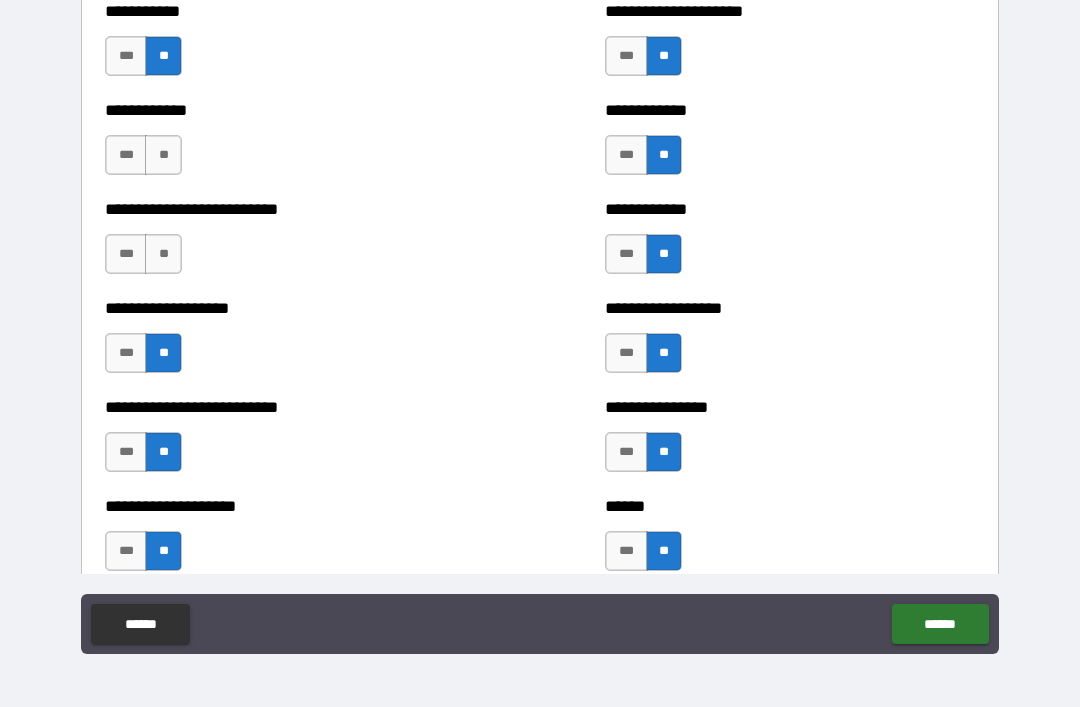 click on "**" at bounding box center [163, 254] 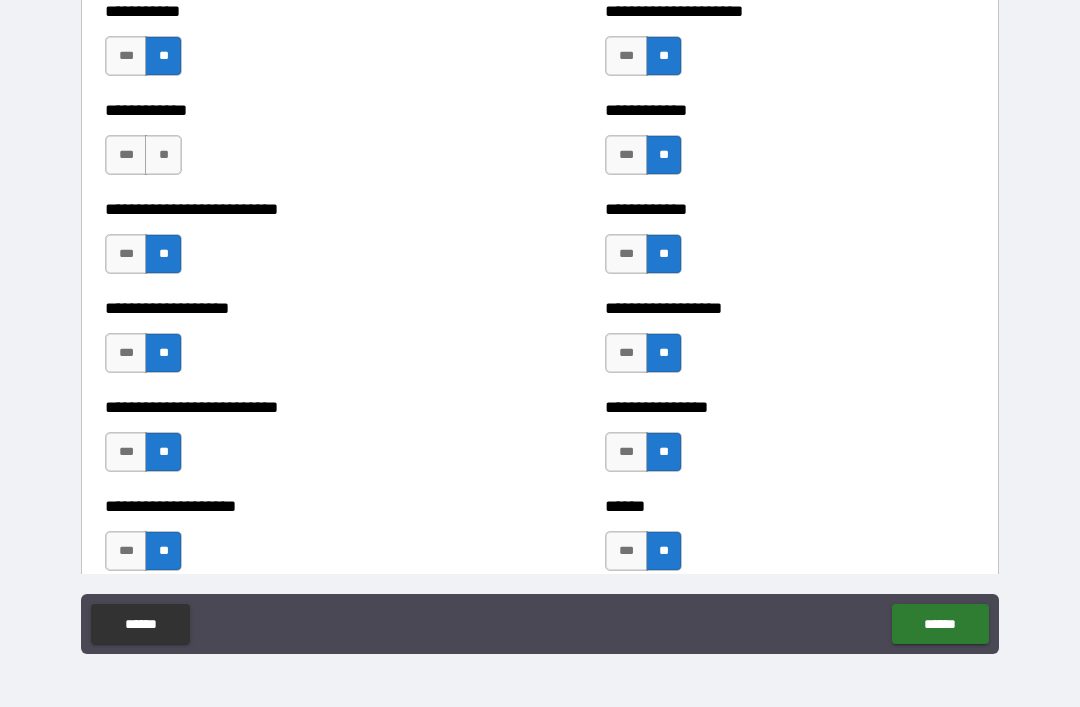 click on "**" at bounding box center (163, 155) 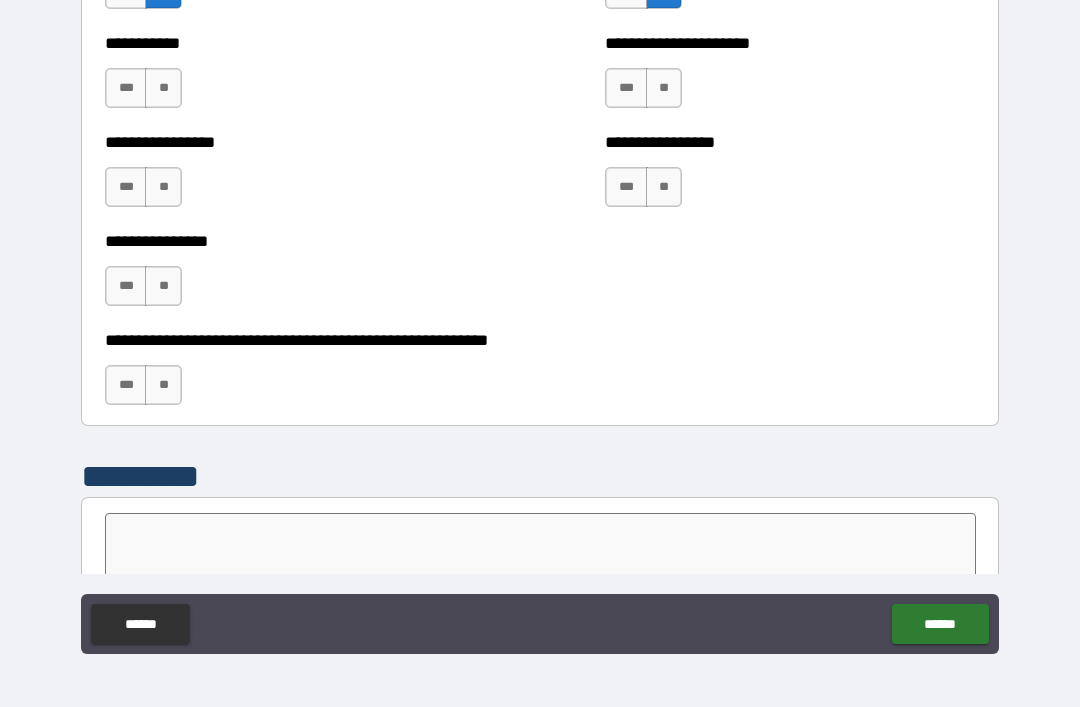 scroll, scrollTop: 5952, scrollLeft: 0, axis: vertical 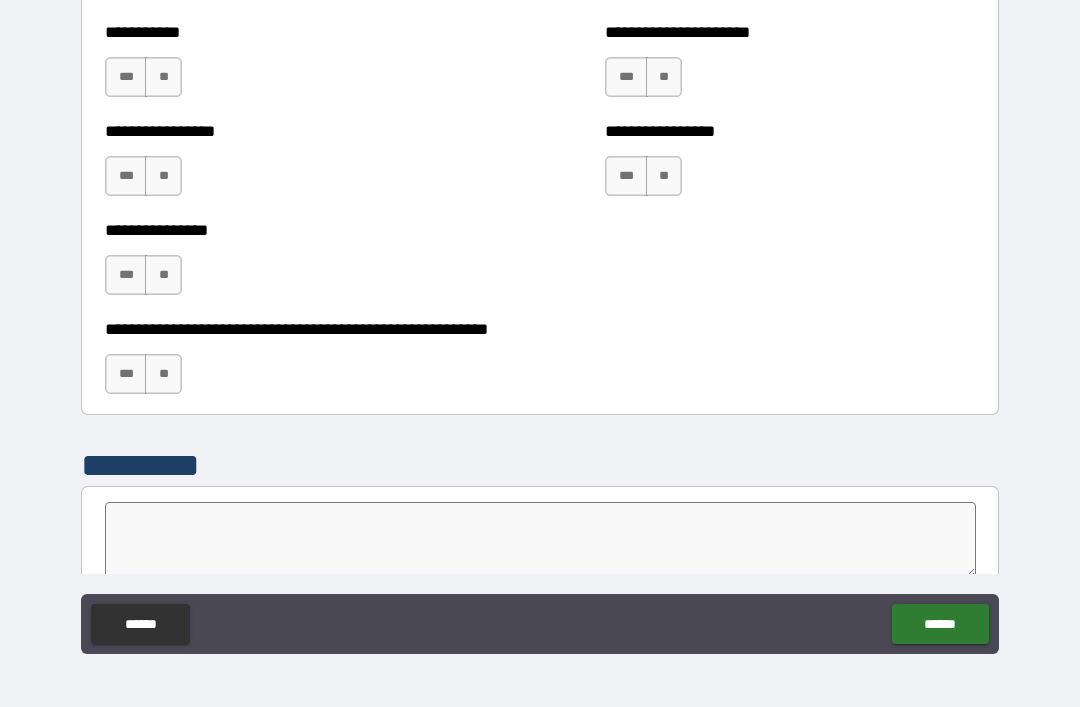 click on "**" at bounding box center [163, 77] 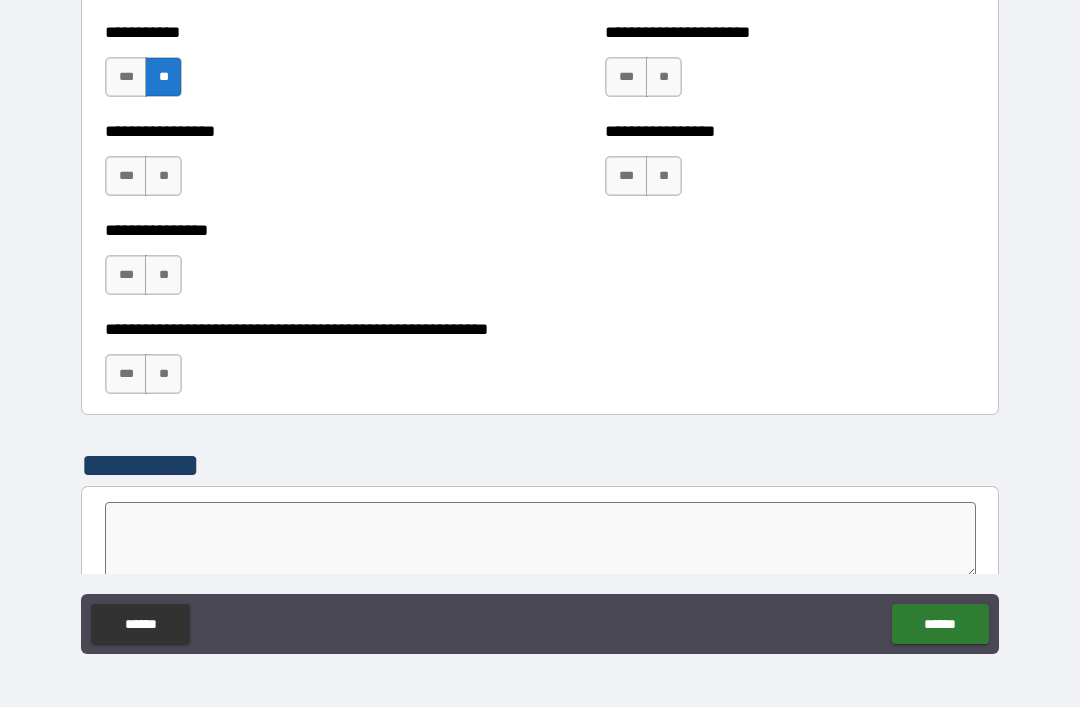 click on "**" at bounding box center (163, 176) 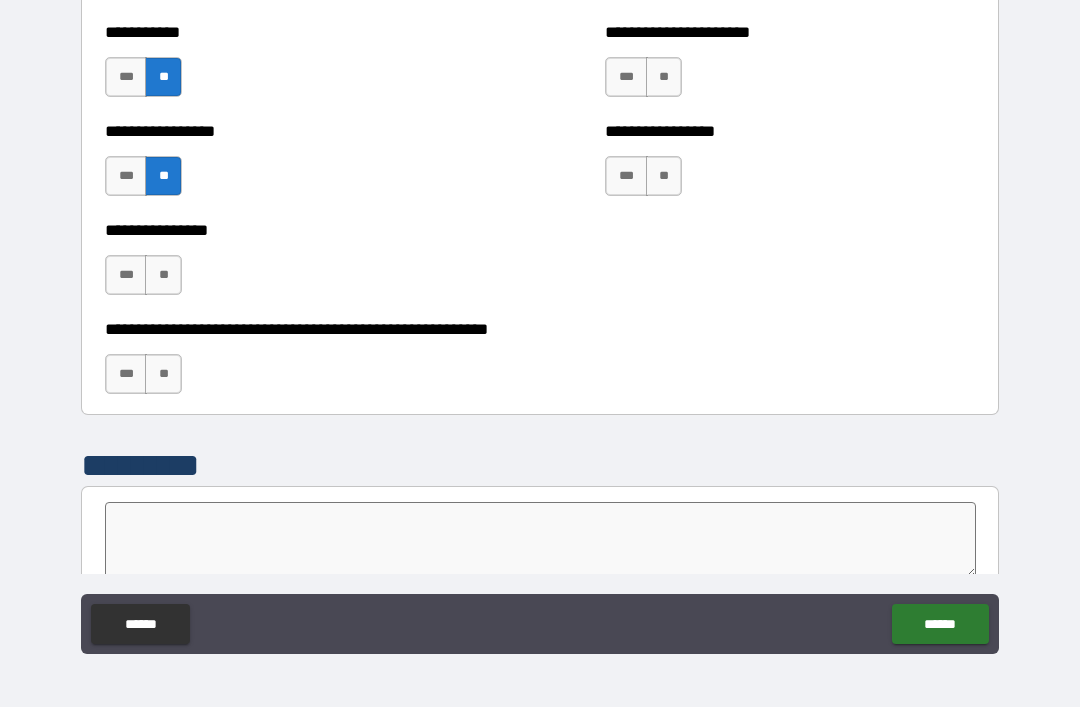 click on "**" at bounding box center (163, 275) 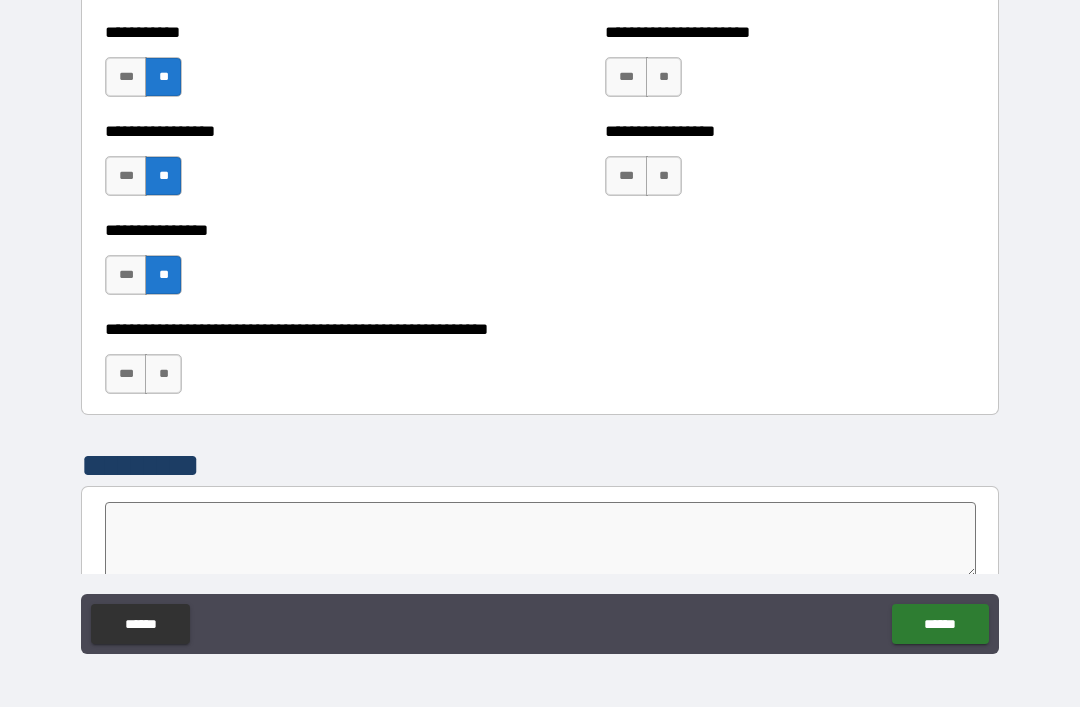 click on "**" at bounding box center [163, 374] 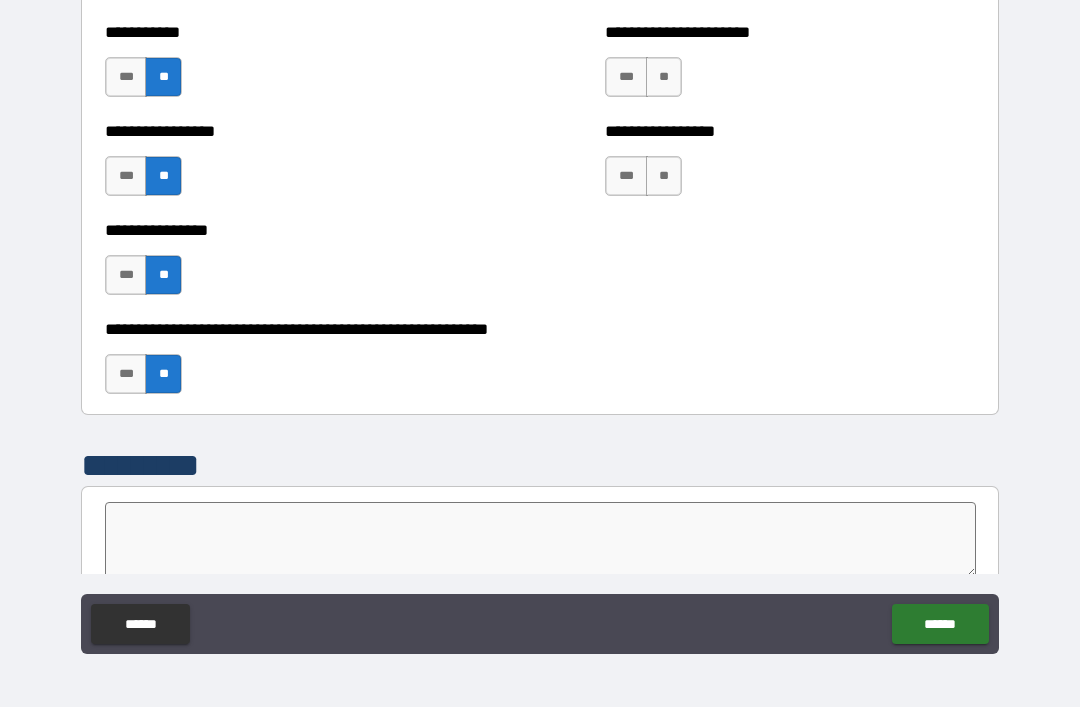 click on "**" at bounding box center [664, 176] 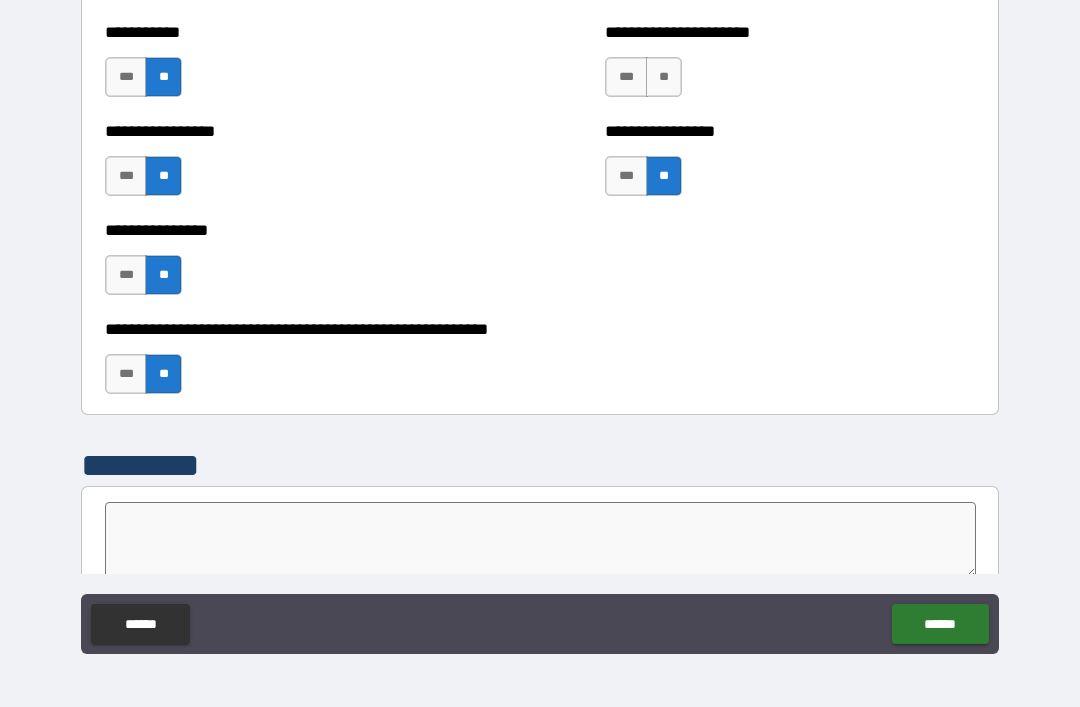 click on "**" at bounding box center (664, 77) 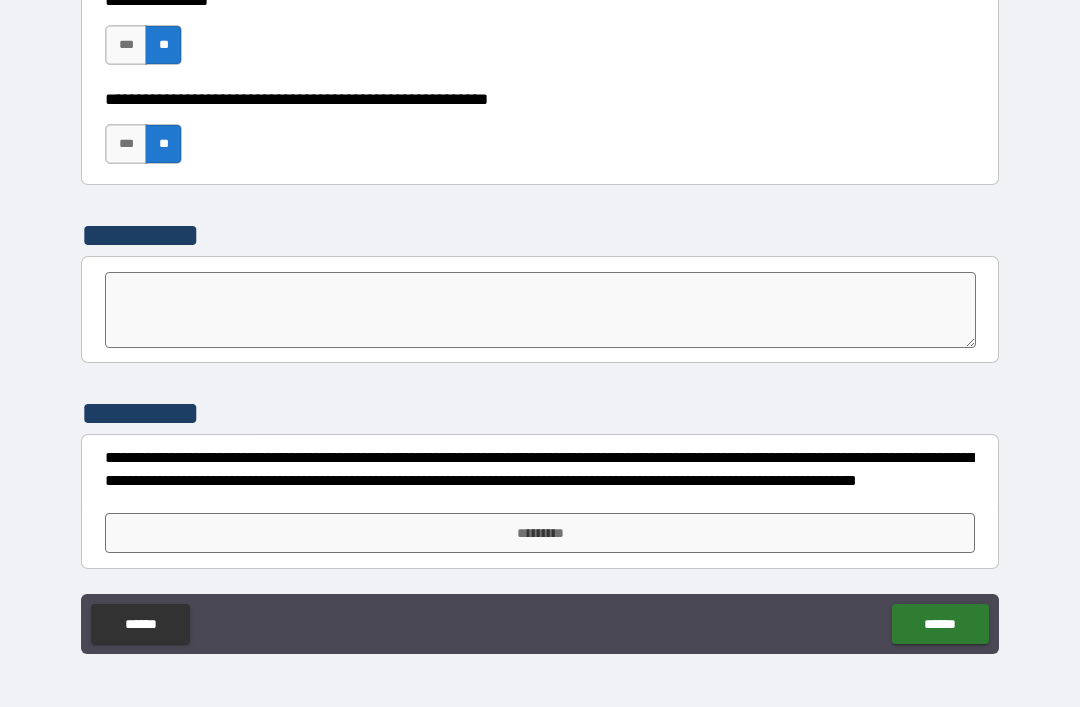 scroll, scrollTop: 6182, scrollLeft: 0, axis: vertical 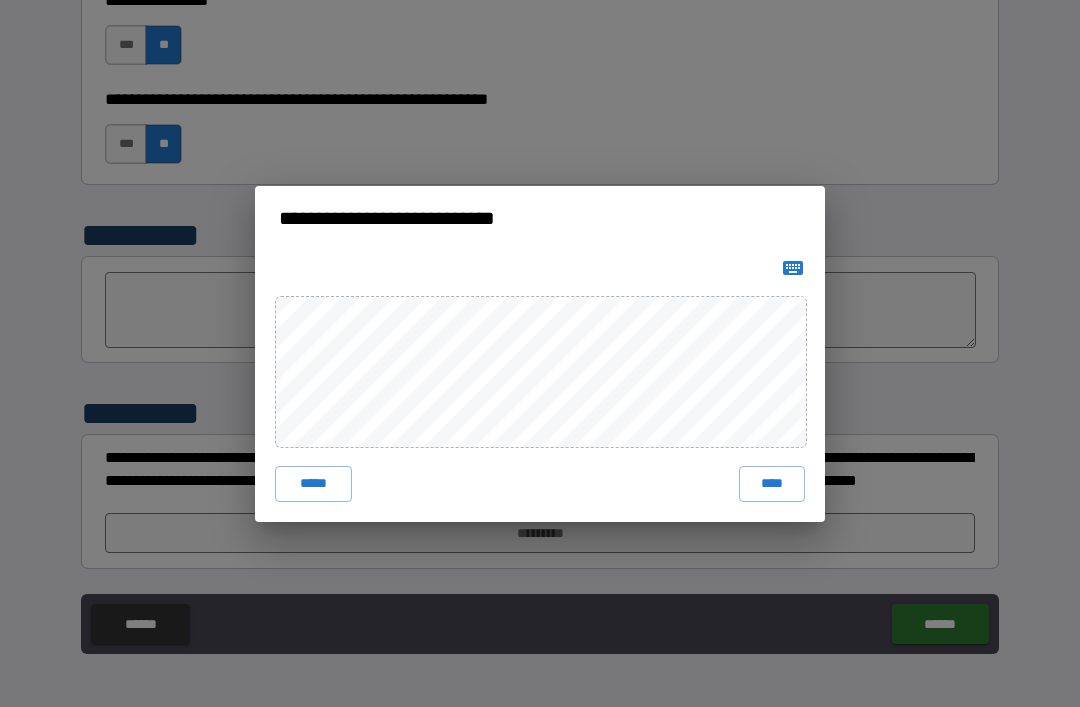 click on "****" at bounding box center [772, 484] 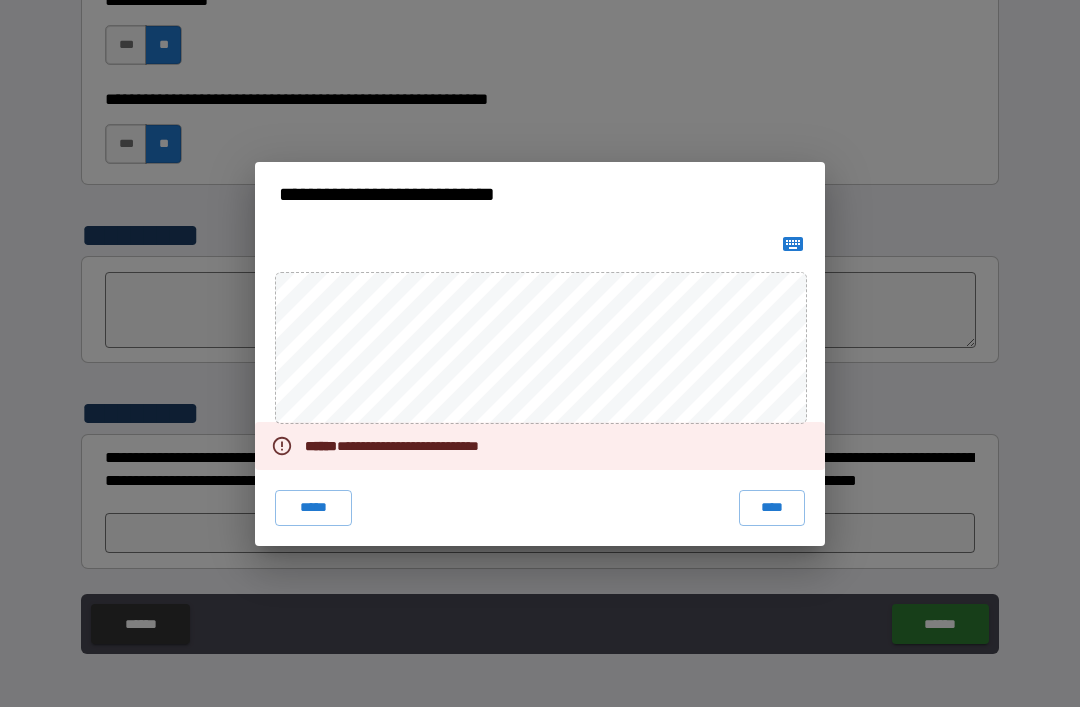 click 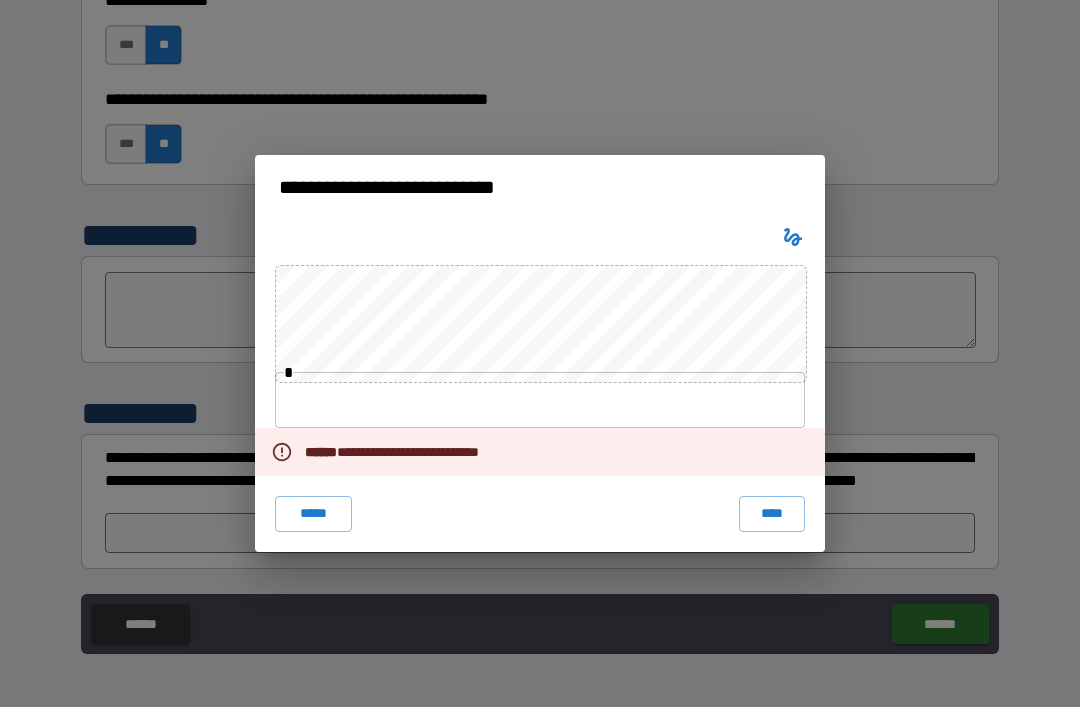 click at bounding box center (540, 400) 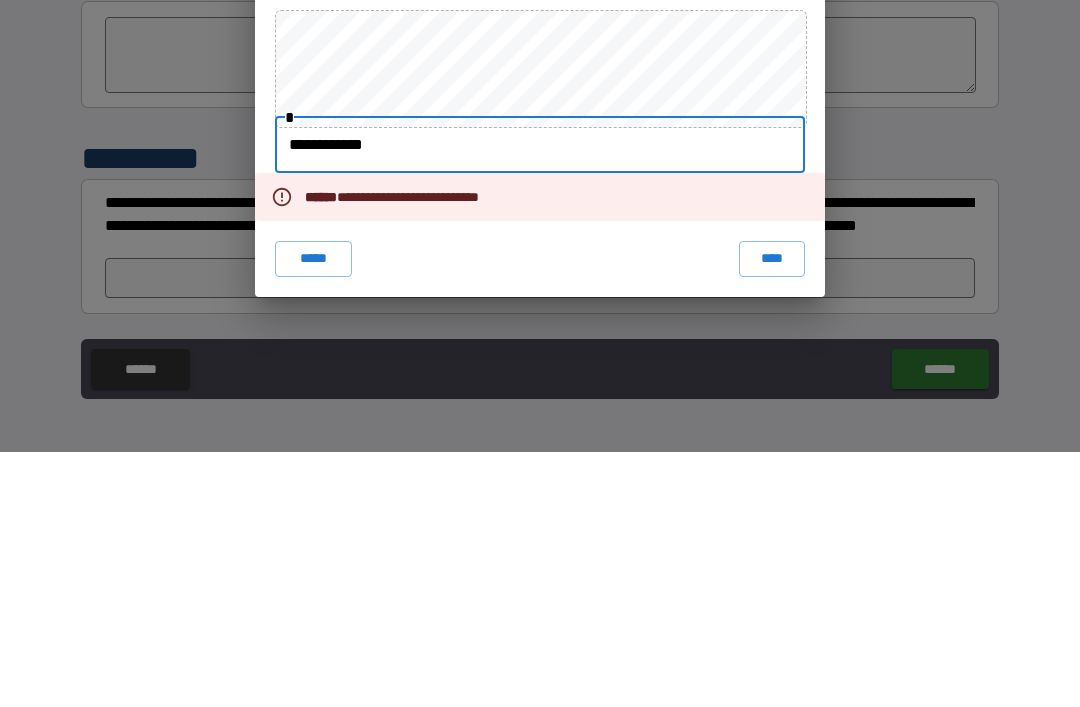 click on "****" at bounding box center (772, 514) 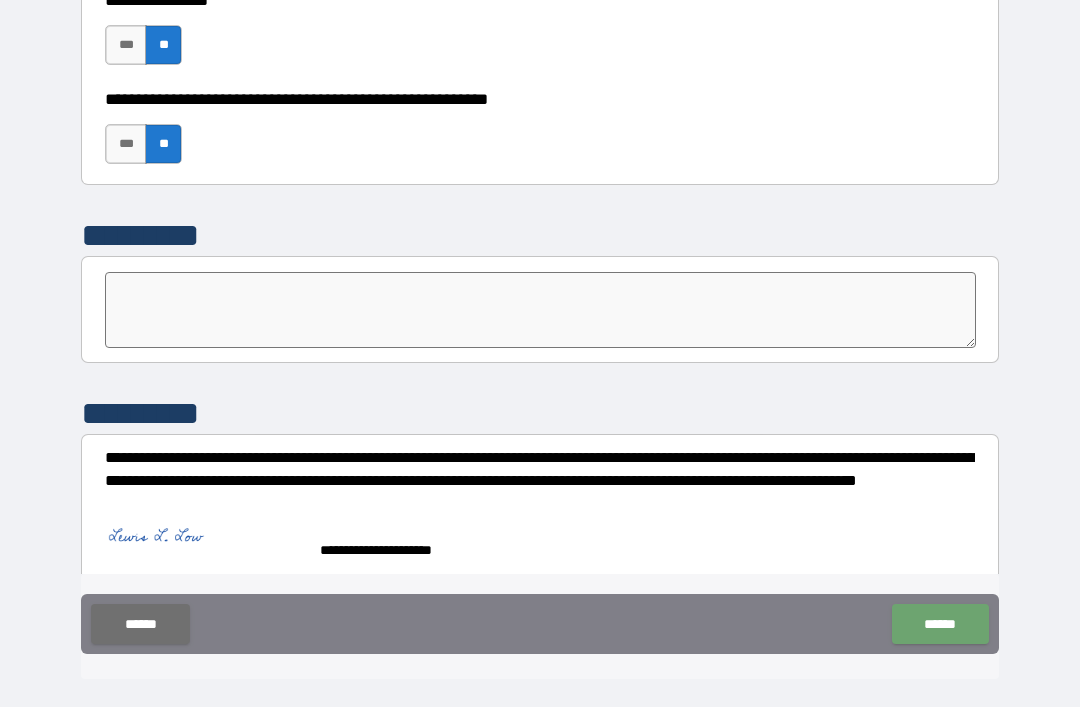 click on "******" at bounding box center (940, 624) 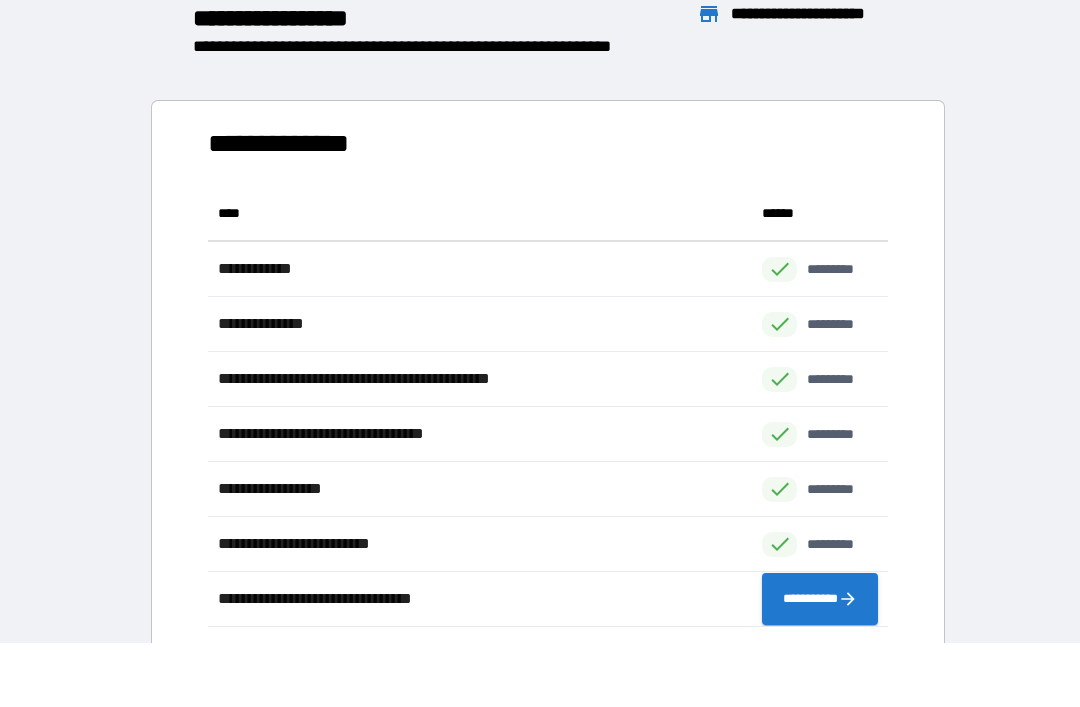 scroll, scrollTop: 441, scrollLeft: 680, axis: both 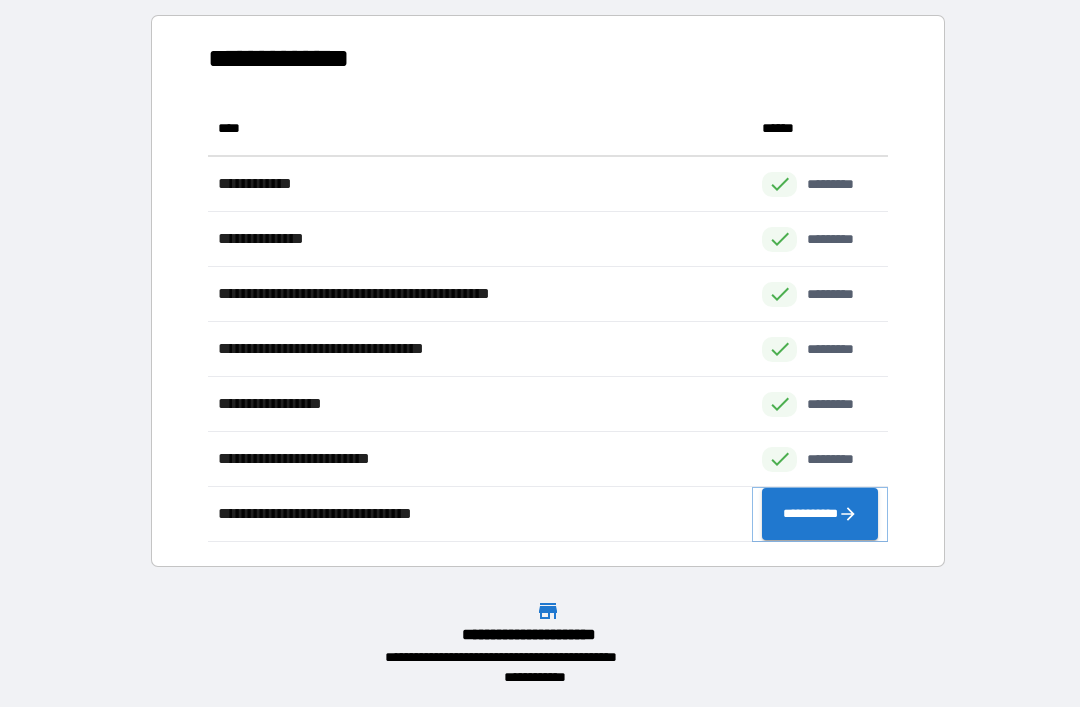 click on "**********" at bounding box center (820, 514) 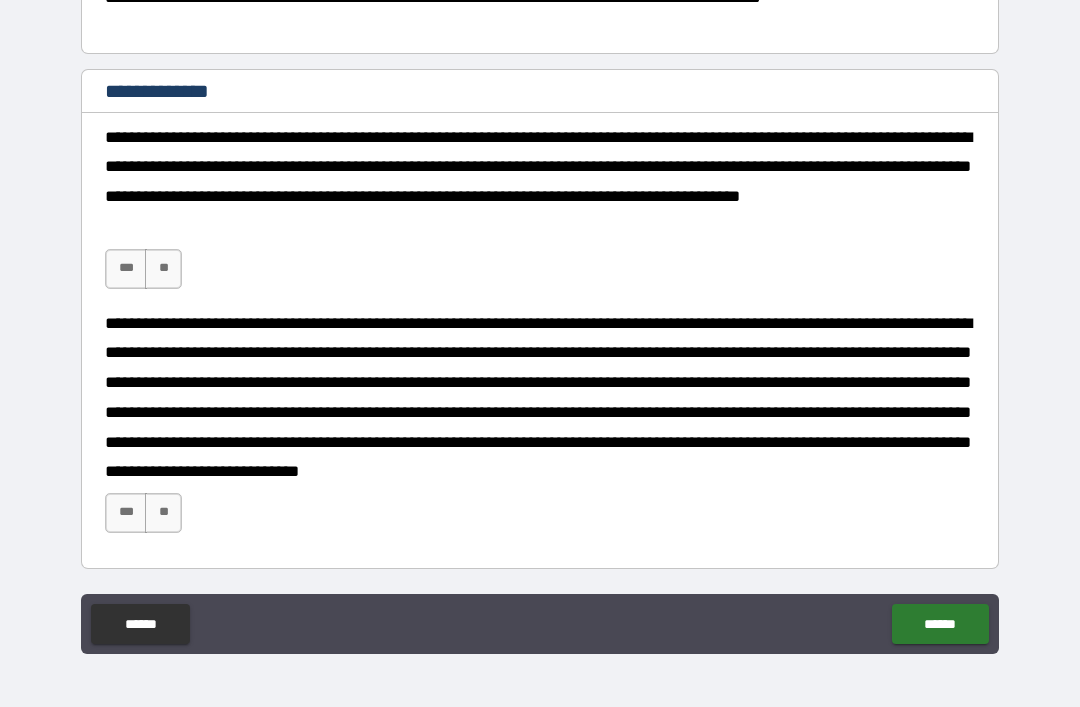 scroll, scrollTop: 871, scrollLeft: 0, axis: vertical 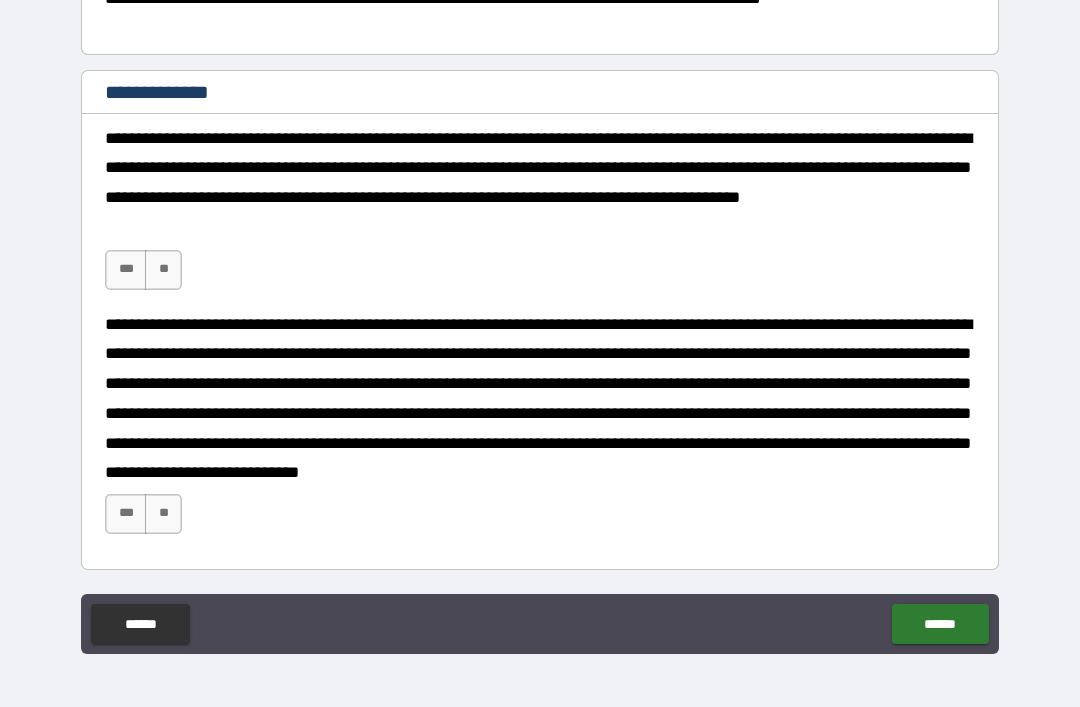 click on "***" at bounding box center [126, 270] 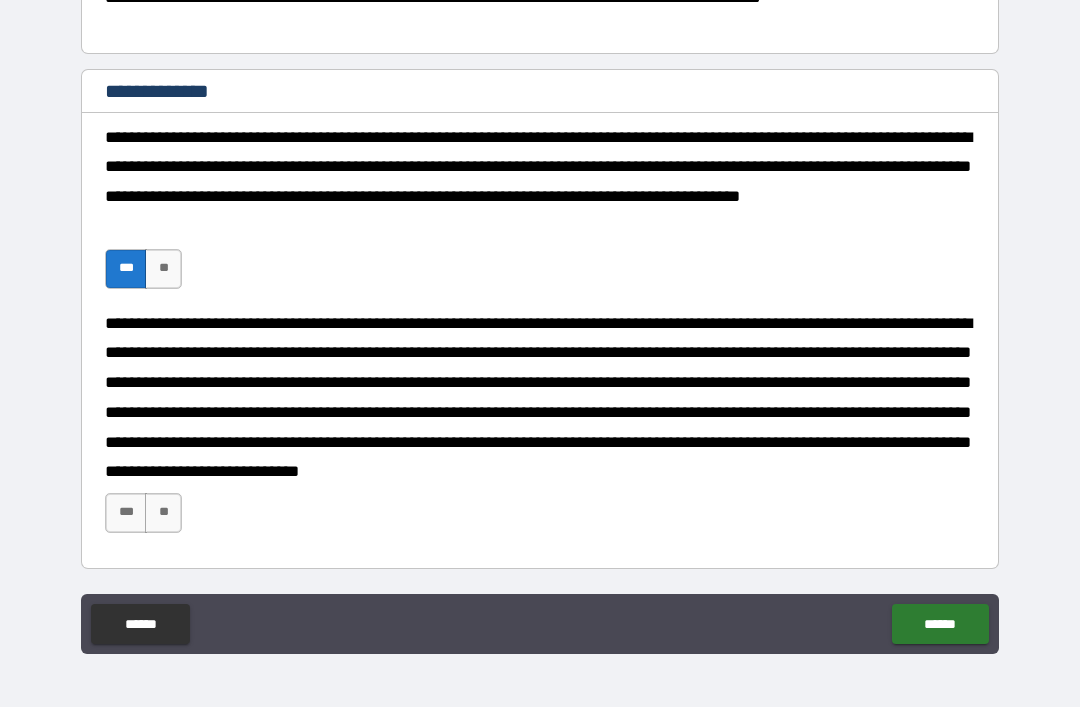 scroll, scrollTop: 871, scrollLeft: 0, axis: vertical 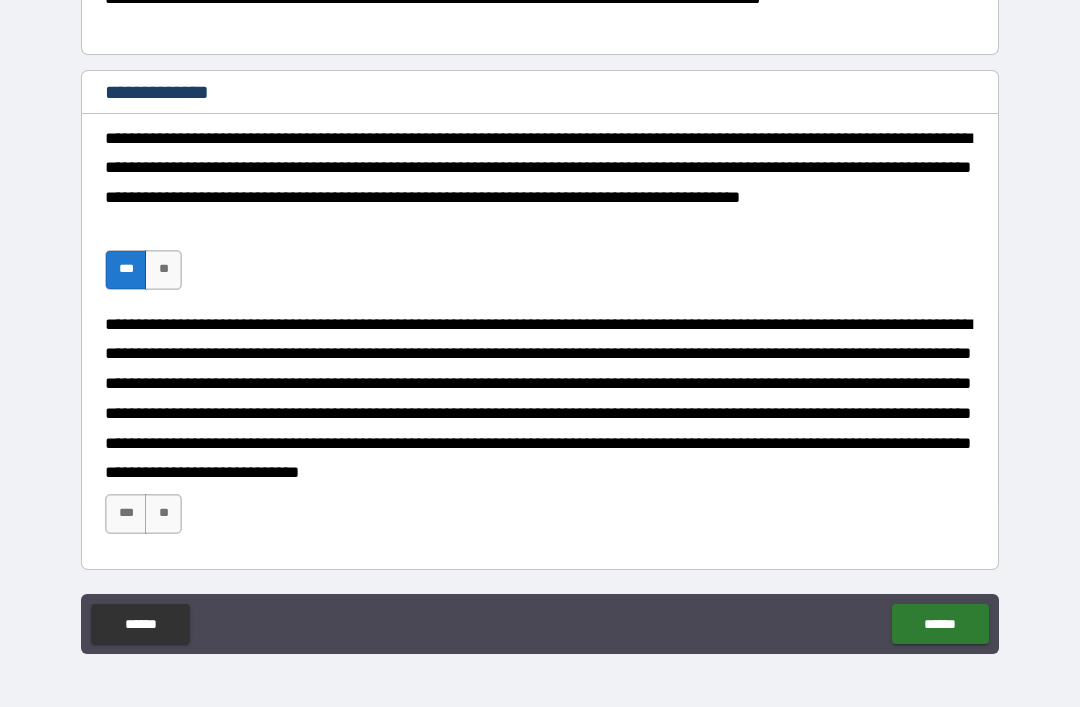 click on "******" at bounding box center (940, 624) 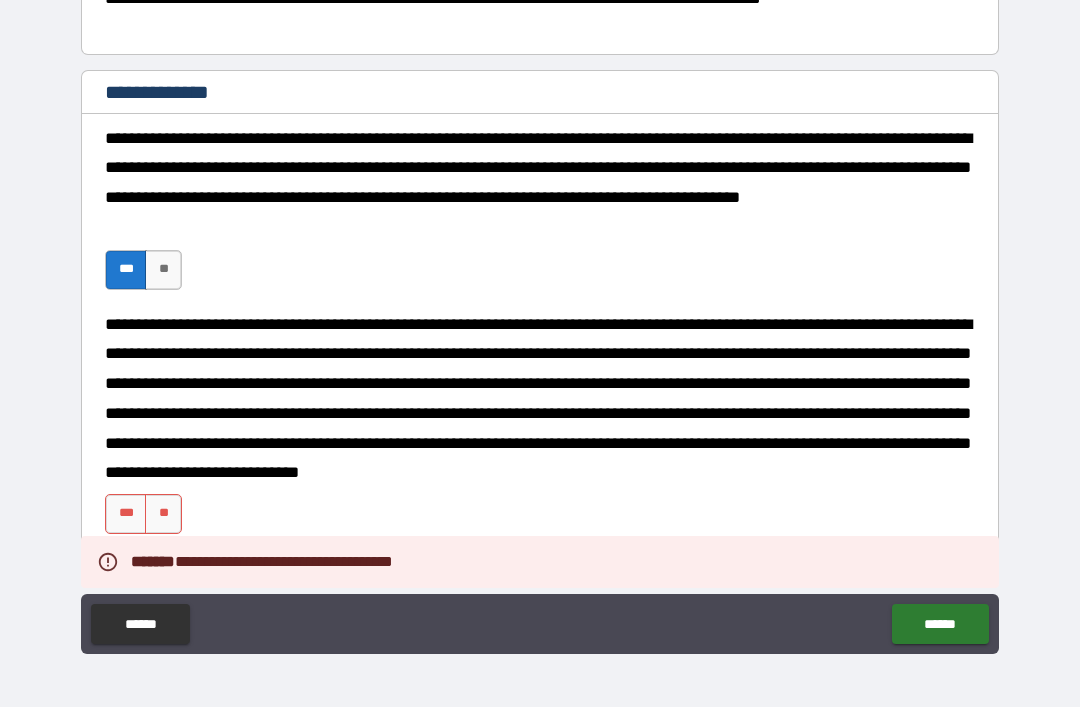 click on "***" at bounding box center (126, 514) 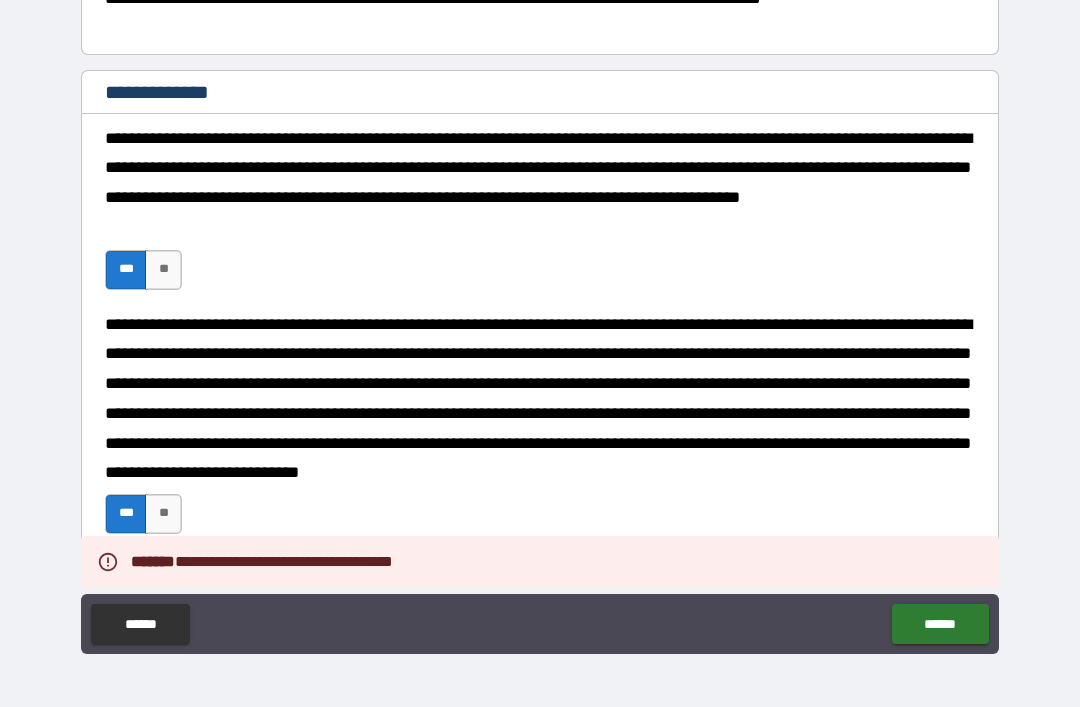 click on "******" at bounding box center (940, 624) 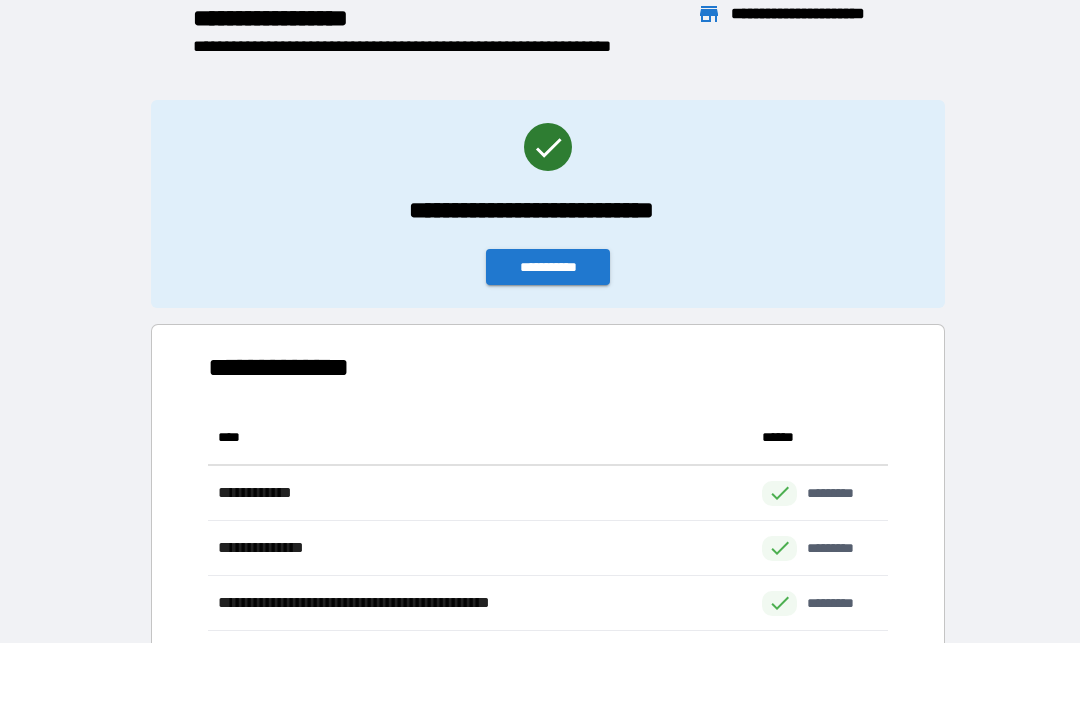 scroll, scrollTop: 1, scrollLeft: 1, axis: both 